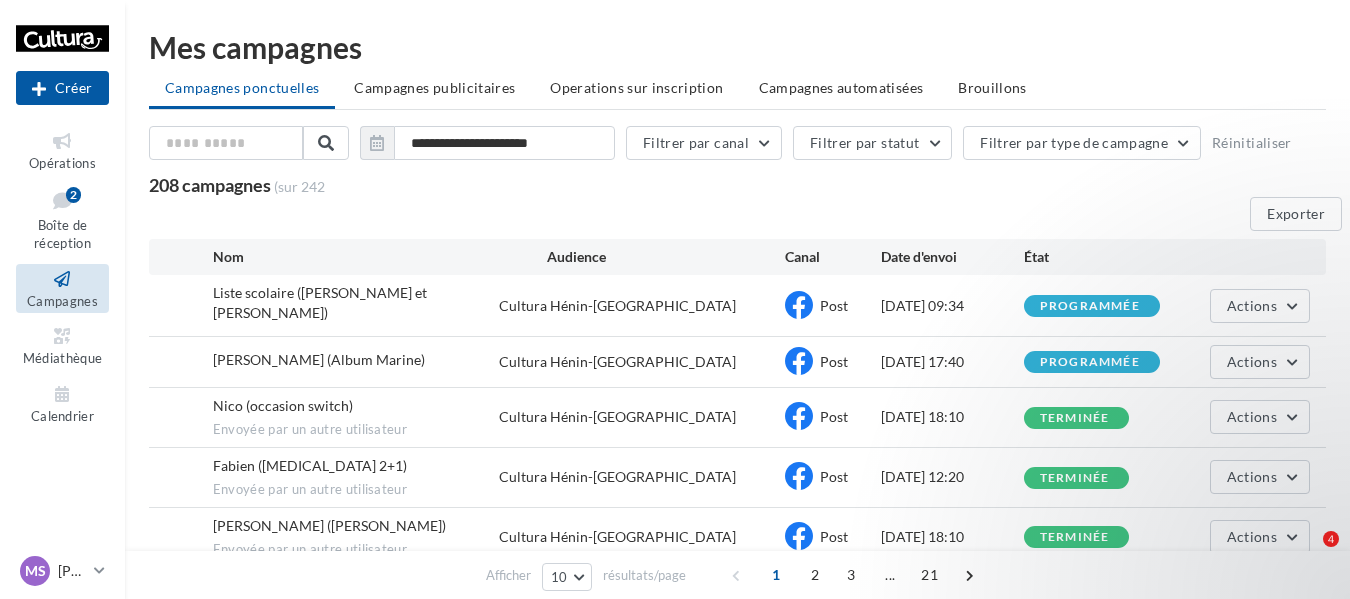 scroll, scrollTop: 0, scrollLeft: 0, axis: both 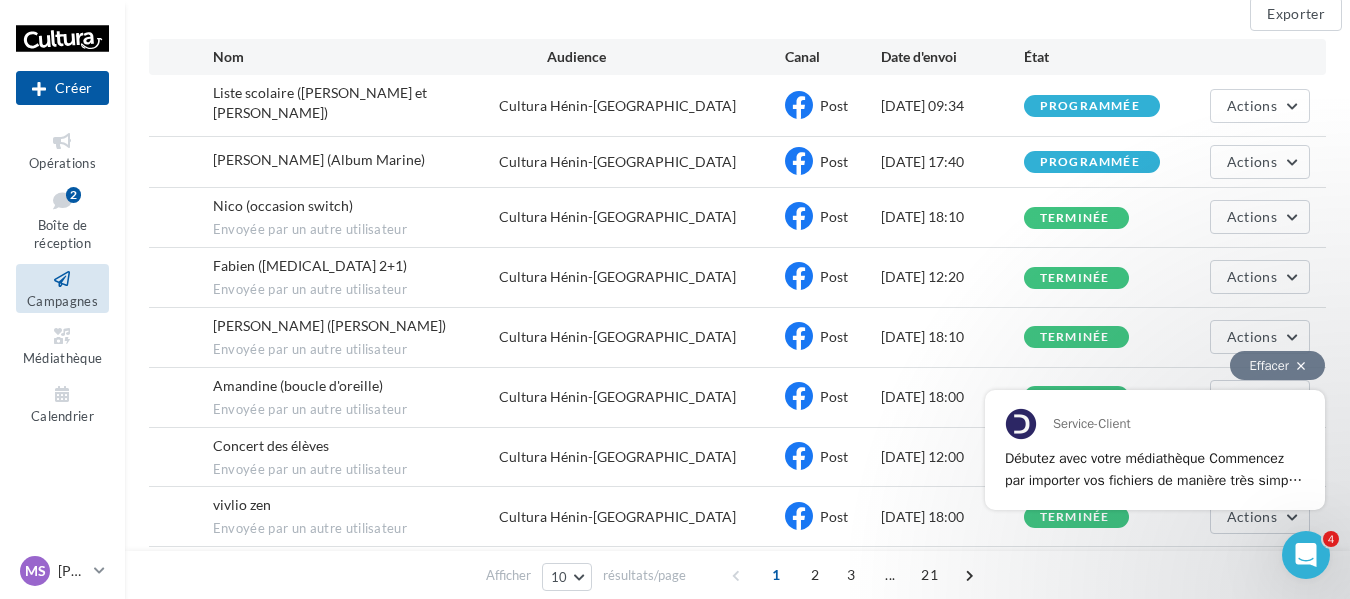 click at bounding box center (1301, 366) 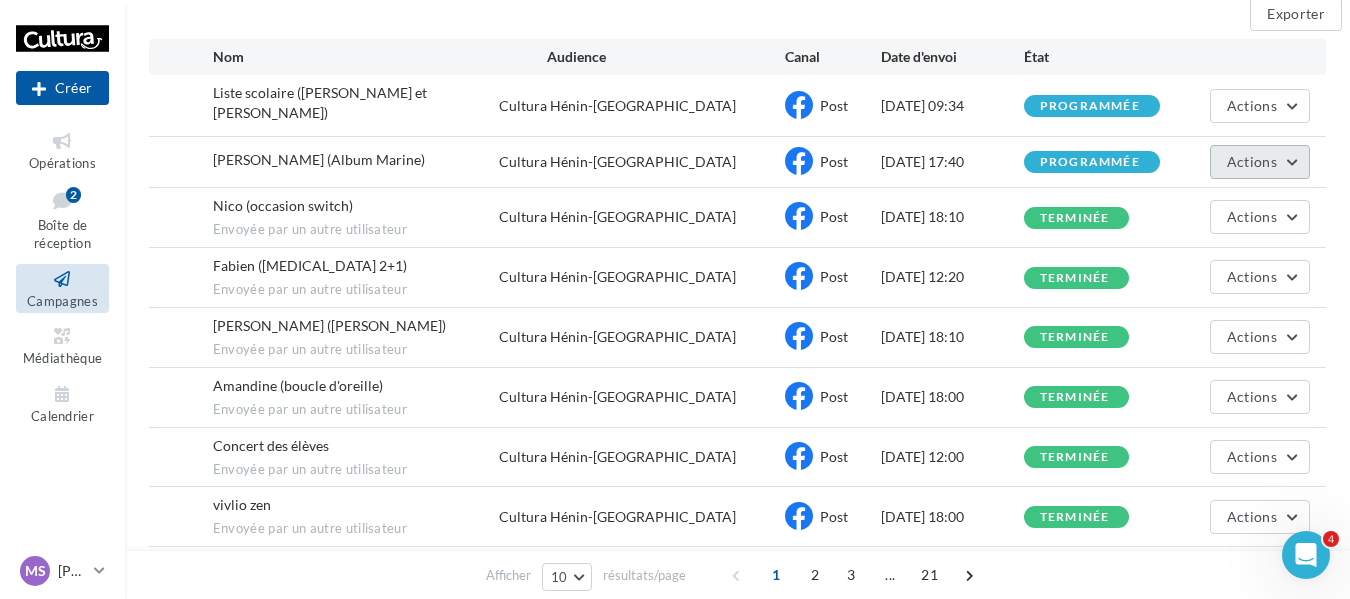 click on "Actions" at bounding box center [1260, 162] 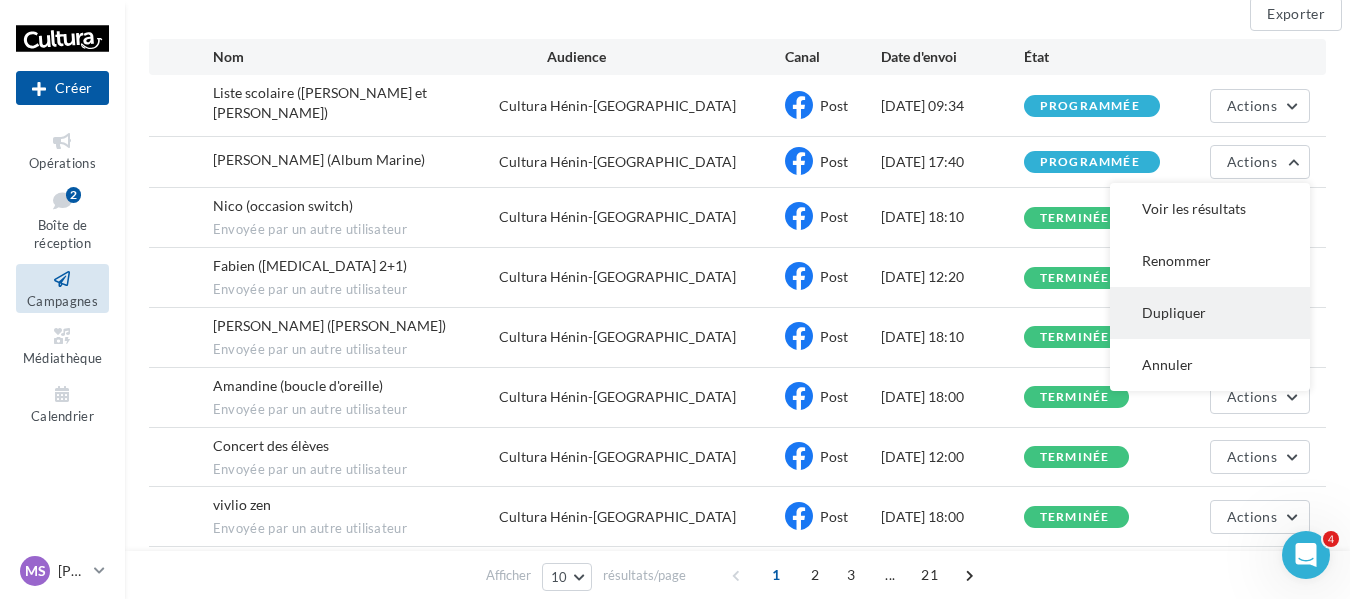 click on "Dupliquer" at bounding box center (1210, 313) 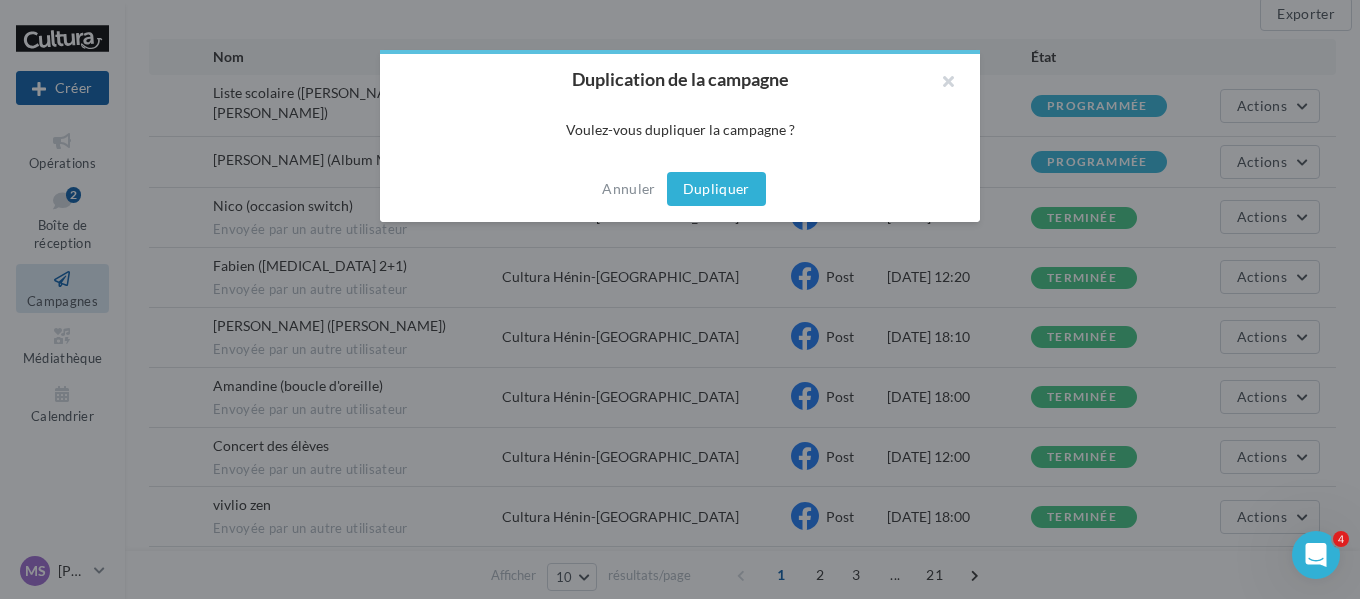 click on "Dupliquer" at bounding box center [716, 189] 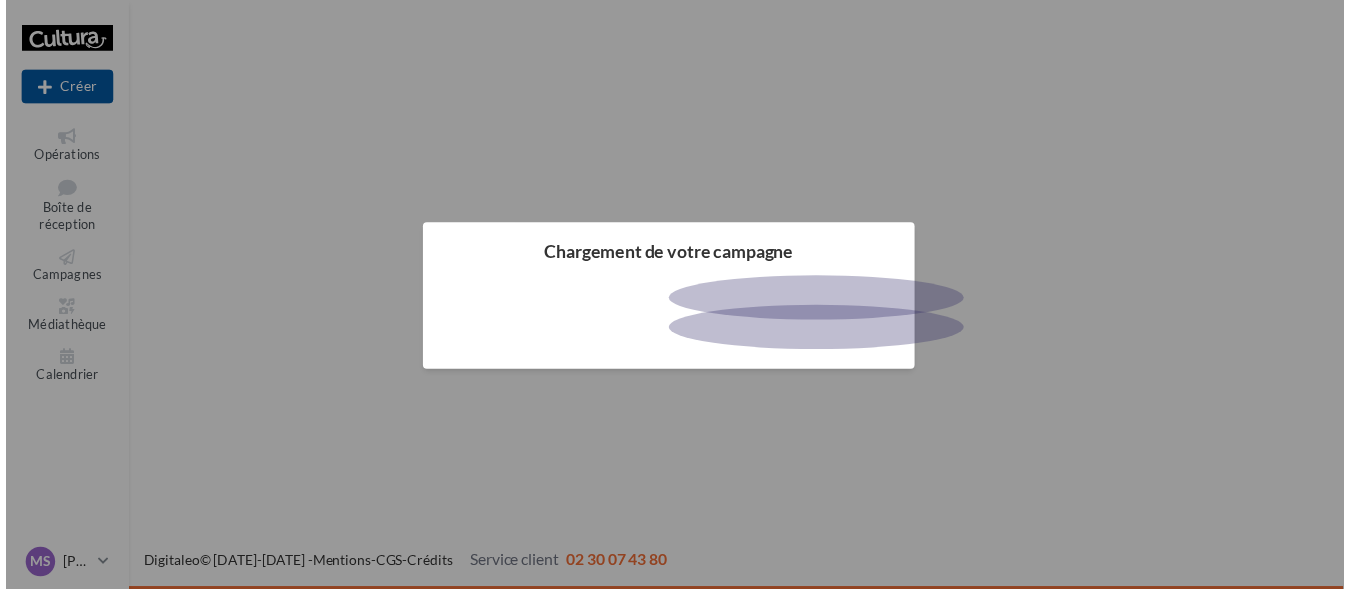 scroll, scrollTop: 0, scrollLeft: 0, axis: both 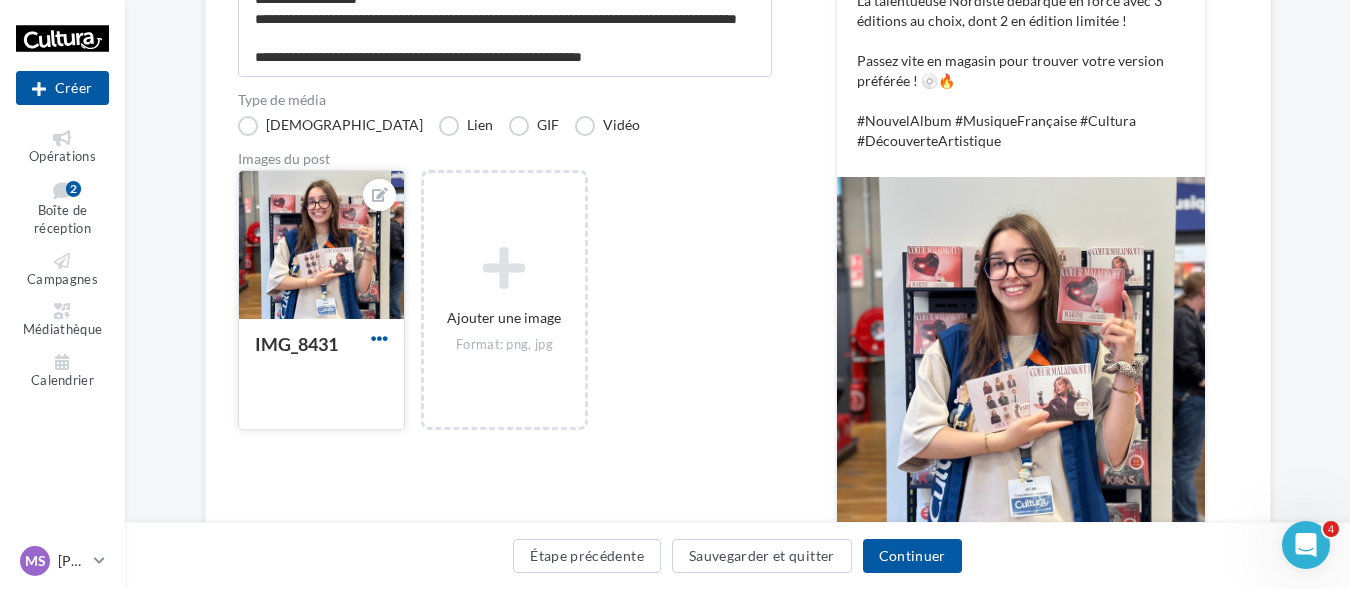 click at bounding box center (379, 338) 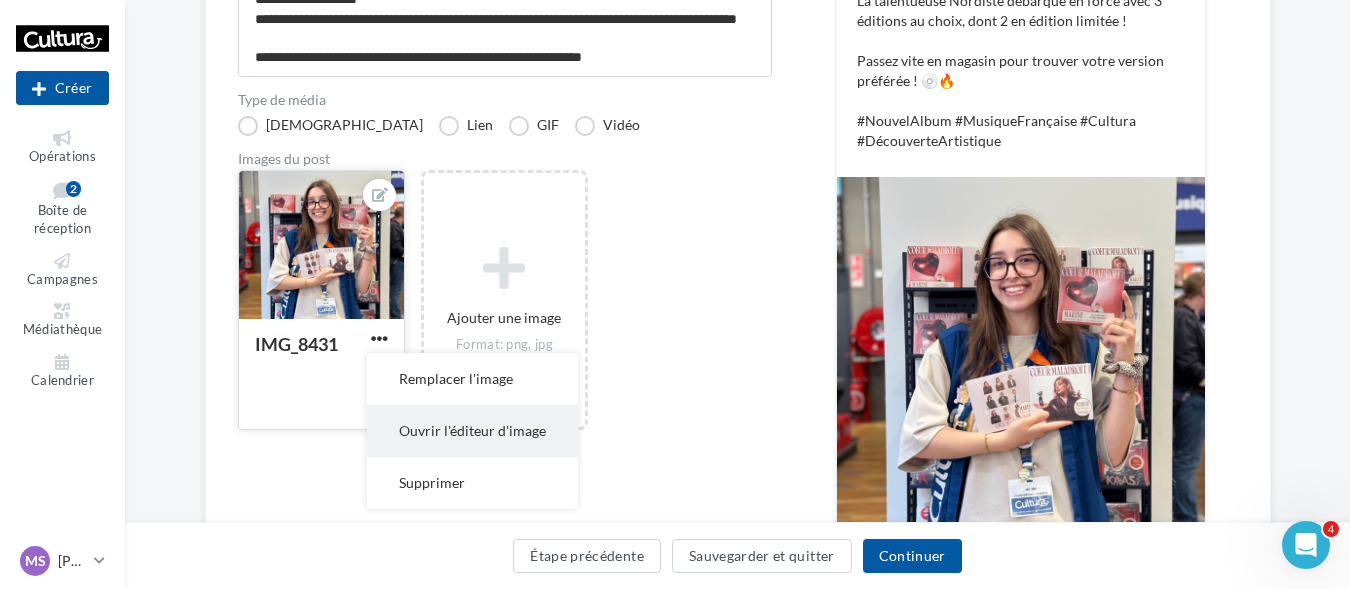 click on "Ouvrir l'éditeur d'image" at bounding box center (472, 431) 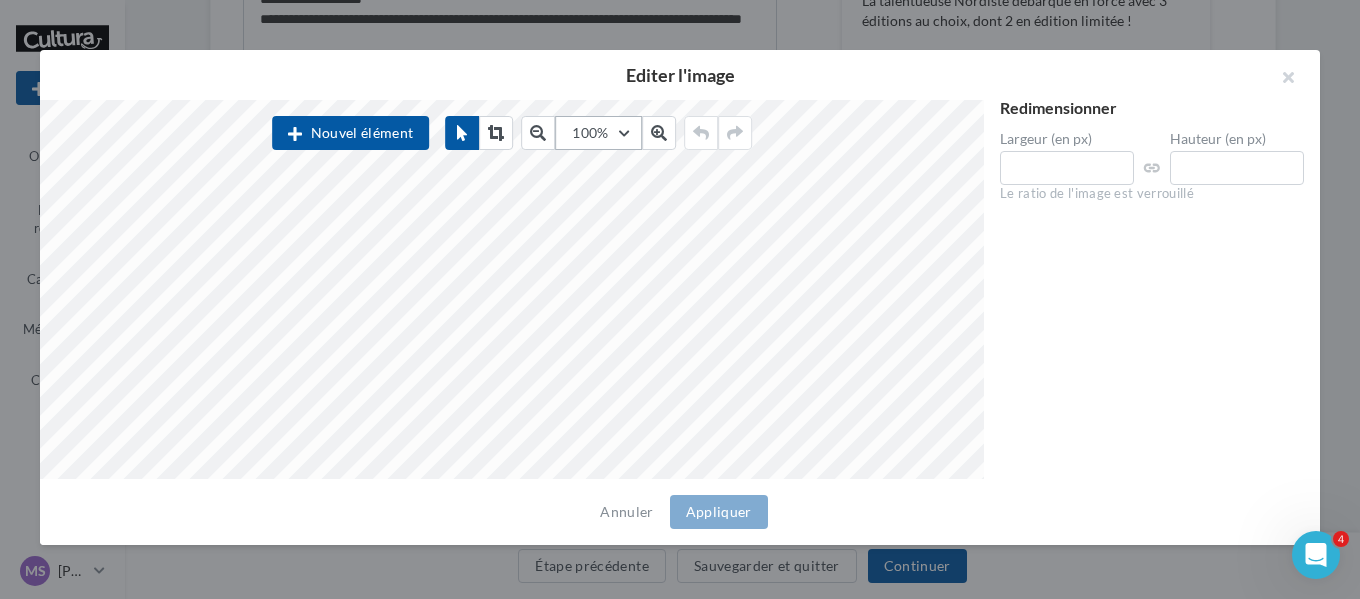 click on "100%" at bounding box center [598, 133] 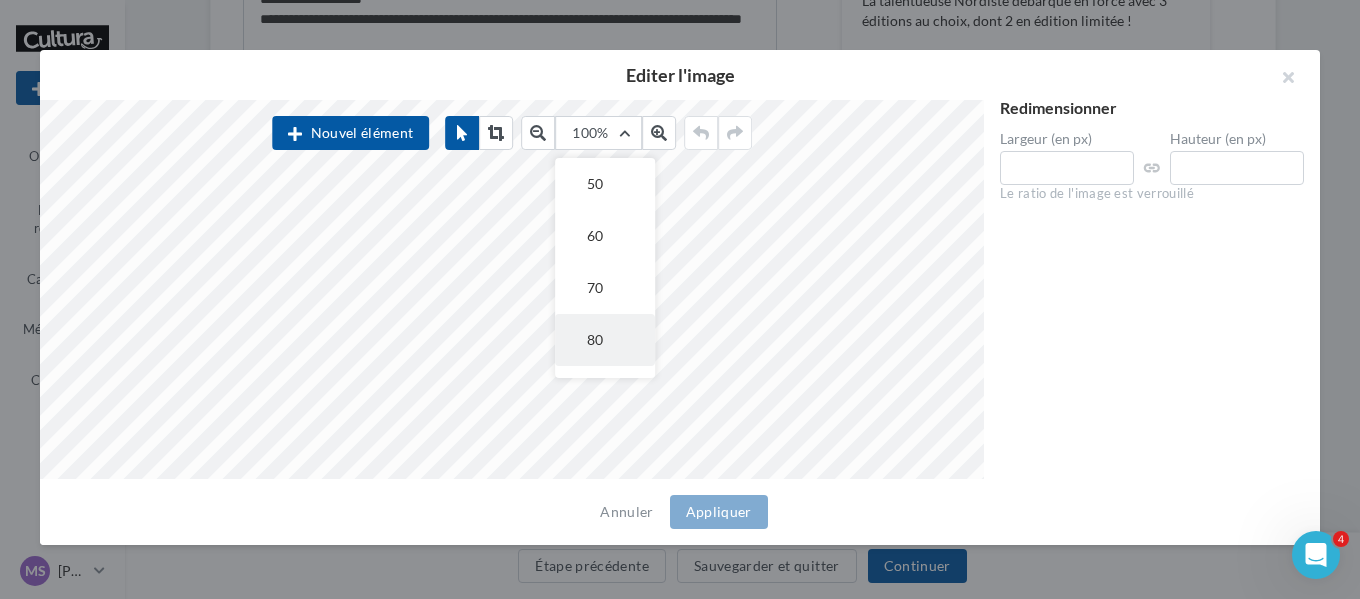 click on "80" at bounding box center (605, 340) 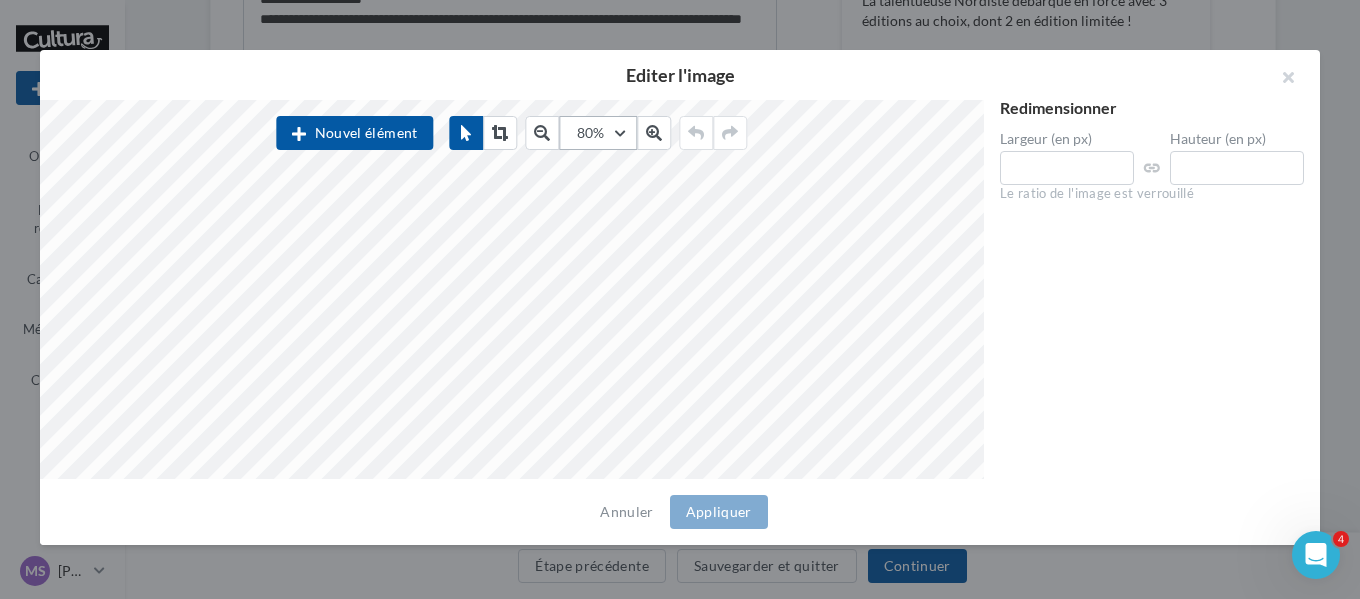 click on "80%" at bounding box center (599, 133) 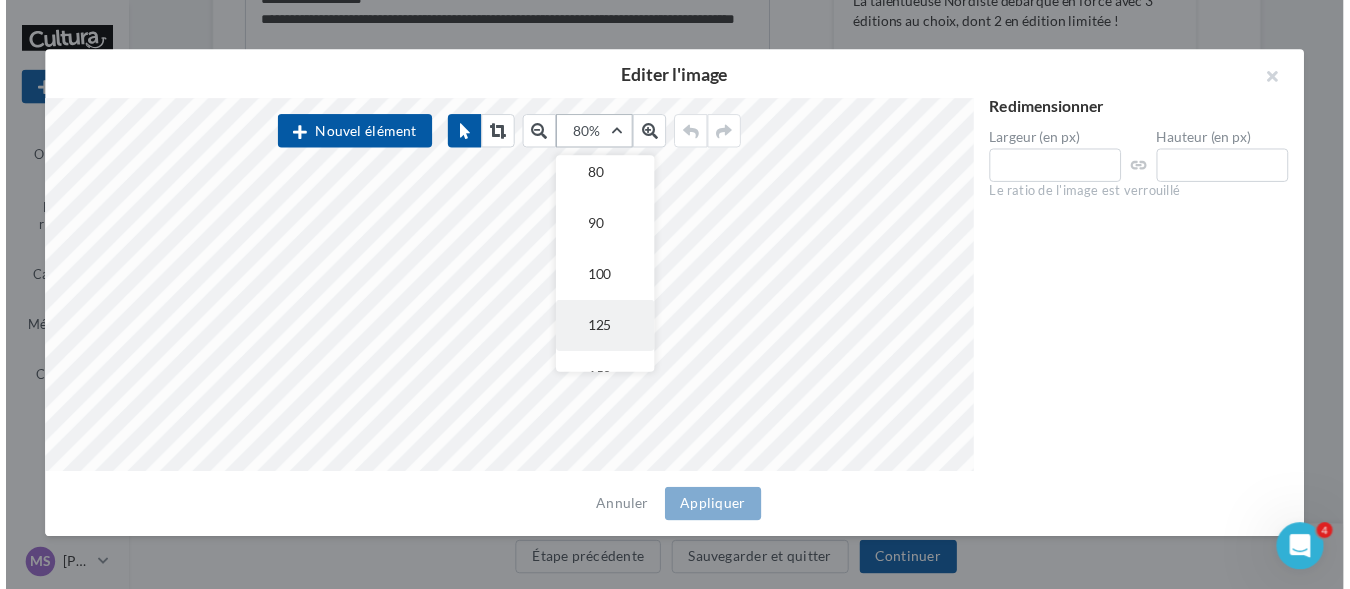 scroll, scrollTop: 300, scrollLeft: 0, axis: vertical 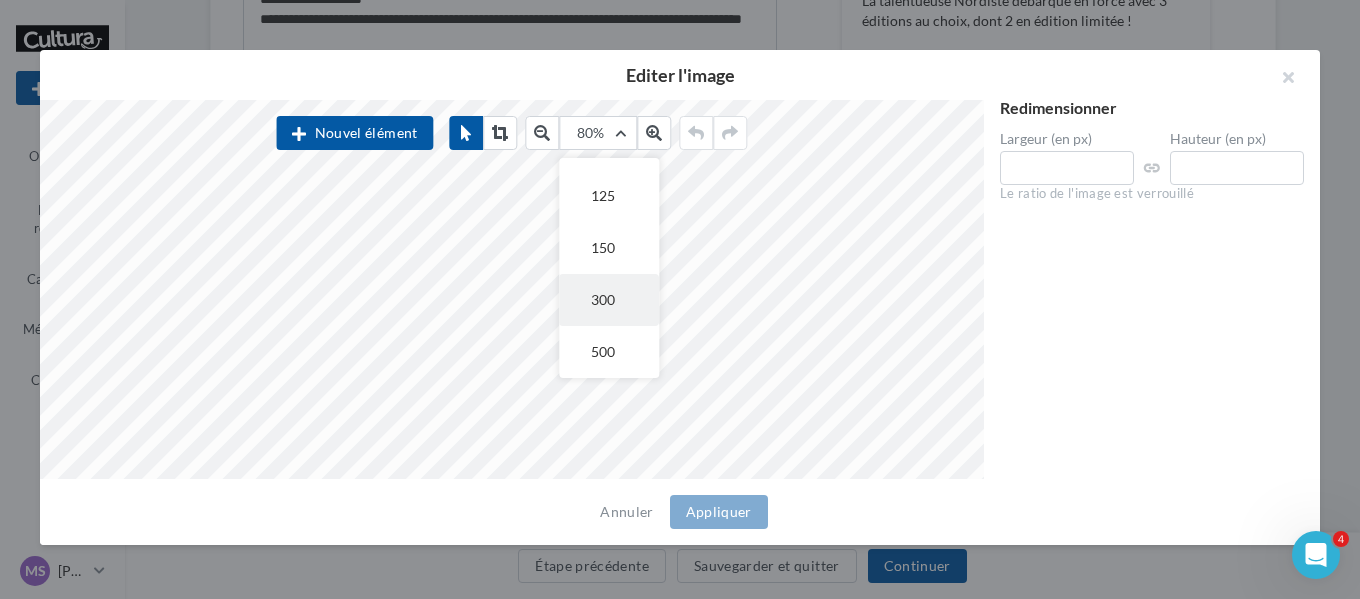 click on "300" at bounding box center [610, 300] 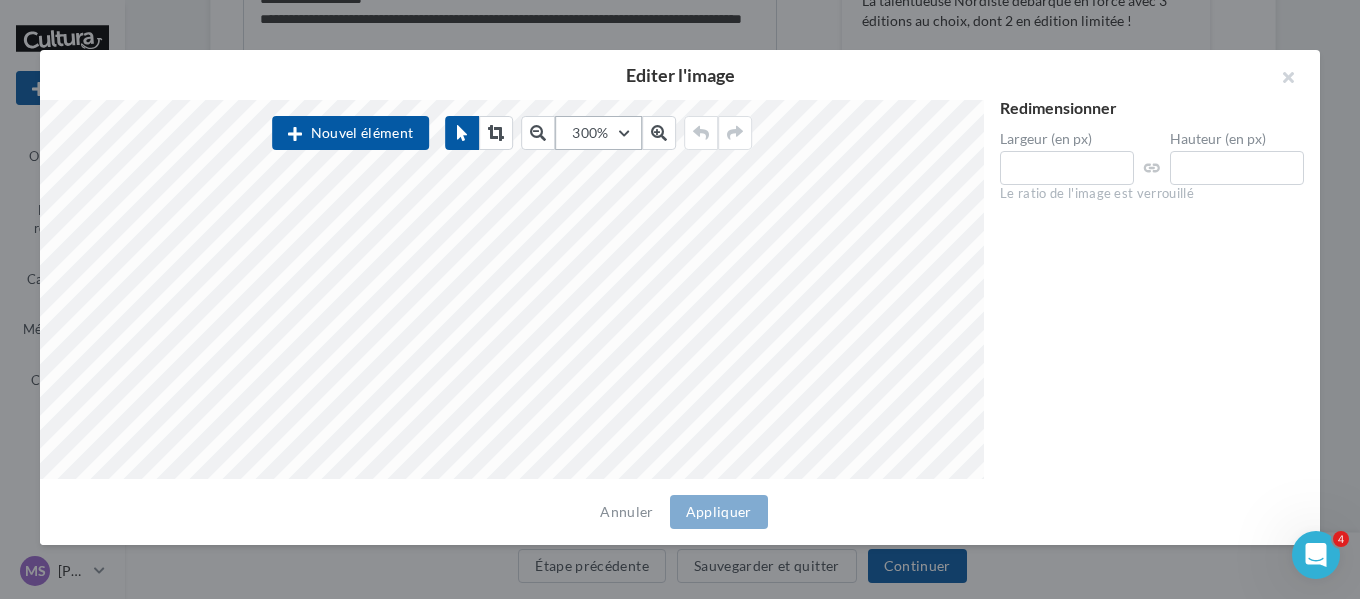 click on "300%" at bounding box center (598, 133) 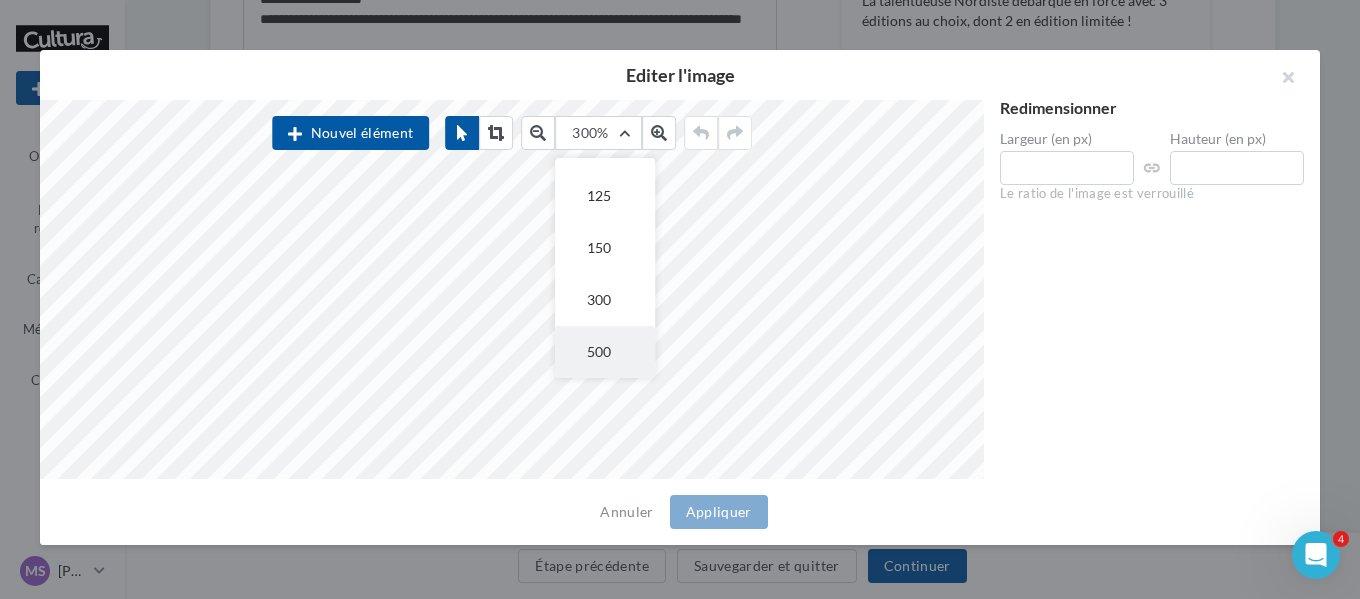 click on "500" at bounding box center [605, 352] 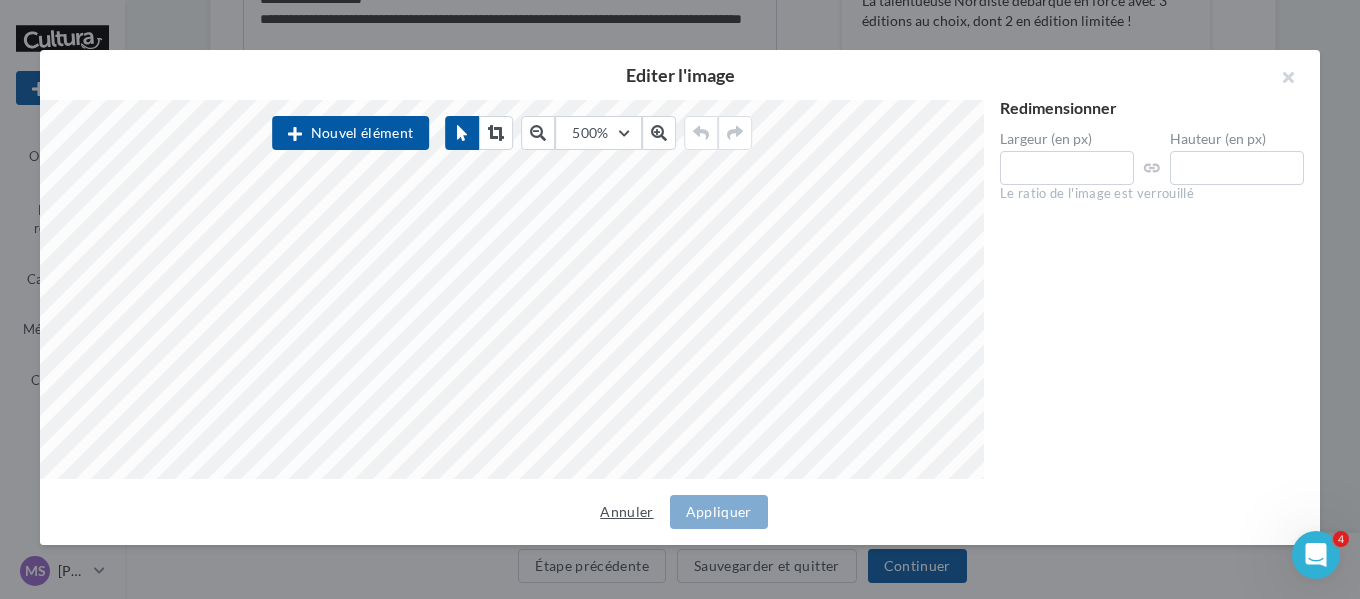 click on "Annuler" at bounding box center (626, 512) 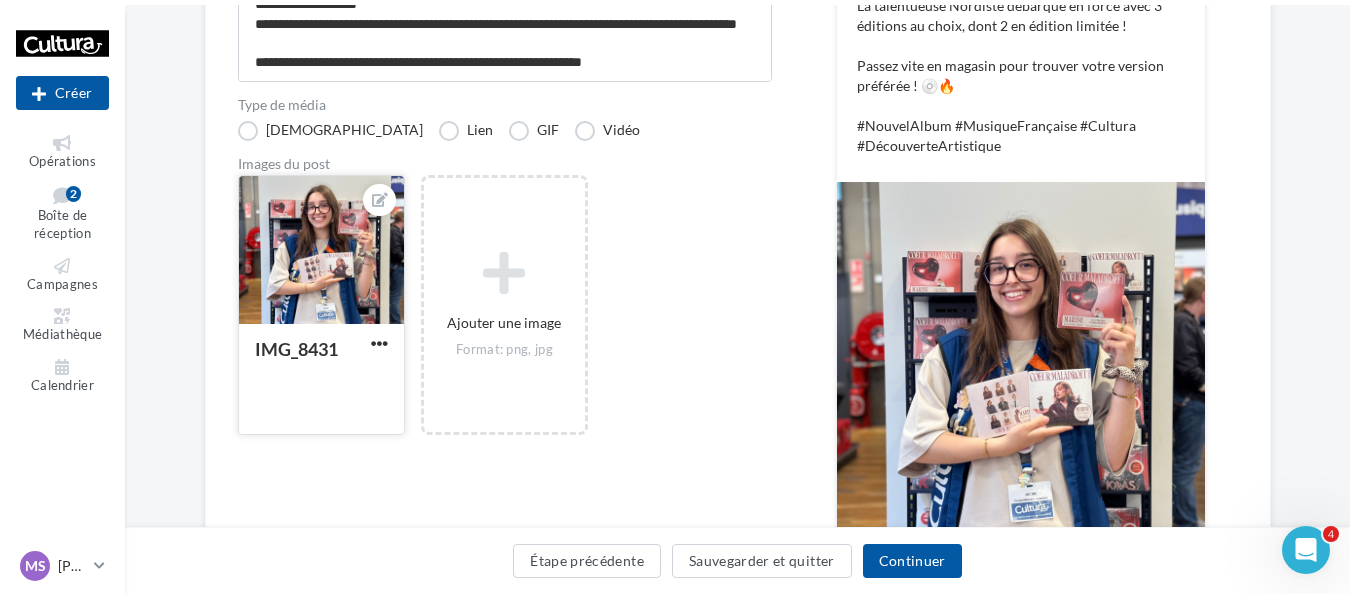 scroll, scrollTop: 0, scrollLeft: 0, axis: both 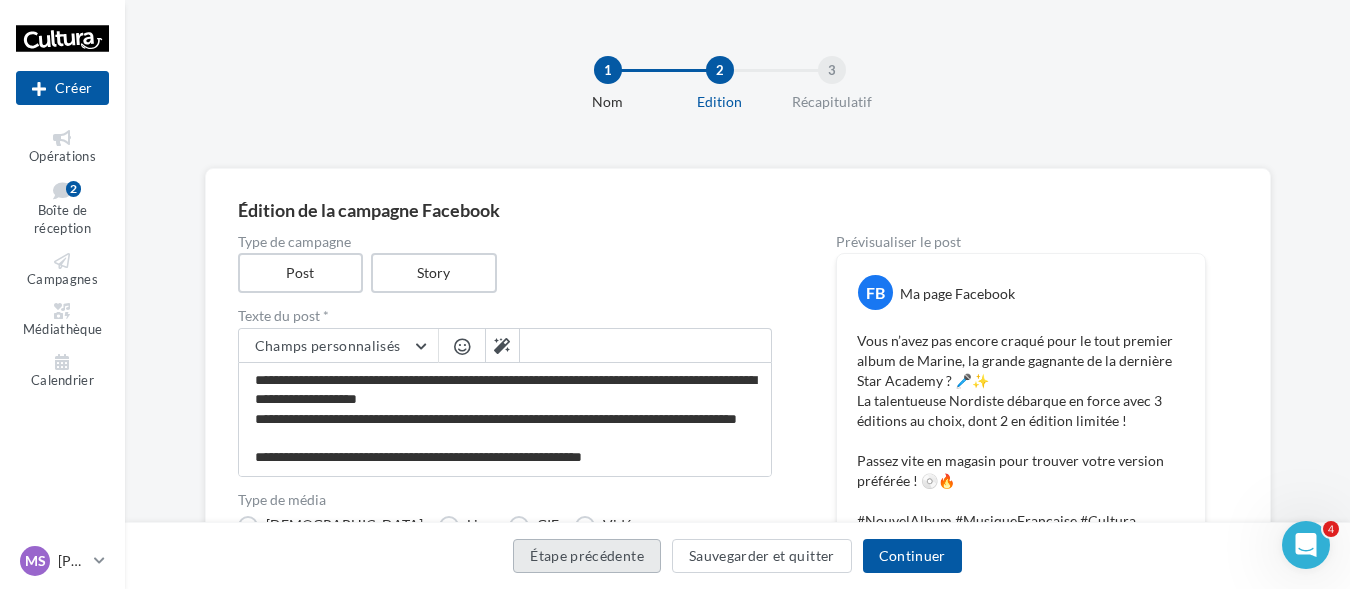 click on "Étape précédente" at bounding box center (587, 556) 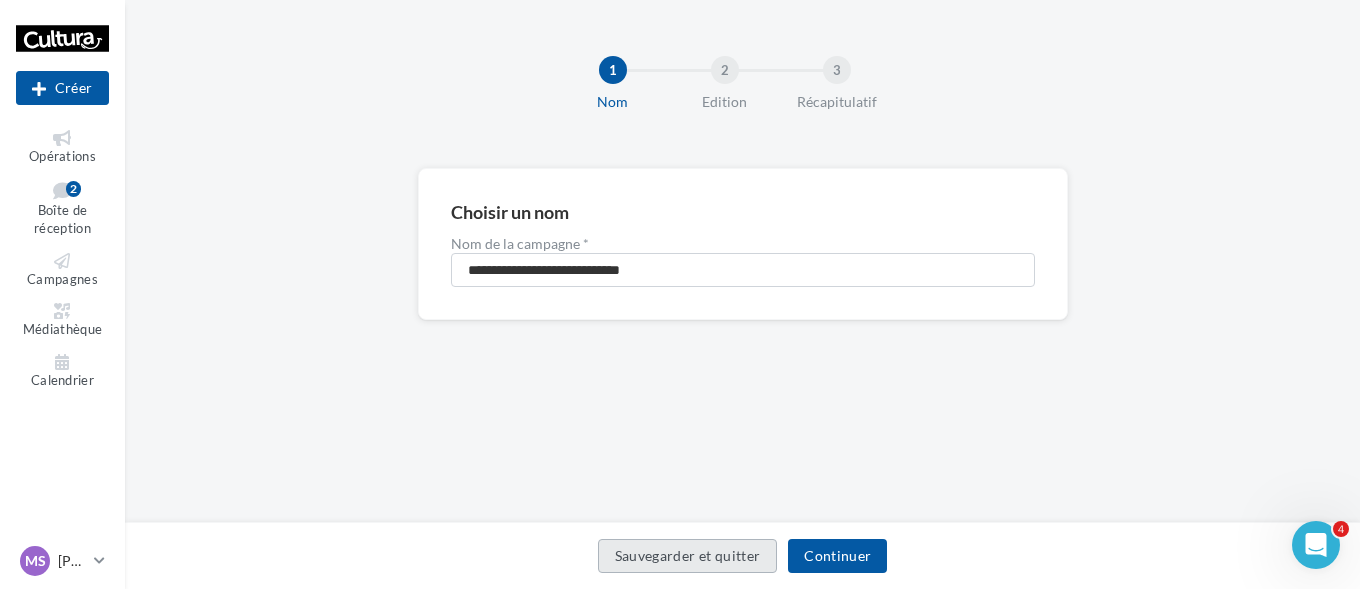 click on "Sauvegarder et quitter" at bounding box center [688, 556] 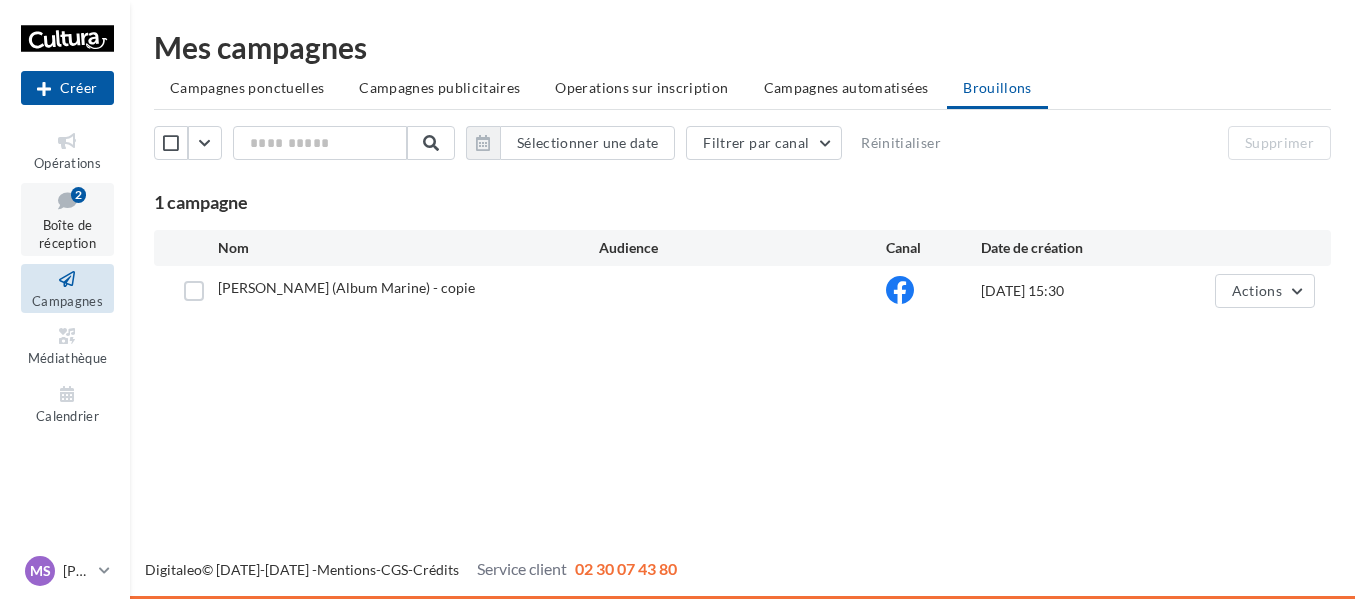scroll, scrollTop: 0, scrollLeft: 0, axis: both 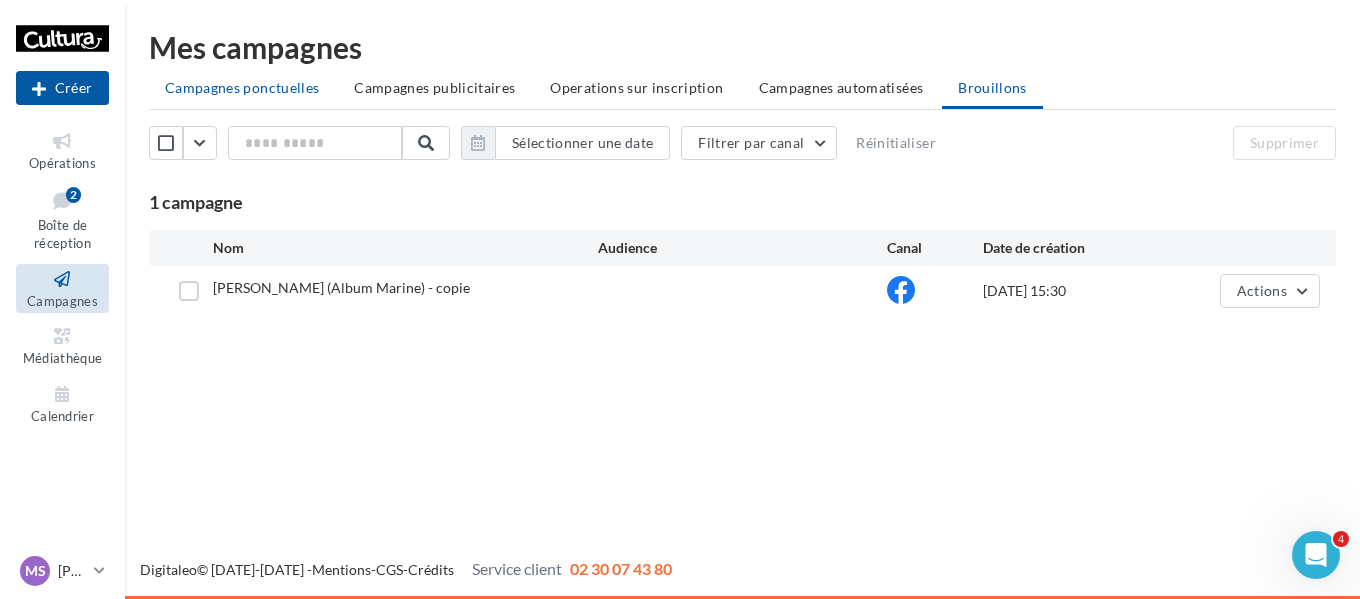 click on "Campagnes ponctuelles" at bounding box center [242, 88] 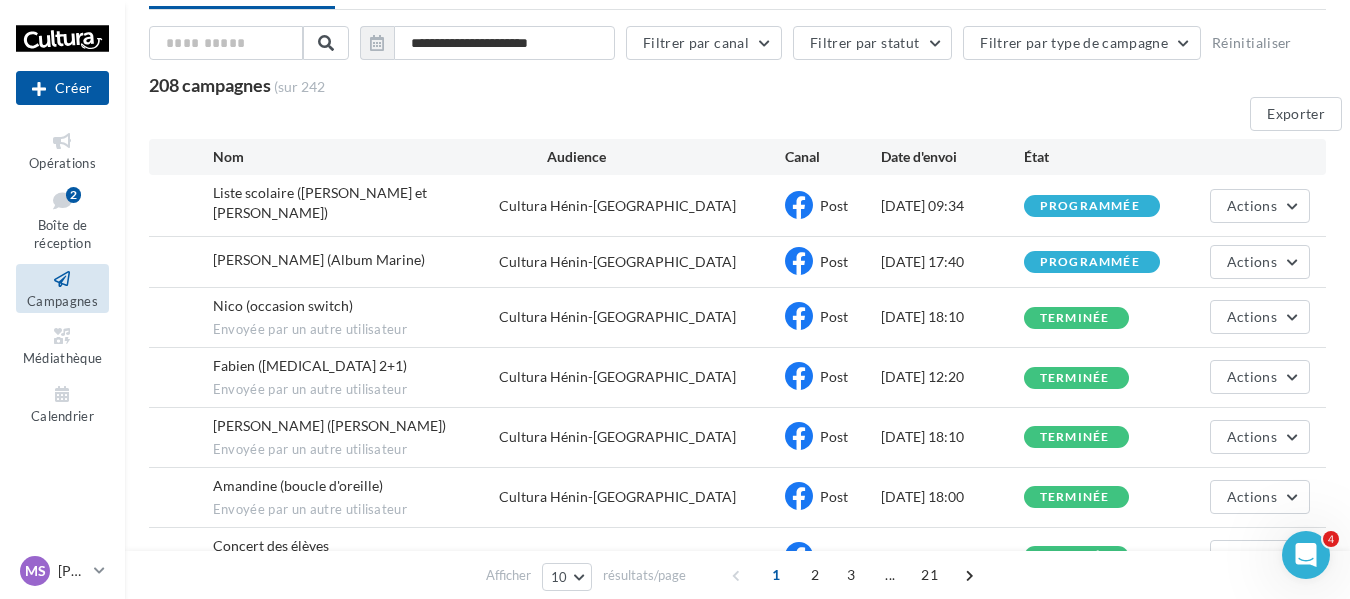 scroll, scrollTop: 0, scrollLeft: 0, axis: both 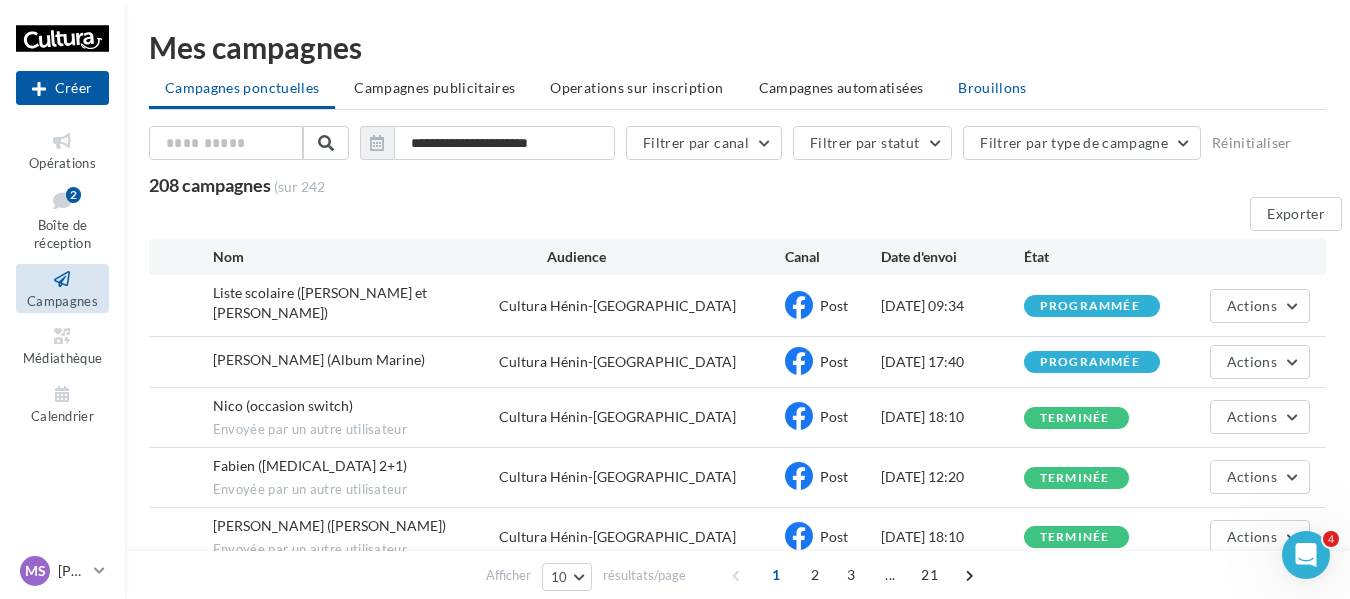 click on "Brouillons" at bounding box center (992, 87) 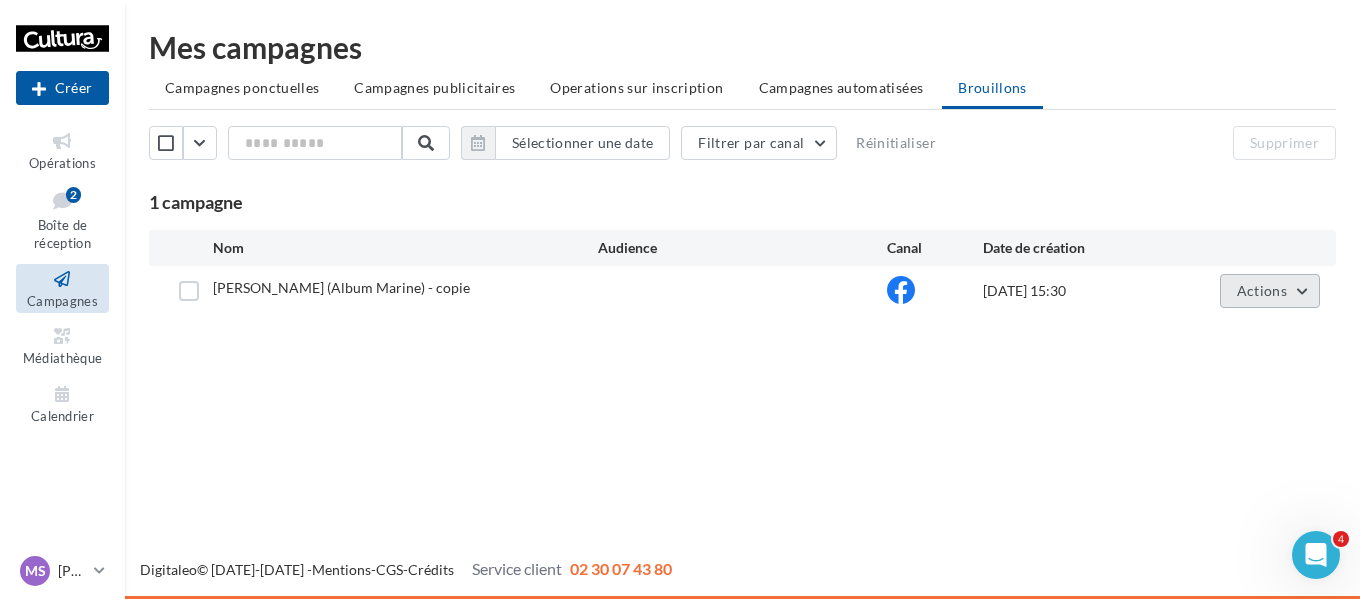 click on "Actions" at bounding box center (1262, 290) 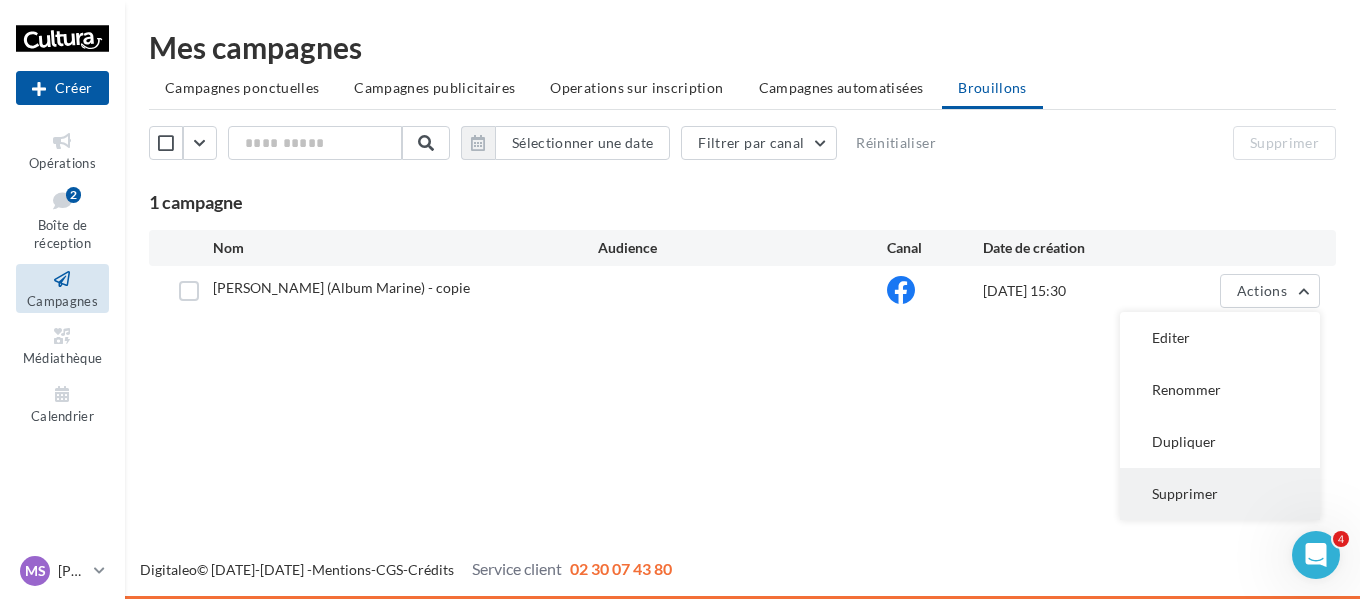 click on "Supprimer" at bounding box center [1220, 494] 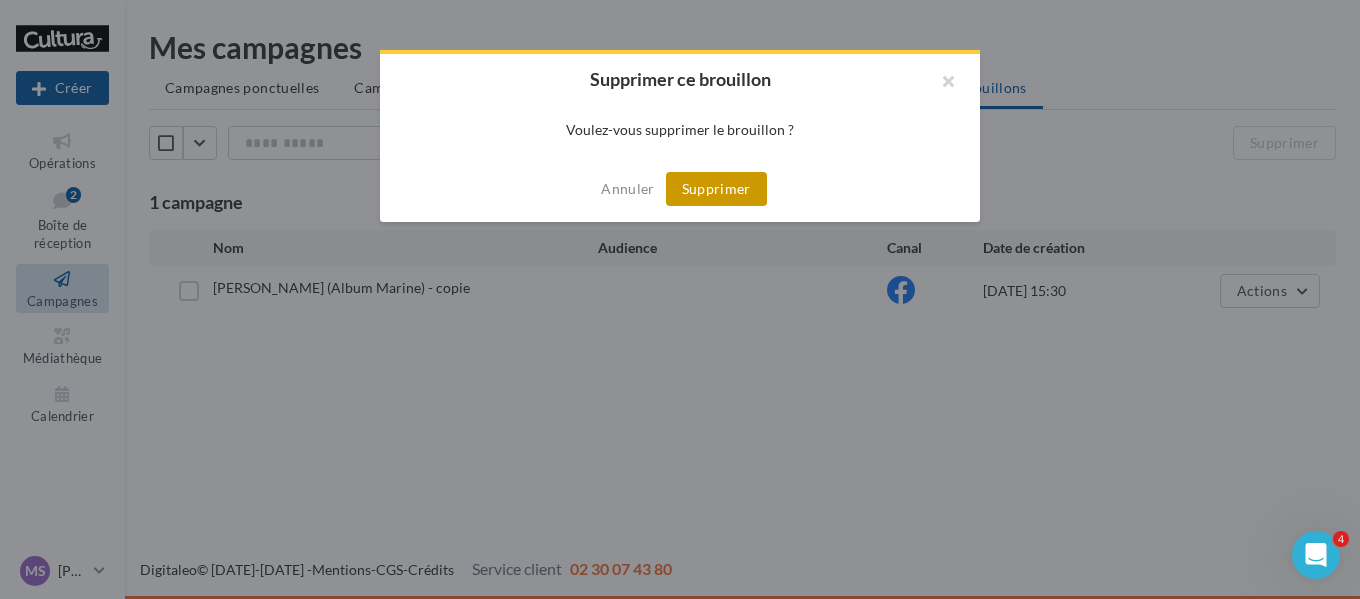 click on "Supprimer" at bounding box center [716, 189] 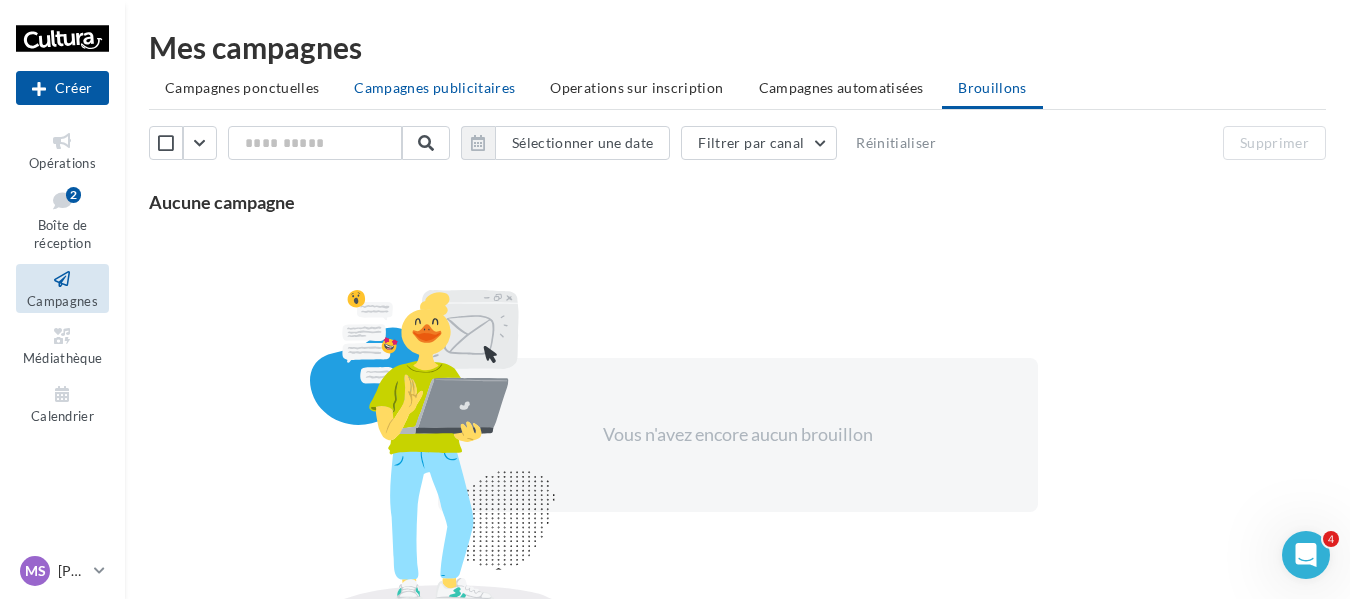 click on "Campagnes publicitaires" at bounding box center [434, 87] 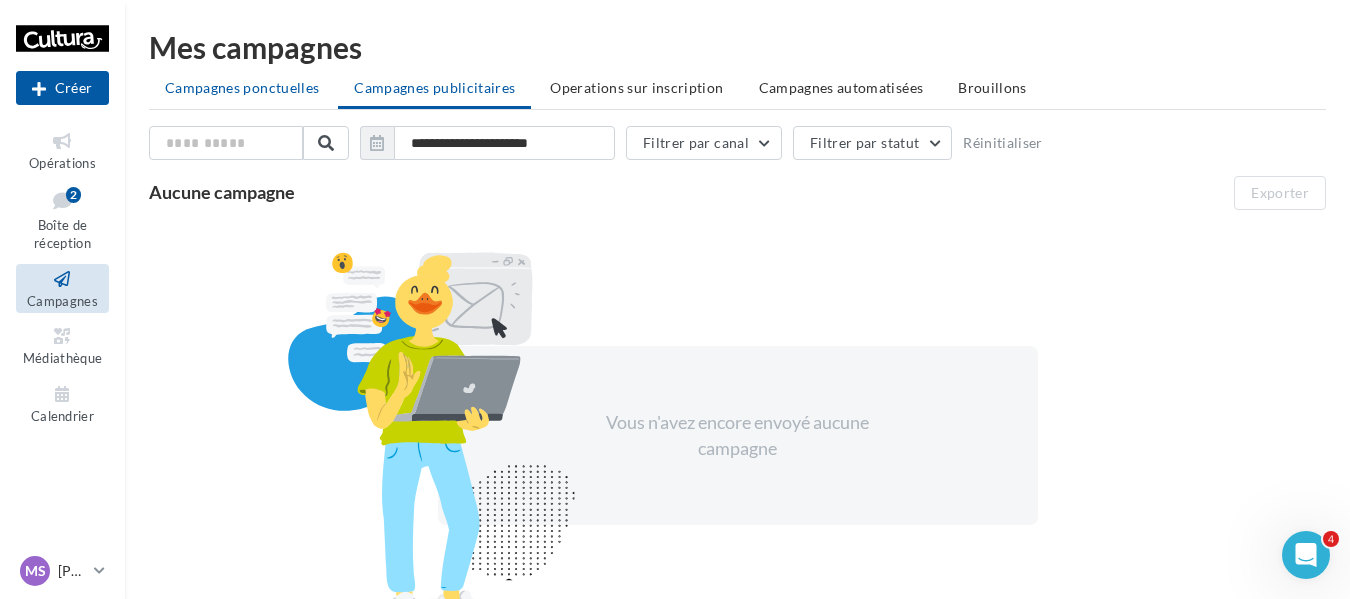 click on "Campagnes ponctuelles" at bounding box center [242, 87] 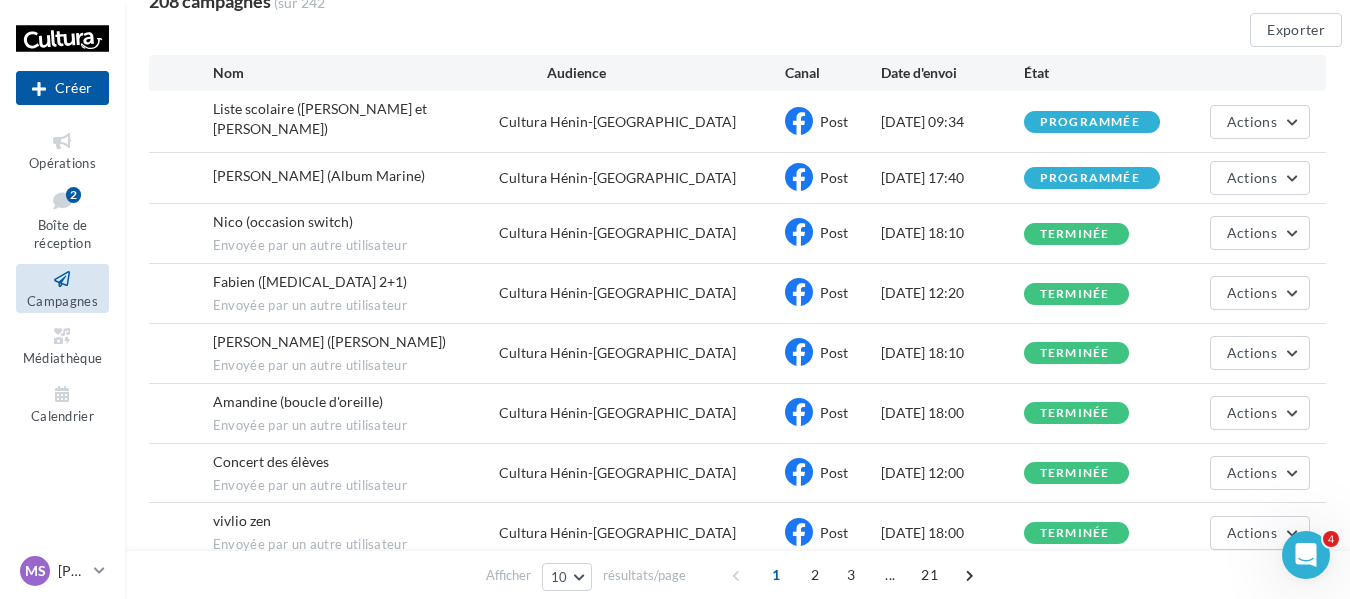scroll, scrollTop: 200, scrollLeft: 0, axis: vertical 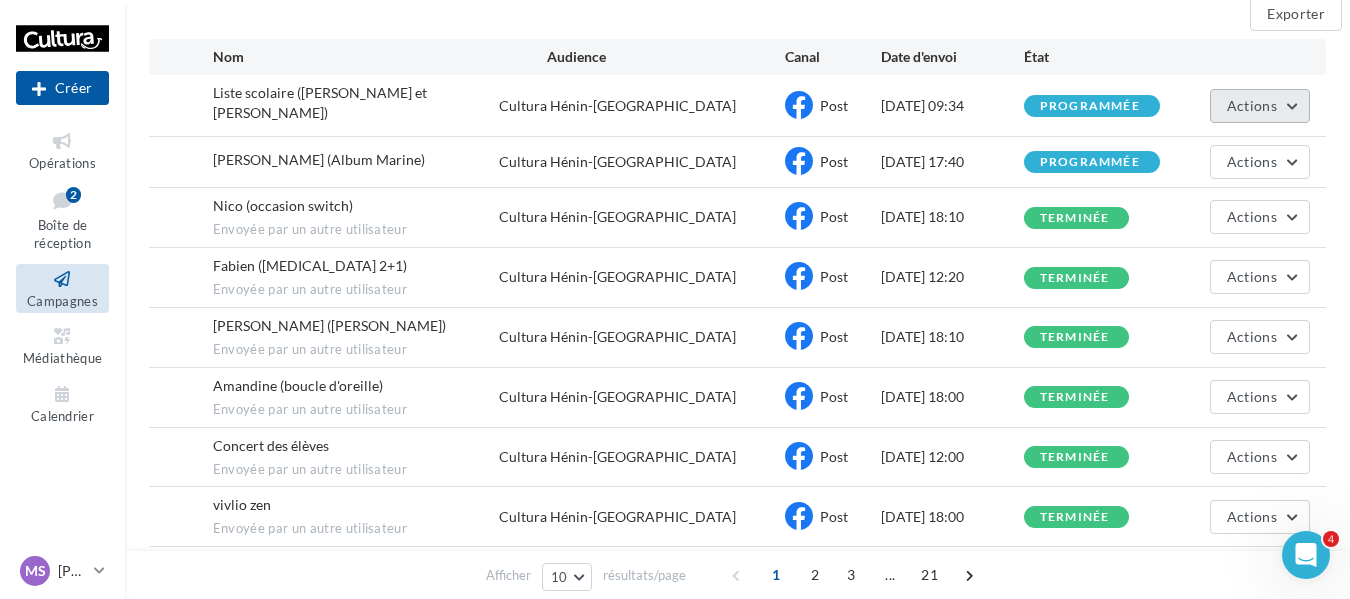 click on "Actions" at bounding box center (1260, 106) 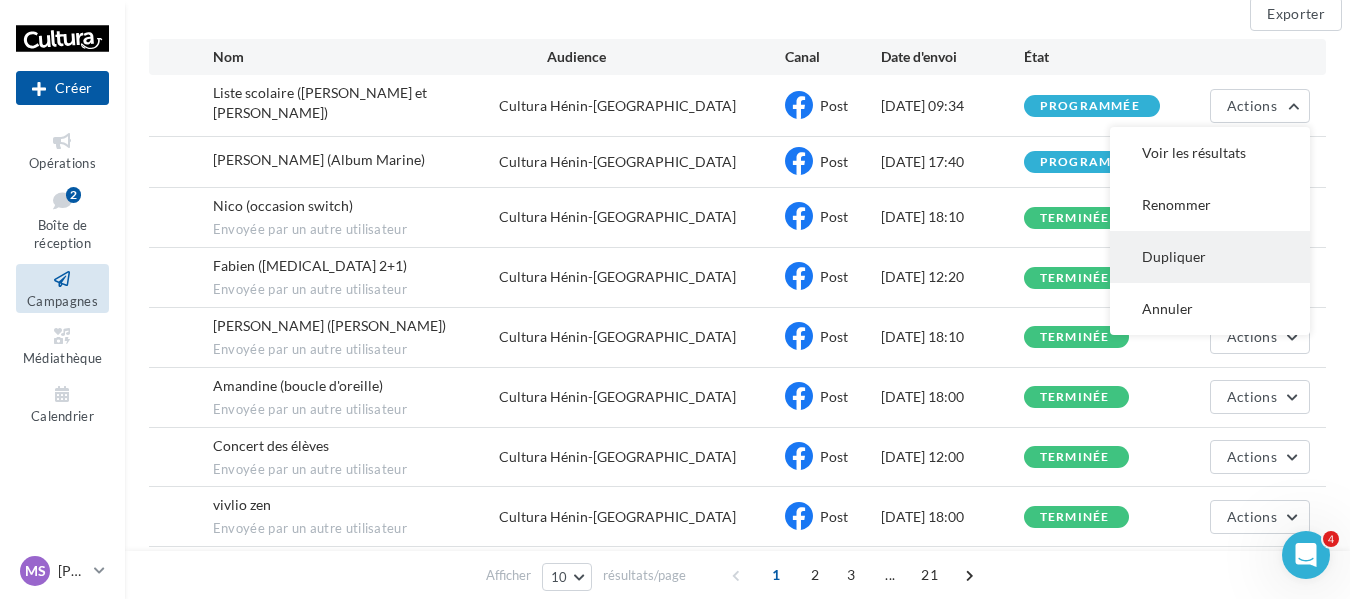 click on "Dupliquer" at bounding box center [1210, 257] 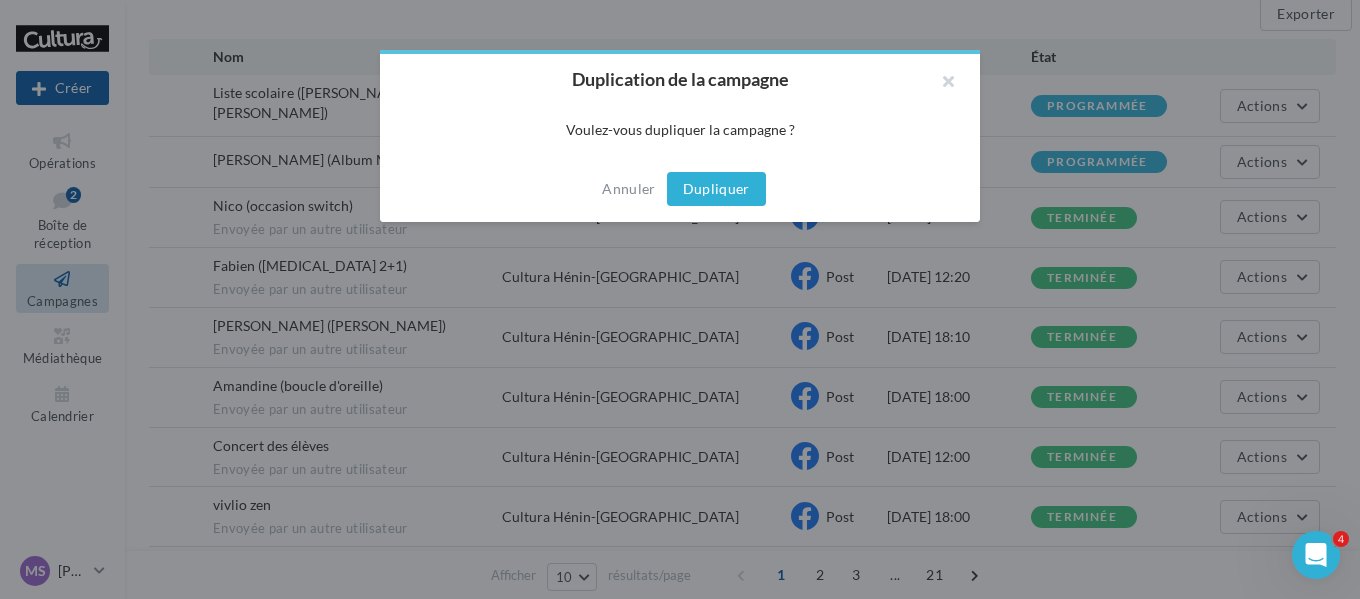 click on "Dupliquer" at bounding box center (716, 189) 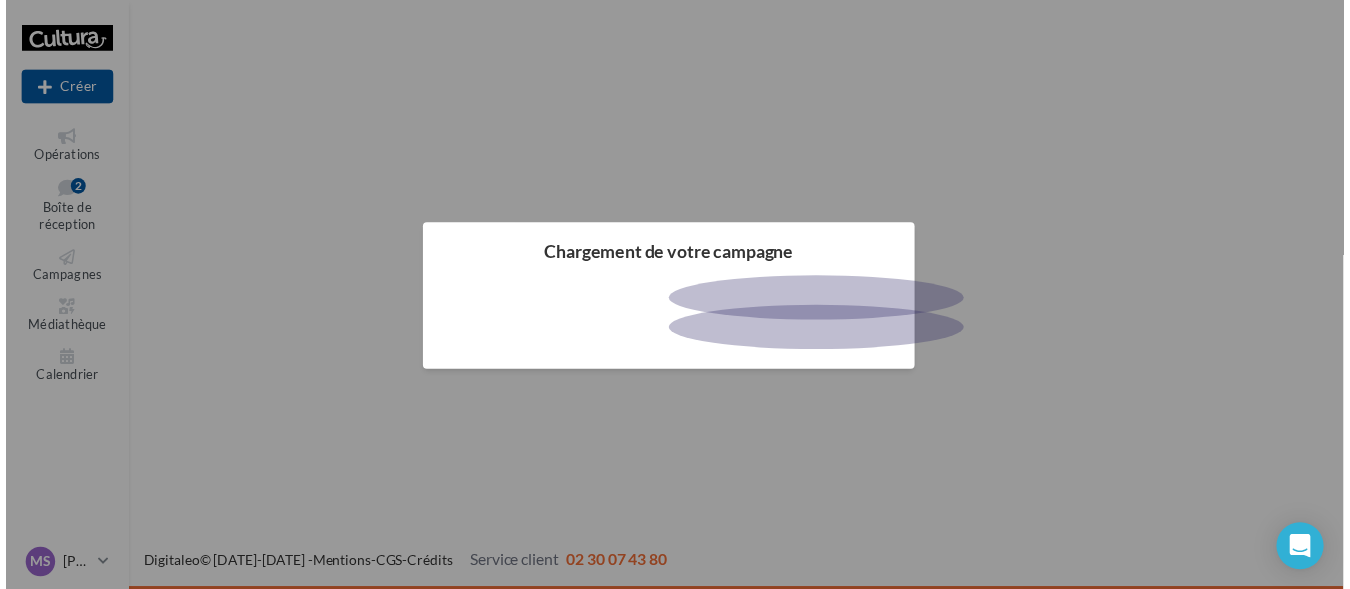 scroll, scrollTop: 0, scrollLeft: 0, axis: both 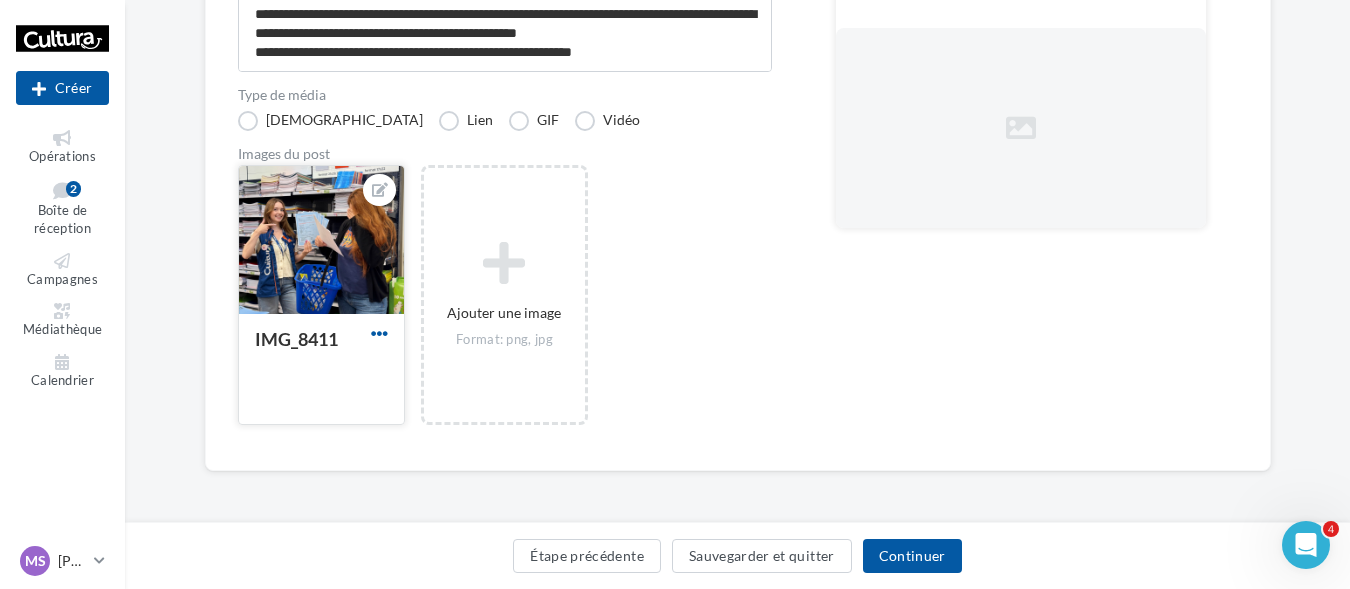 click at bounding box center (379, 333) 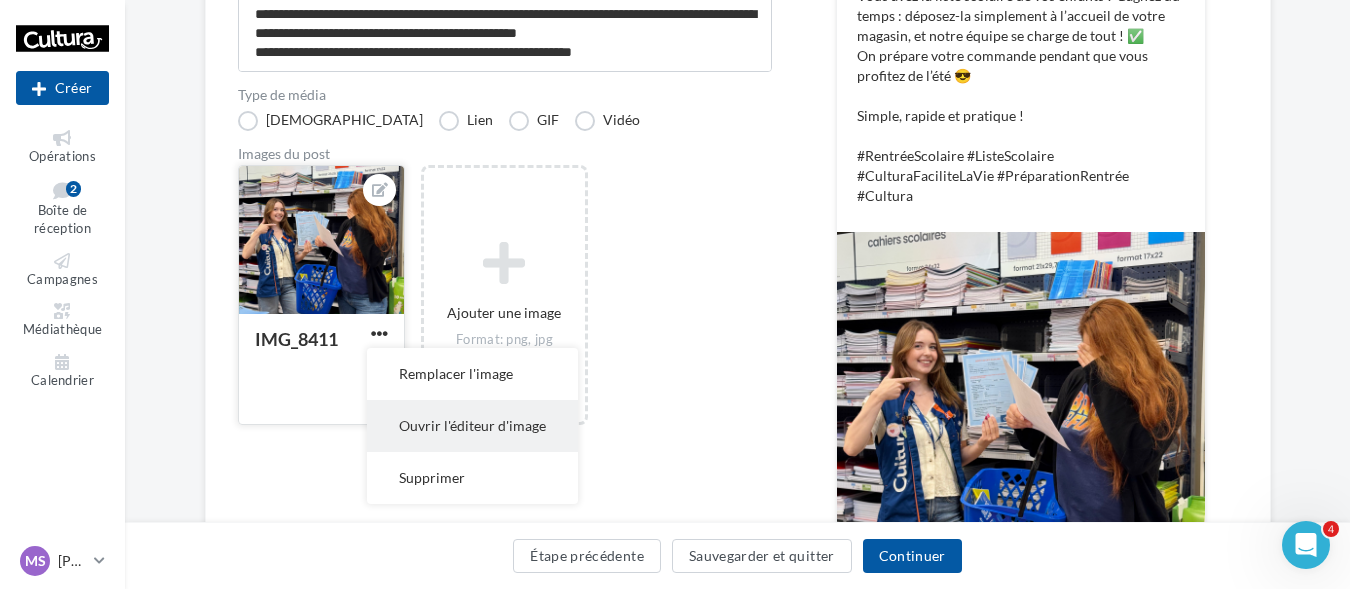 click on "Ouvrir l'éditeur d'image" at bounding box center (472, 426) 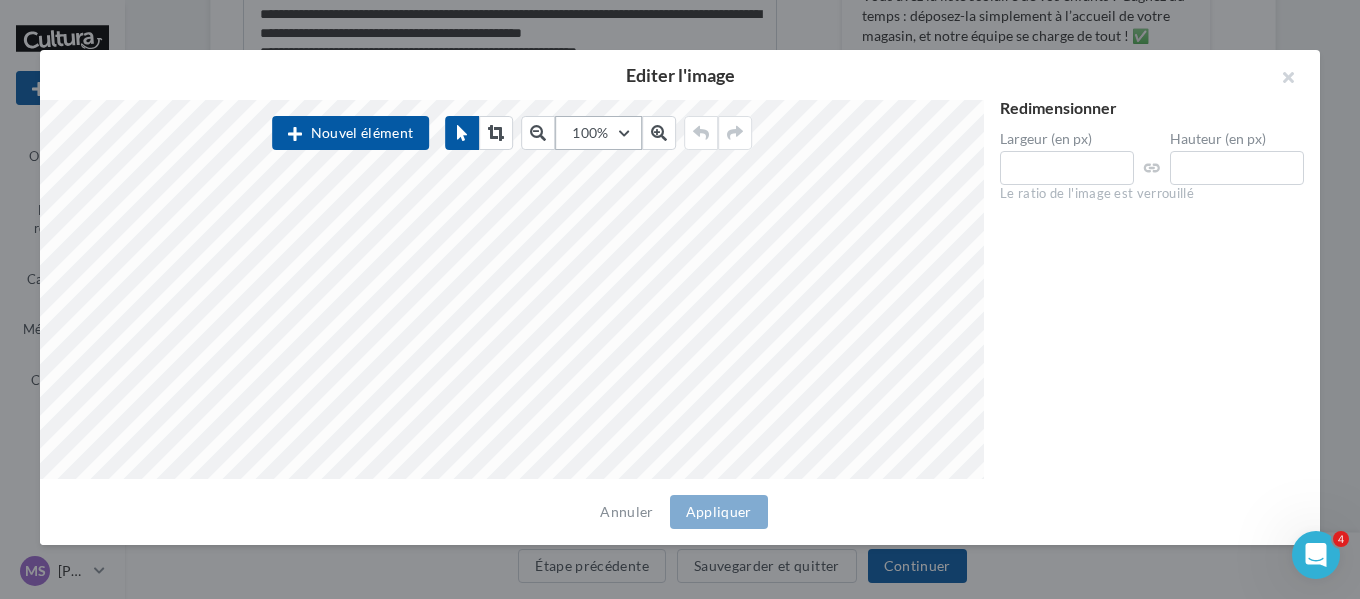 click on "100%" at bounding box center [598, 133] 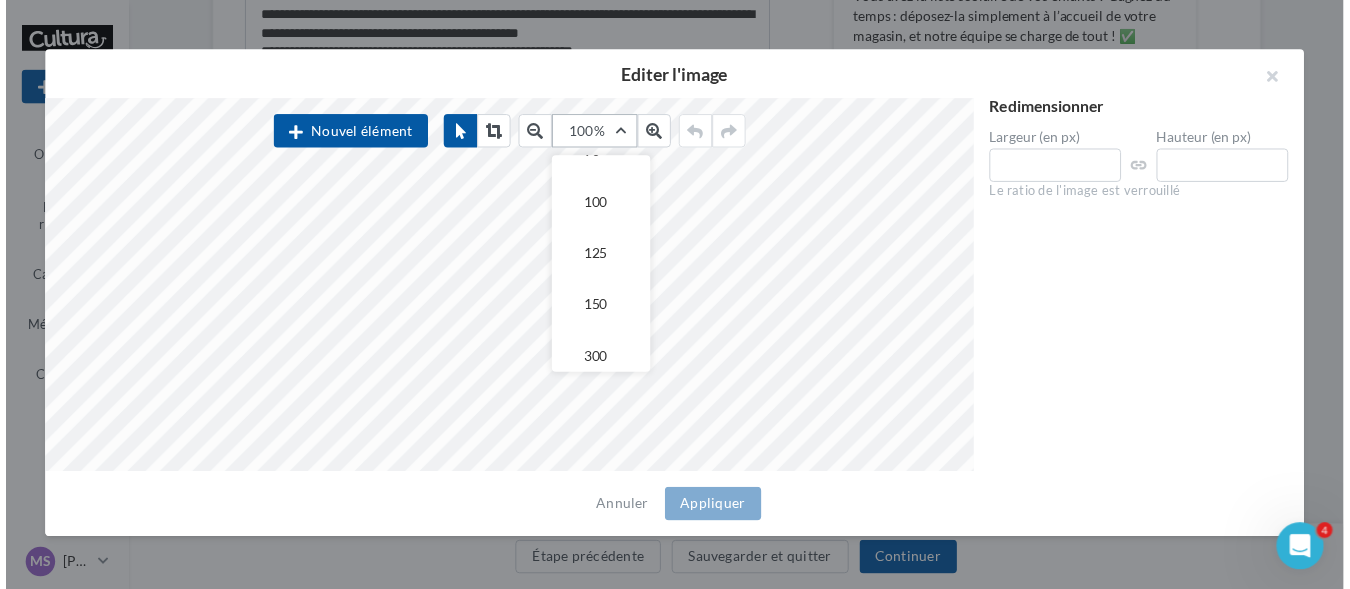 scroll, scrollTop: 300, scrollLeft: 0, axis: vertical 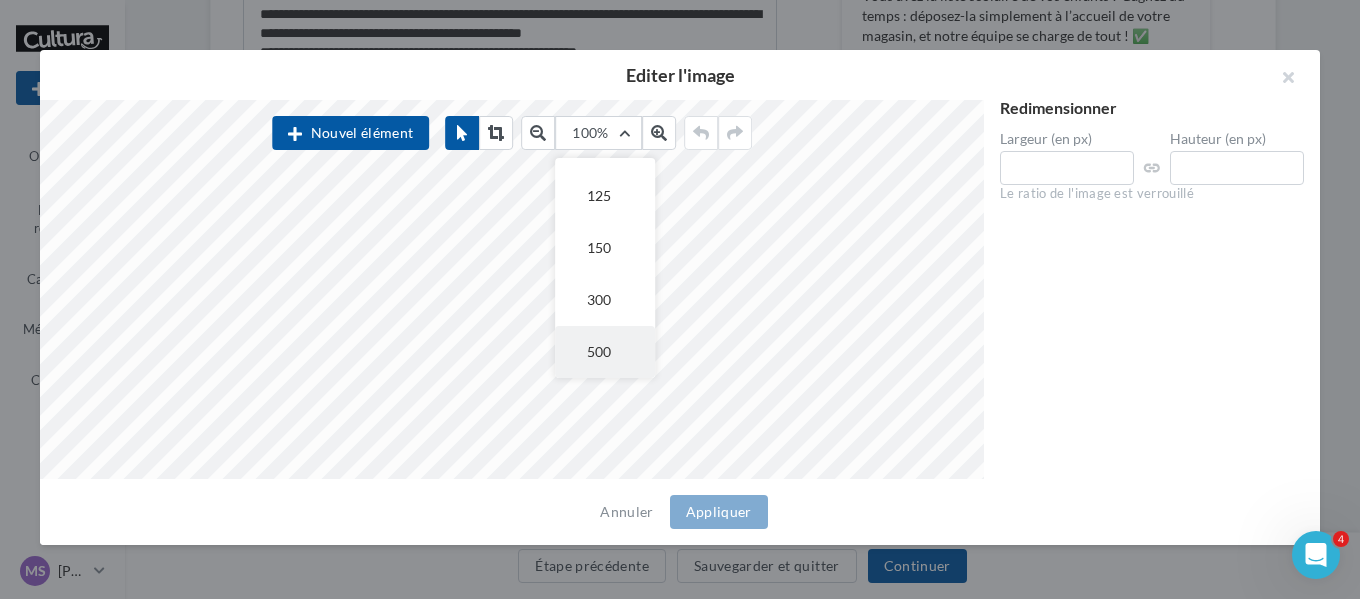 click on "500" at bounding box center [599, 351] 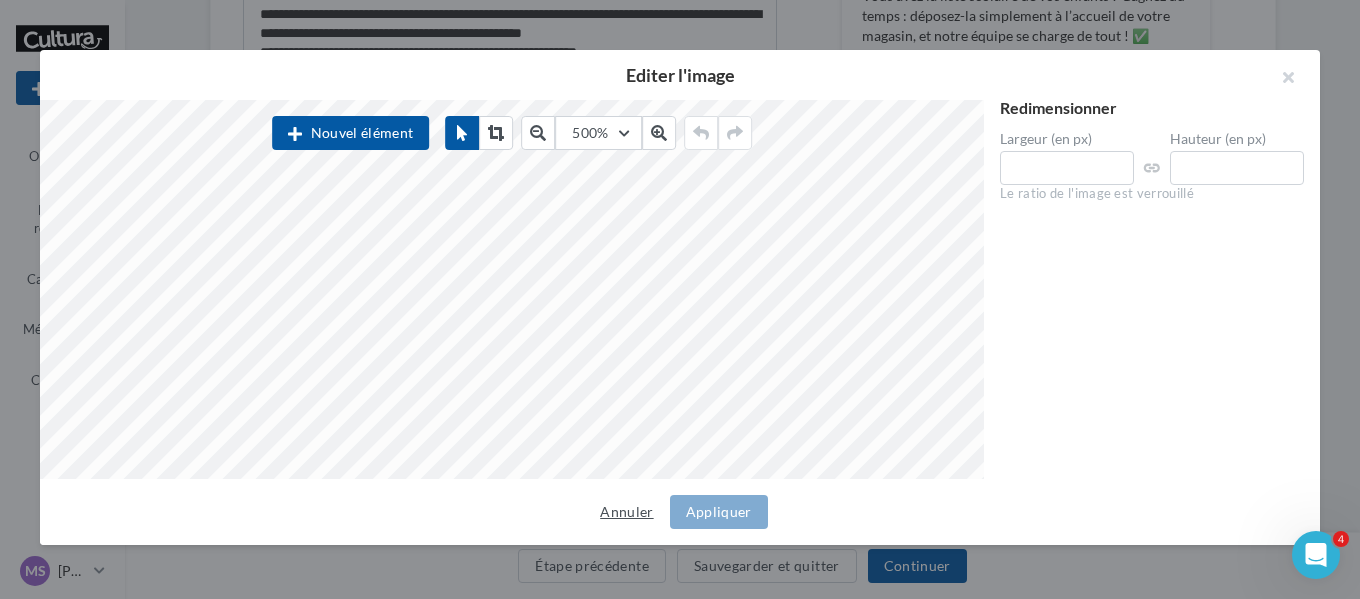 click on "Annuler" at bounding box center [626, 512] 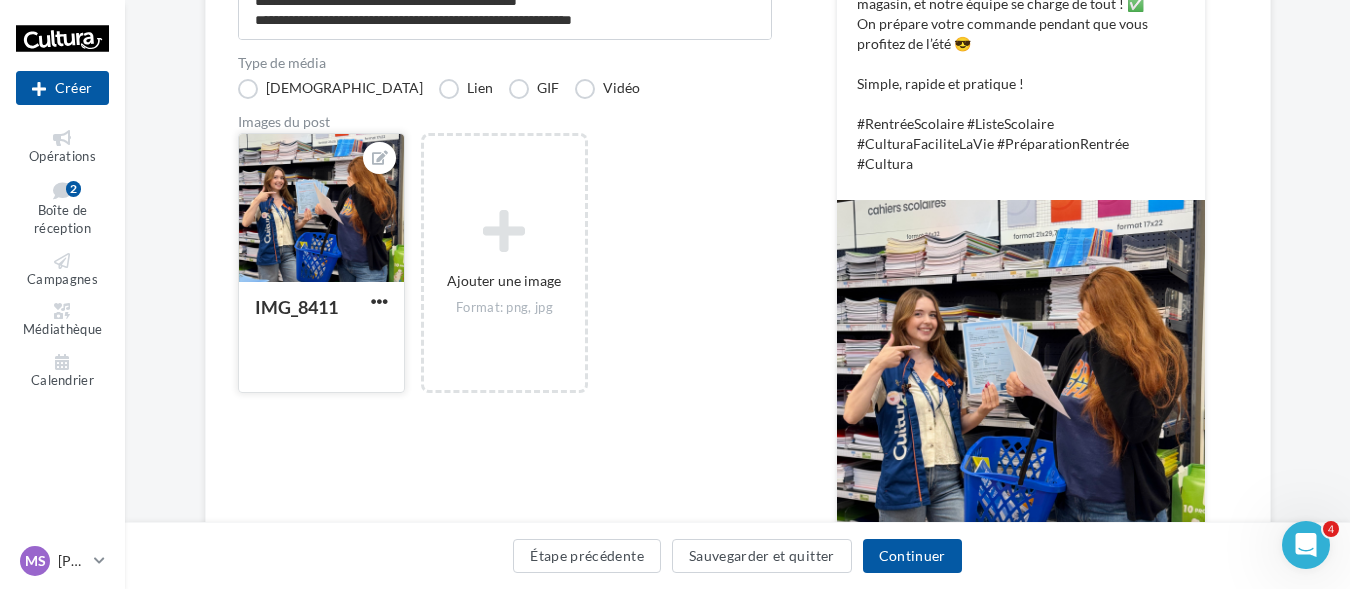 scroll, scrollTop: 590, scrollLeft: 0, axis: vertical 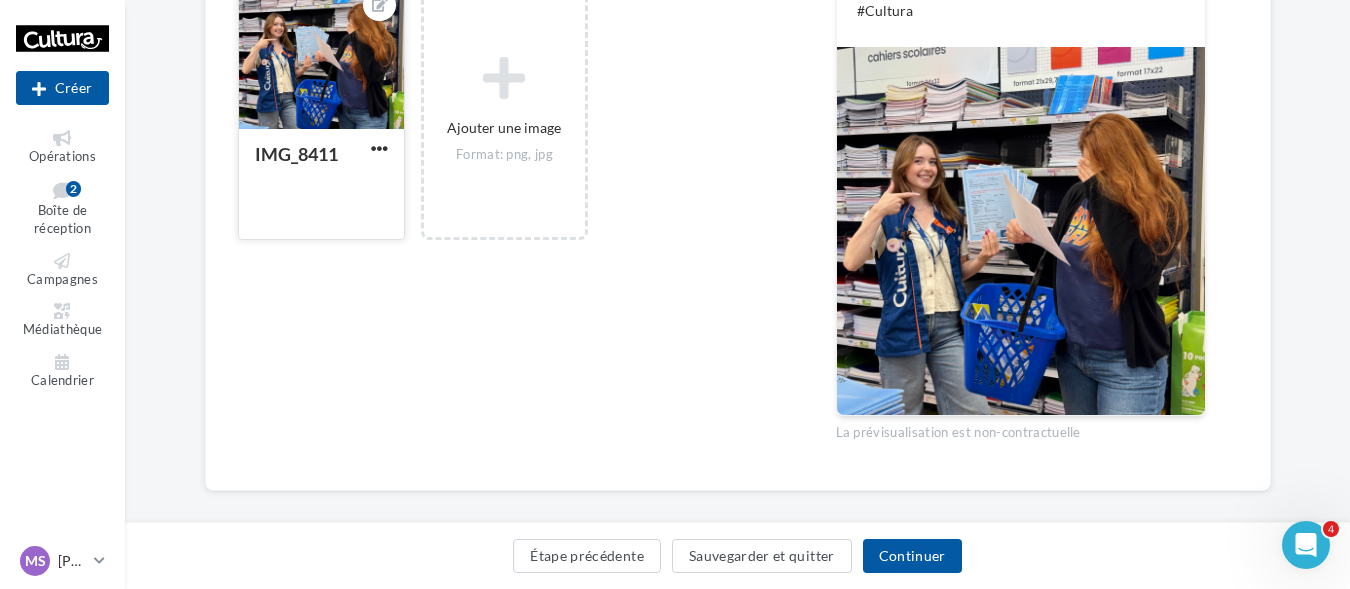 click on "Étape précédente   Sauvegarder et quitter    Continuer" at bounding box center [737, 560] 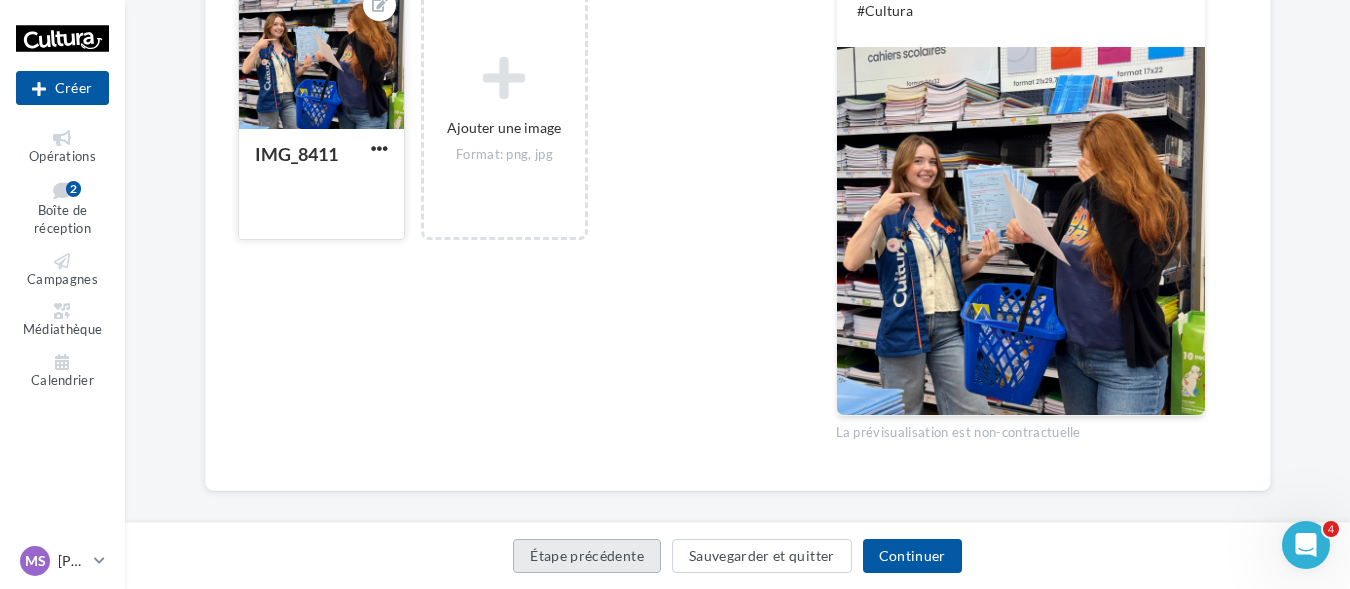click on "Étape précédente" at bounding box center [587, 556] 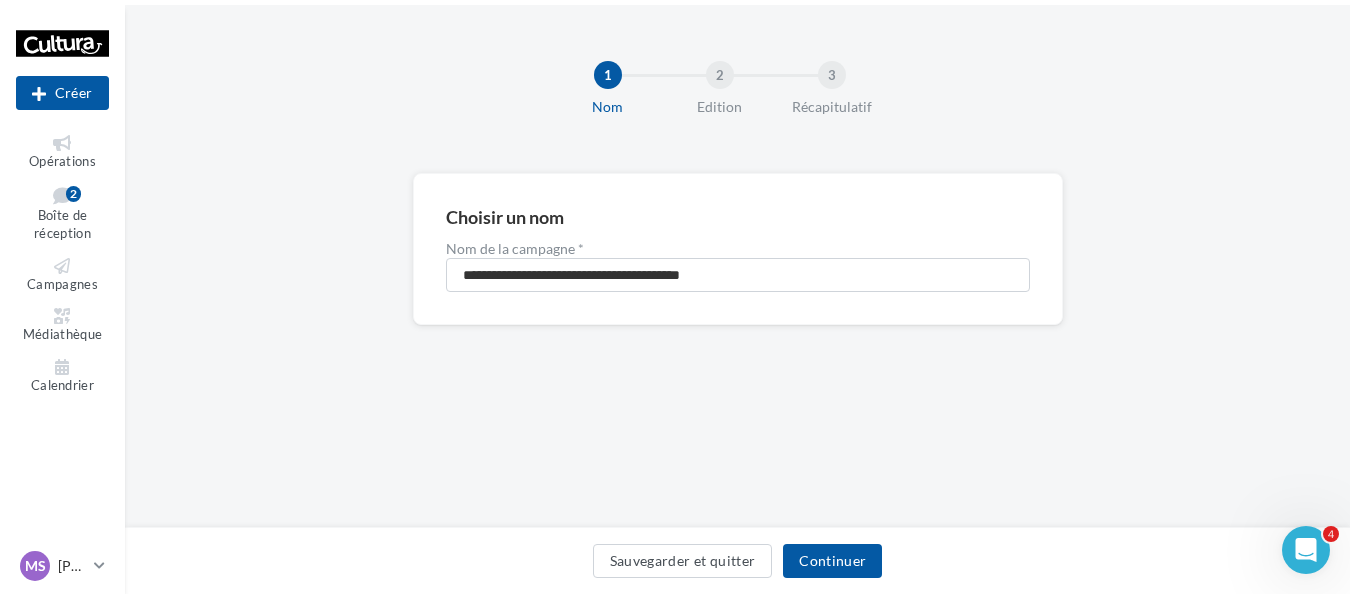 scroll, scrollTop: 0, scrollLeft: 0, axis: both 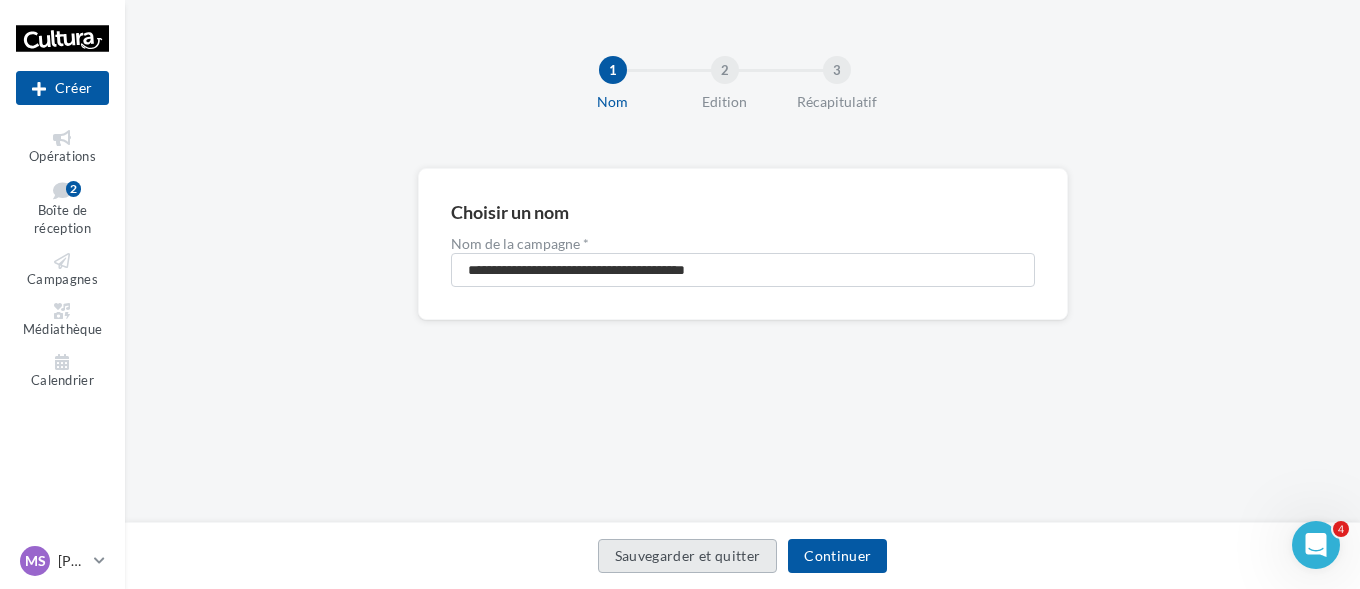 click on "Sauvegarder et quitter" at bounding box center (688, 556) 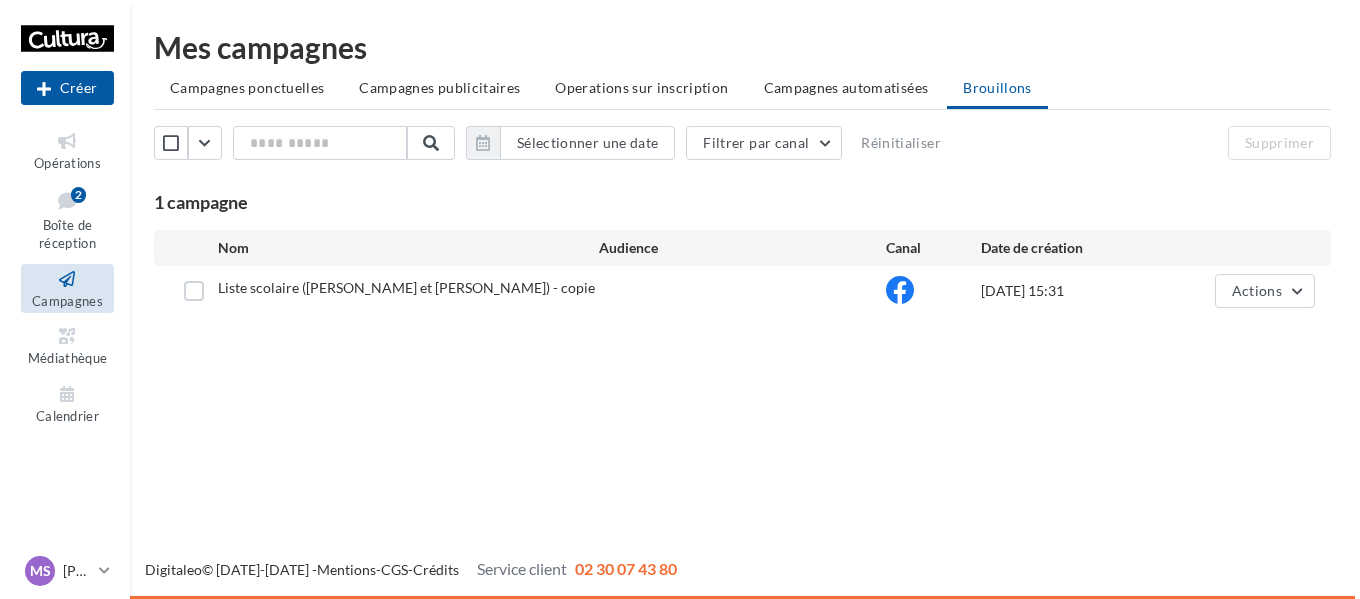 scroll, scrollTop: 0, scrollLeft: 0, axis: both 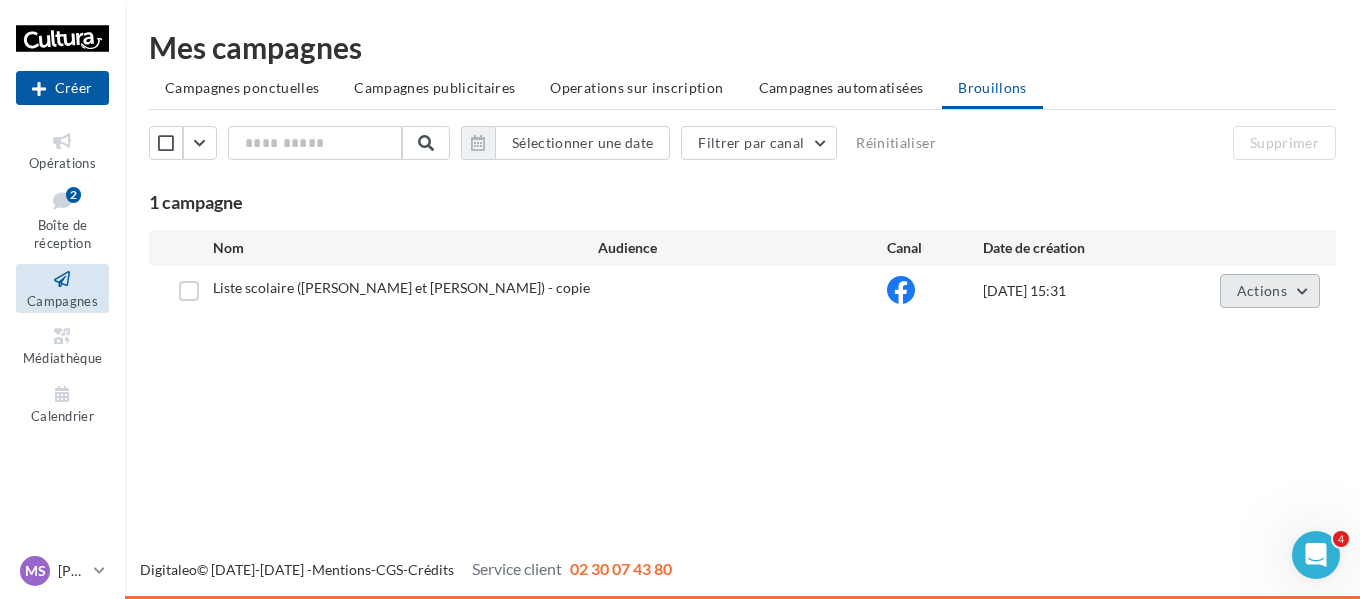 click on "Actions" at bounding box center [1270, 291] 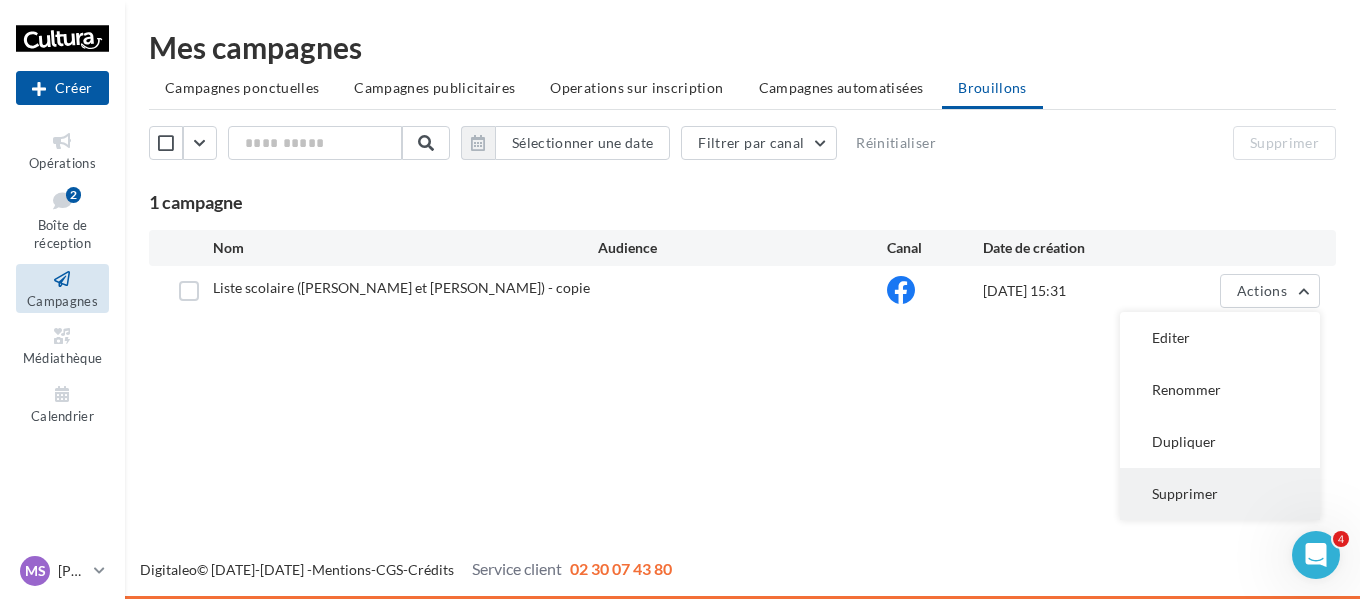 click on "Supprimer" at bounding box center [1220, 494] 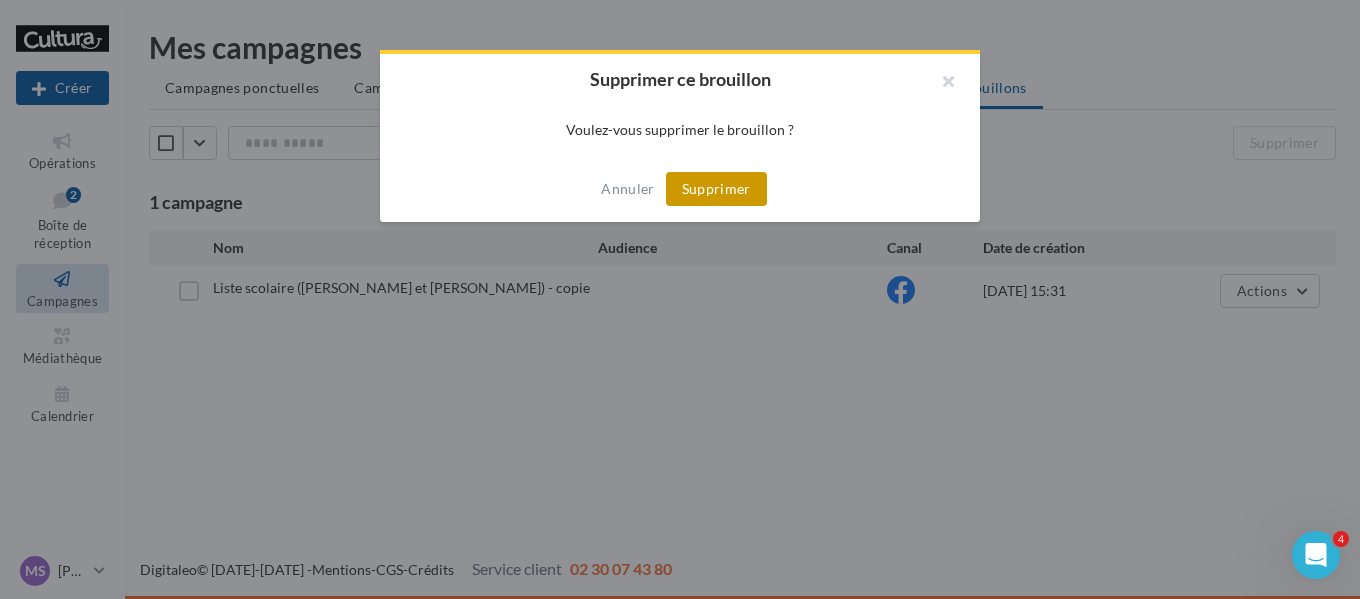 click on "Supprimer" at bounding box center [716, 189] 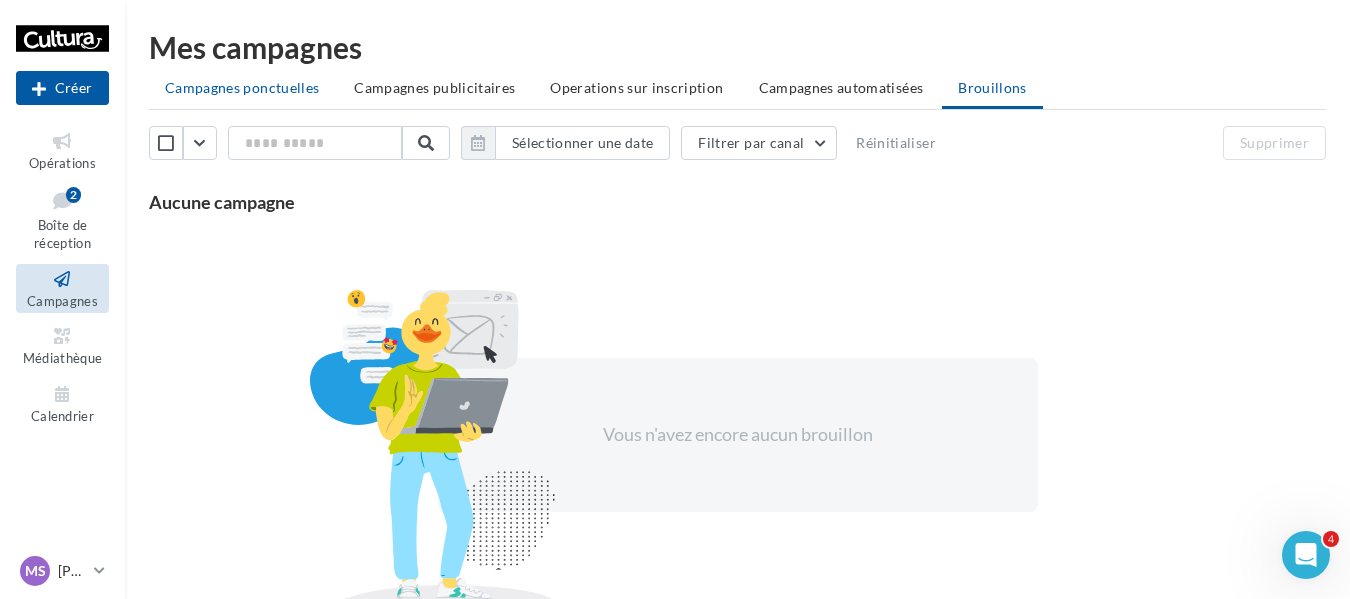 click on "Campagnes ponctuelles" at bounding box center (242, 87) 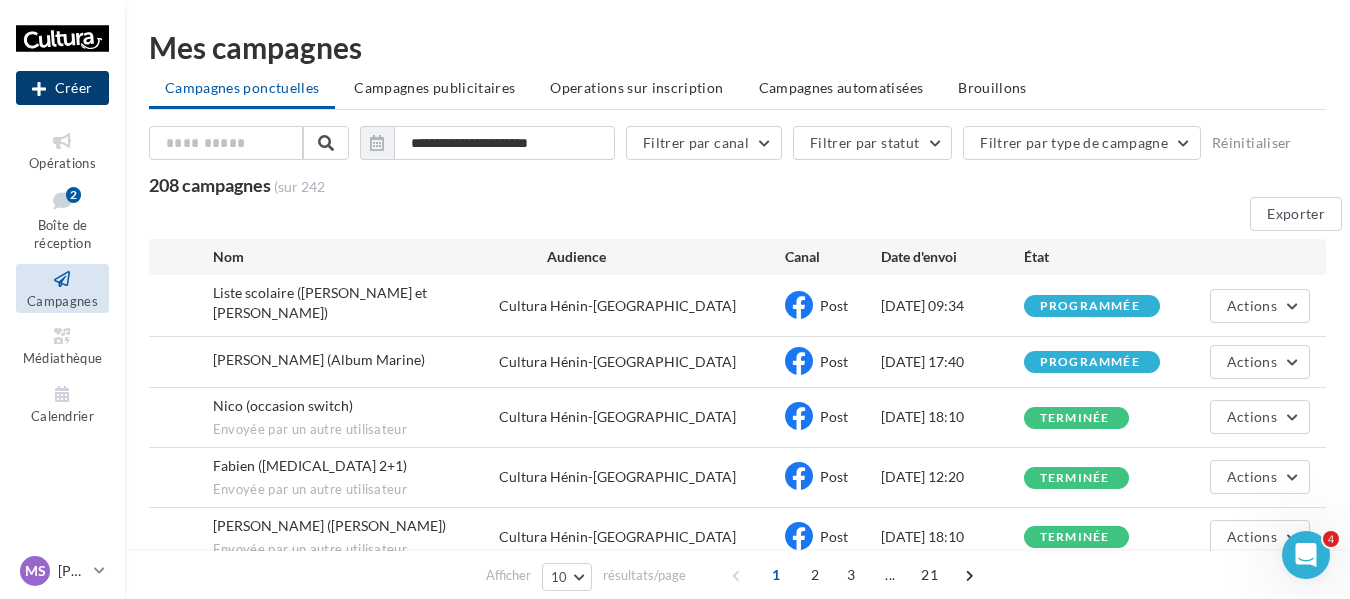 click on "Créer" at bounding box center [62, 88] 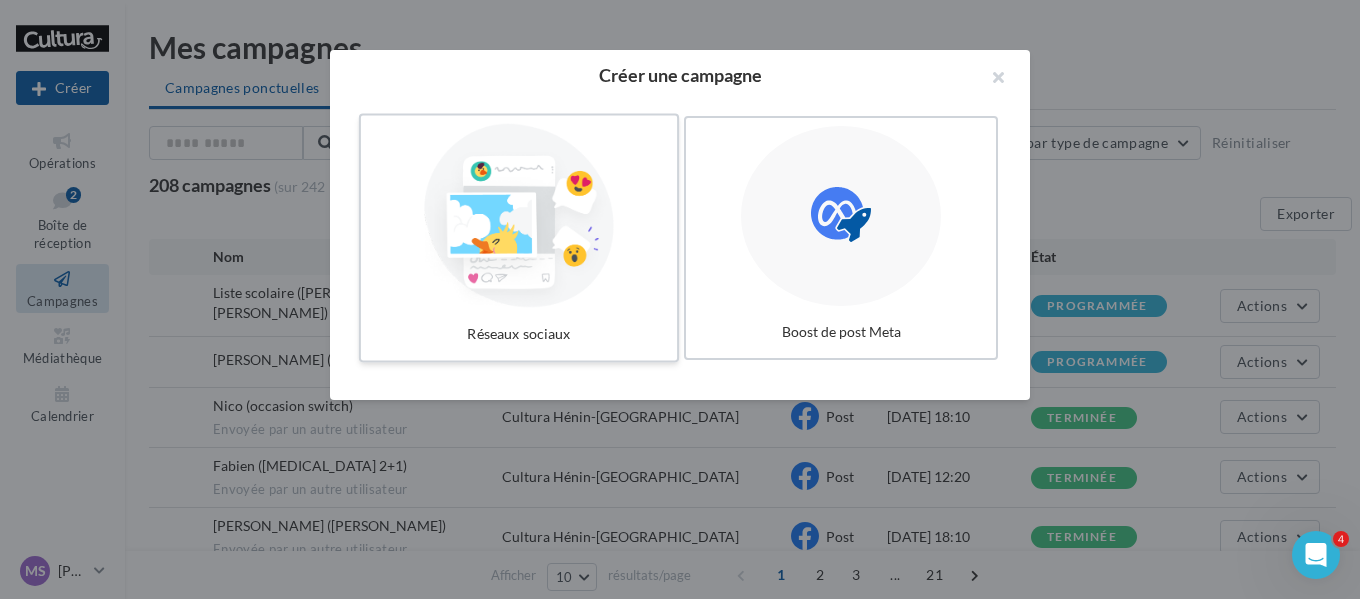 click at bounding box center [519, 216] 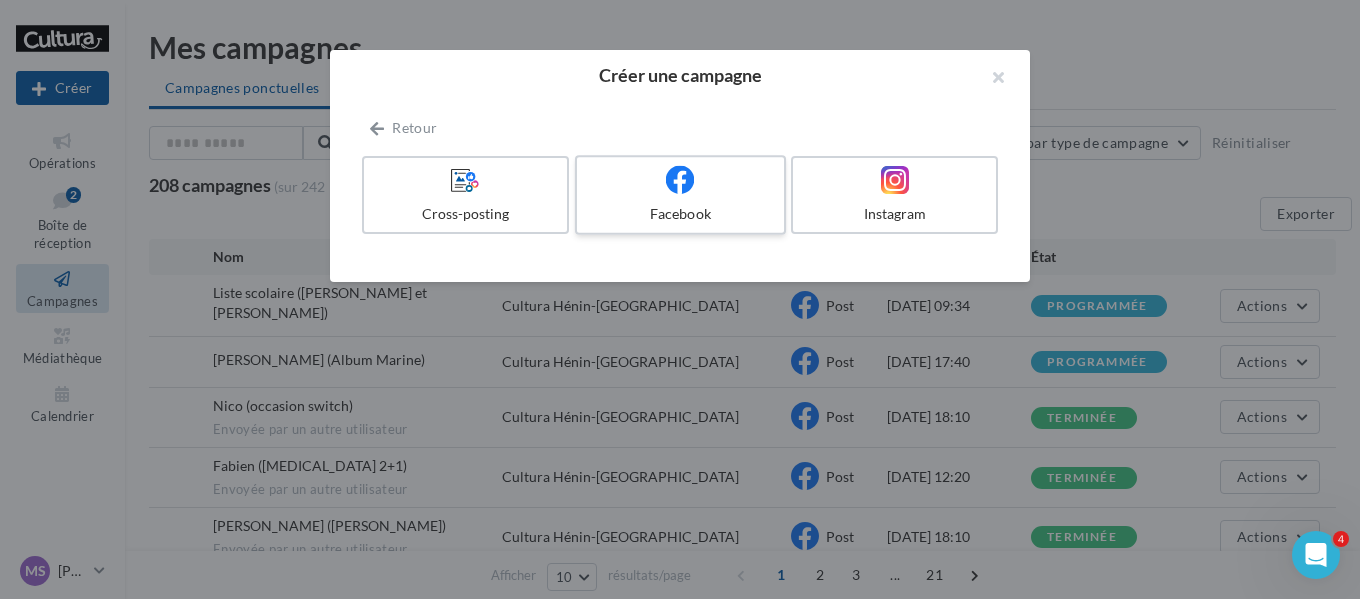 click at bounding box center [680, 179] 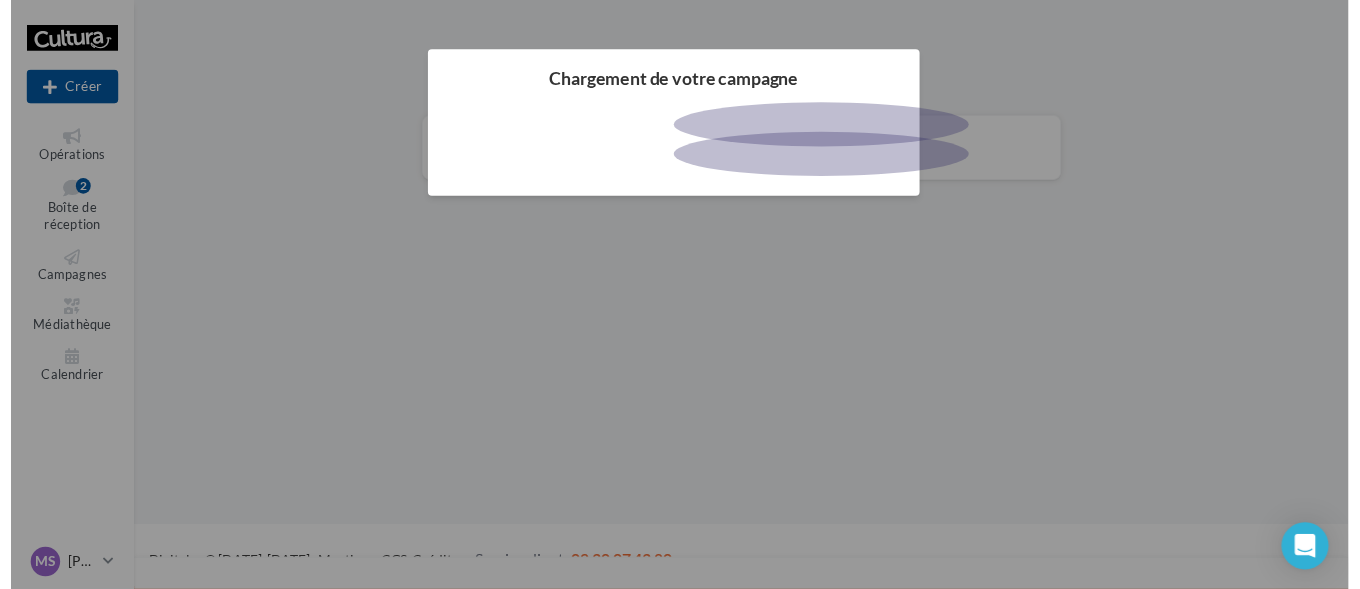 scroll, scrollTop: 0, scrollLeft: 0, axis: both 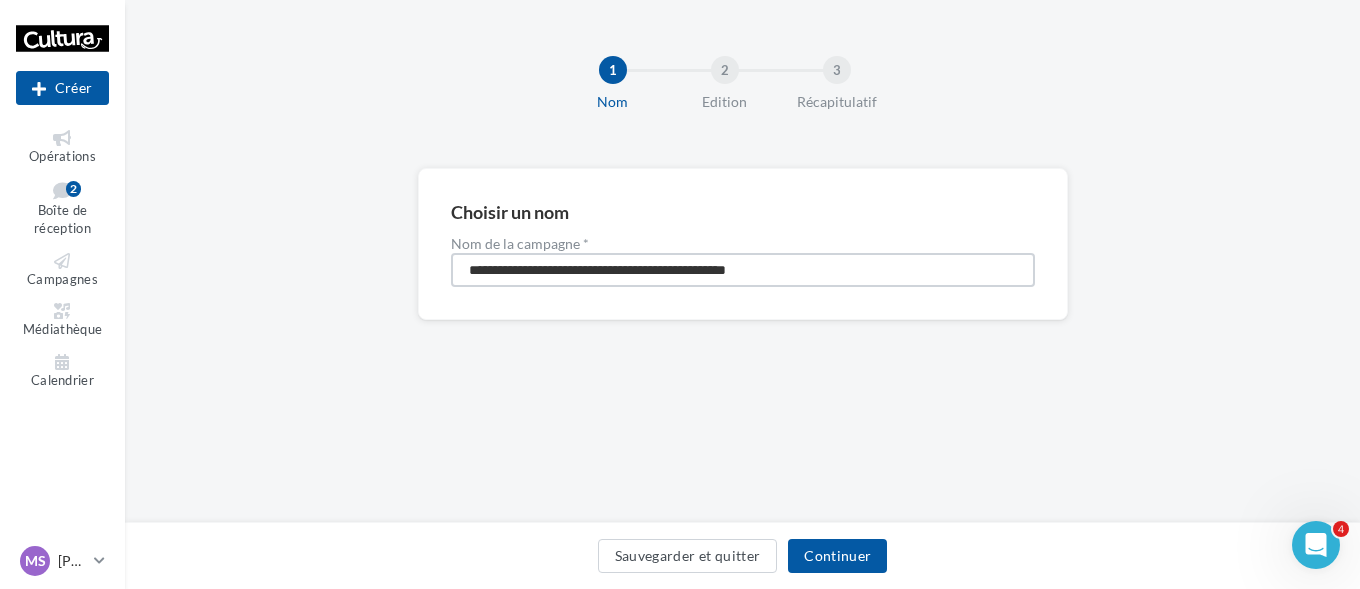 drag, startPoint x: 885, startPoint y: 262, endPoint x: 459, endPoint y: 254, distance: 426.0751 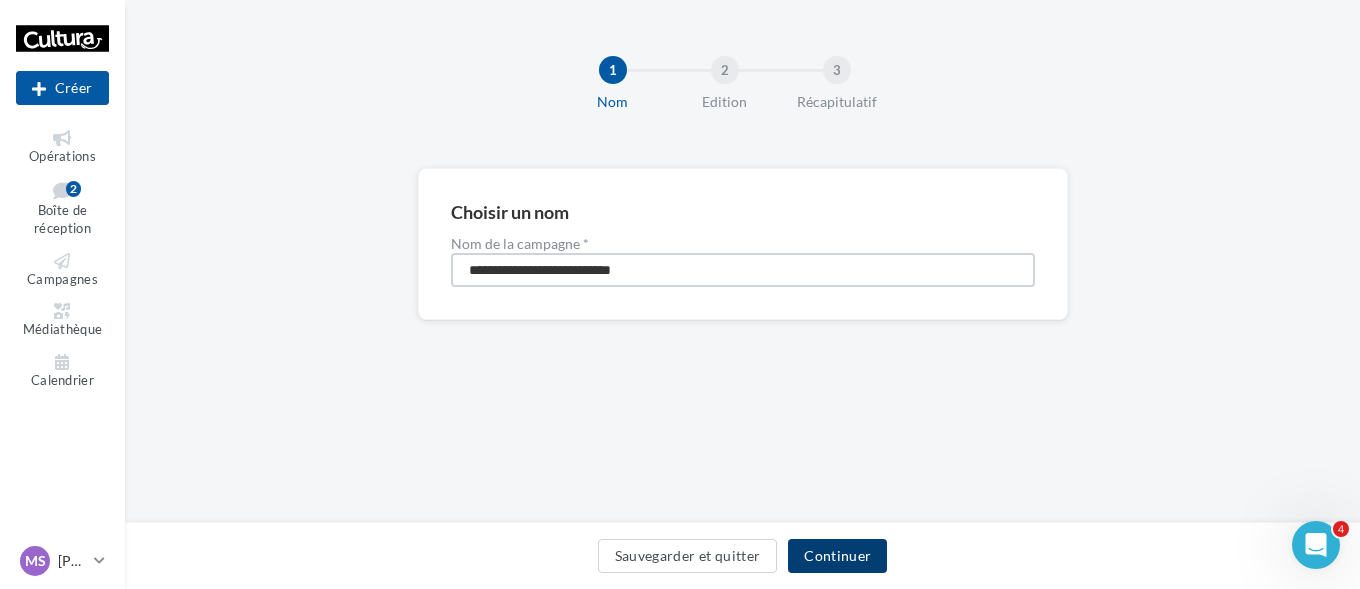 type on "**********" 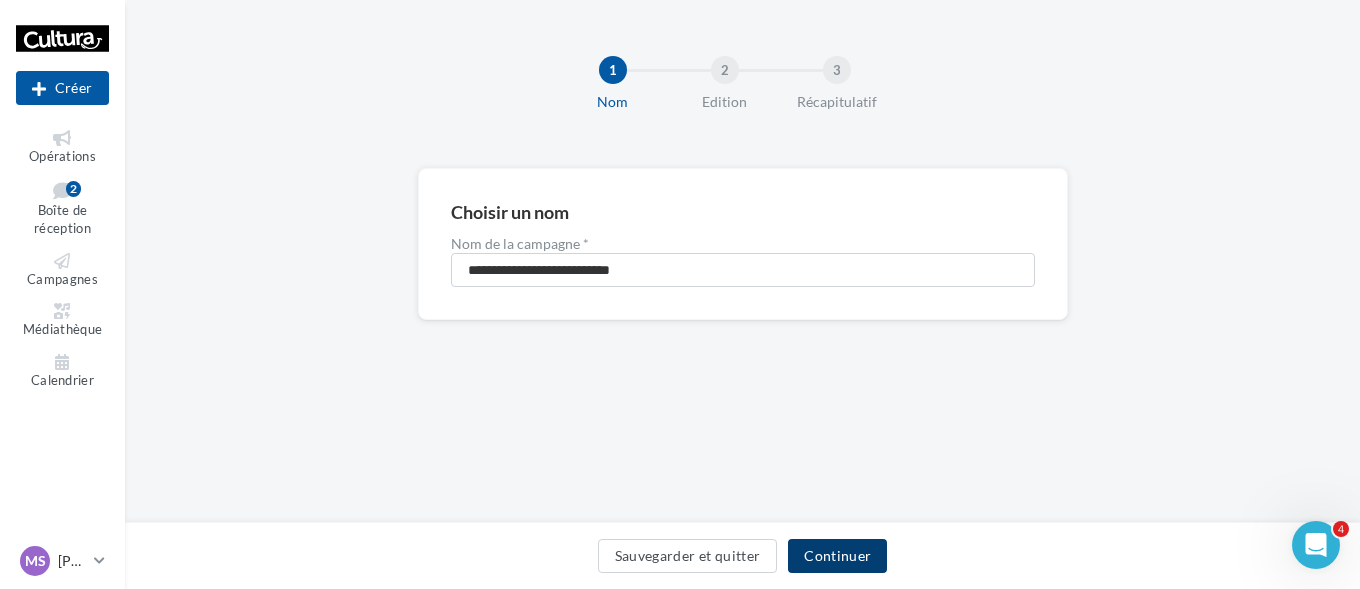 click on "Continuer" at bounding box center (837, 556) 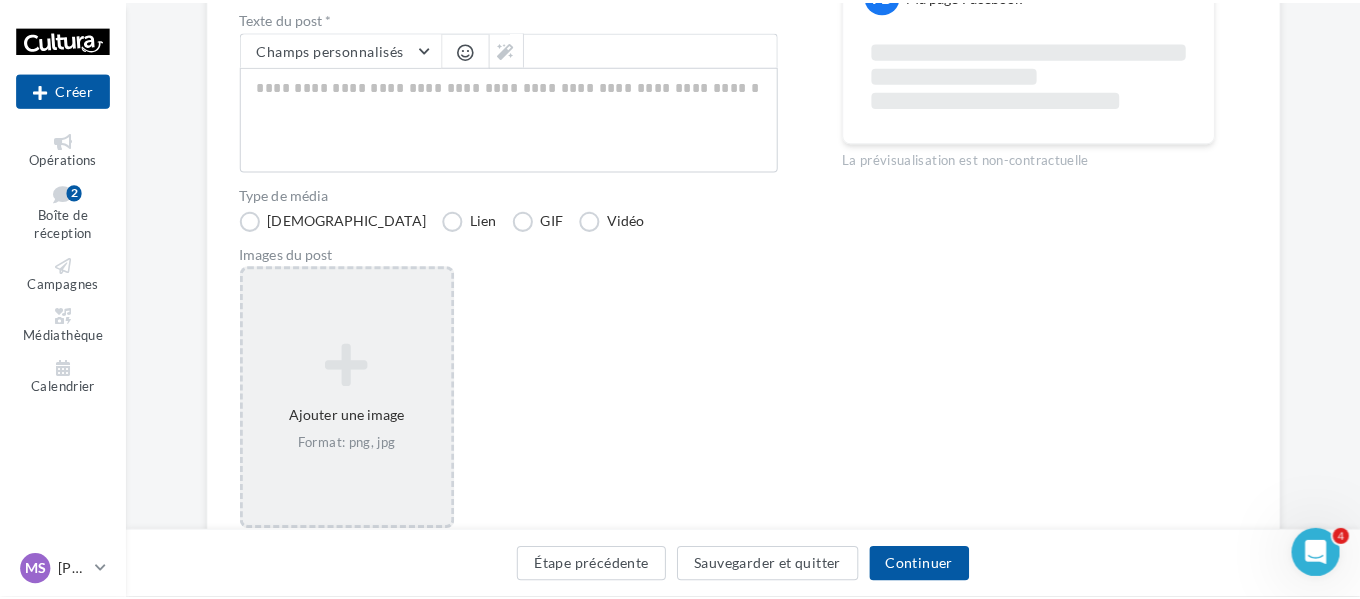 scroll, scrollTop: 300, scrollLeft: 0, axis: vertical 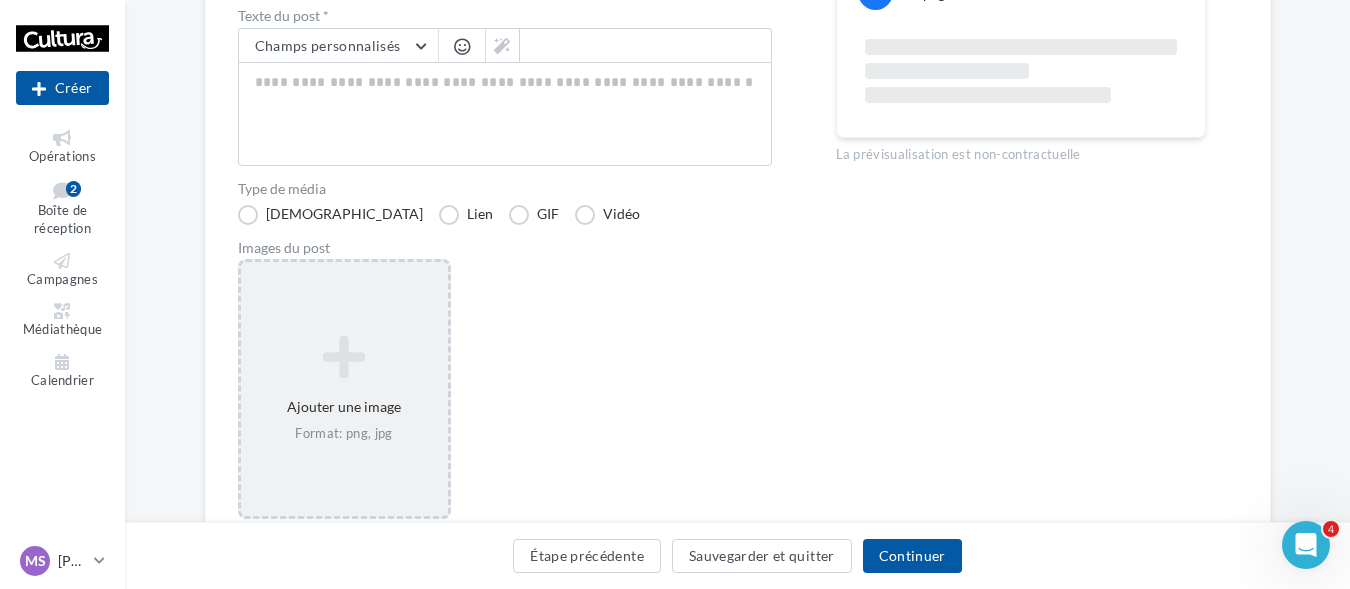 click at bounding box center [344, 357] 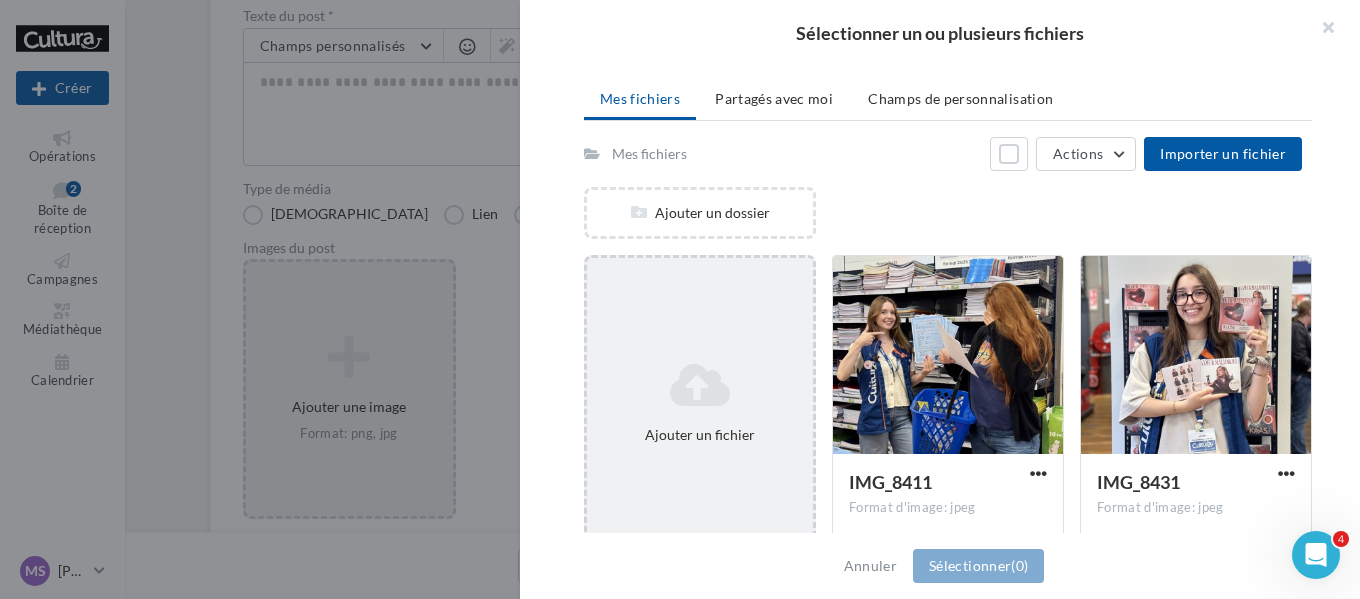scroll, scrollTop: 200, scrollLeft: 0, axis: vertical 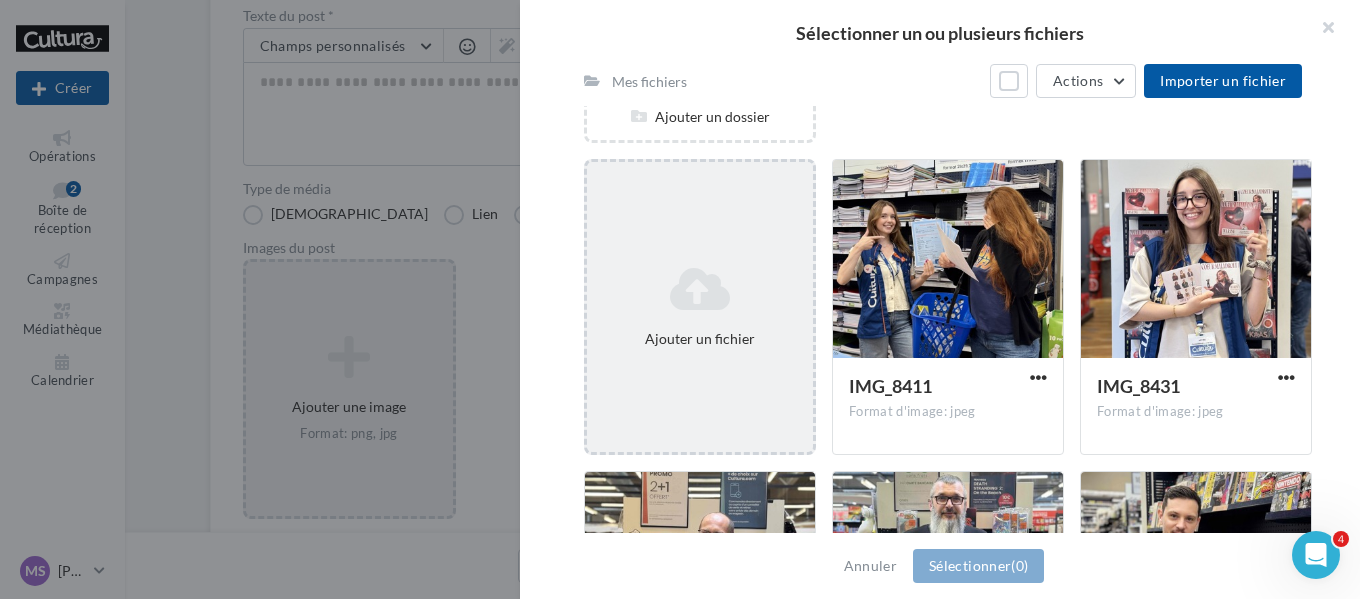 click on "Ajouter un fichier" at bounding box center (700, 307) 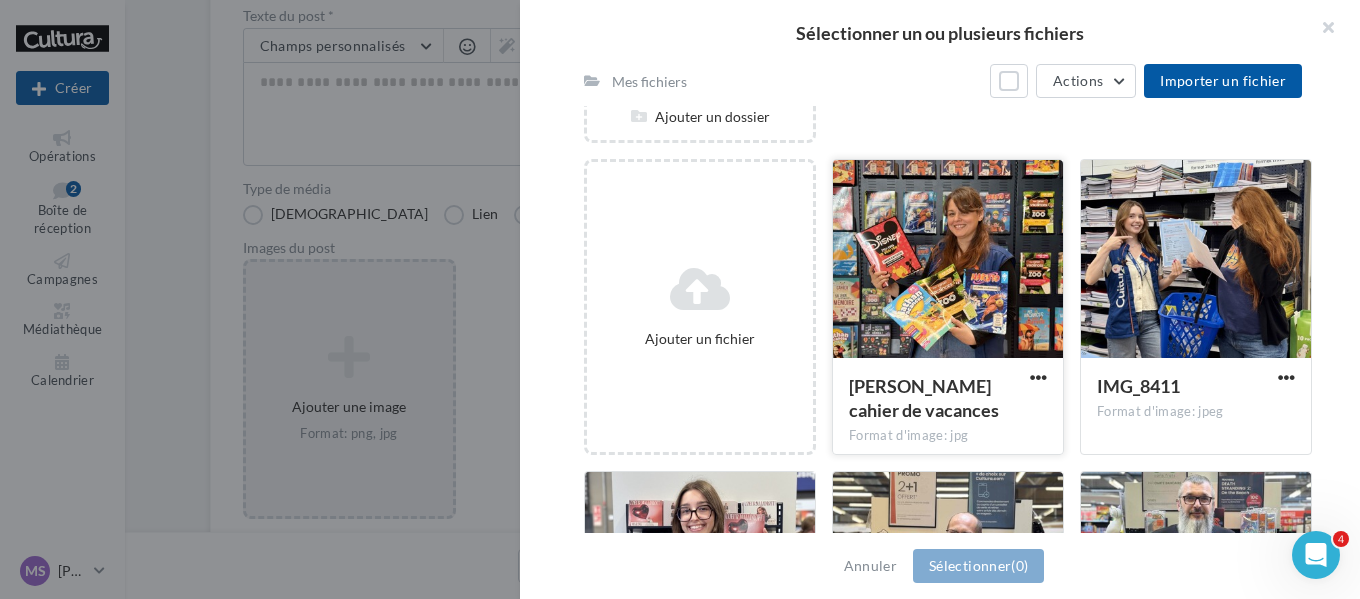 click at bounding box center (948, 260) 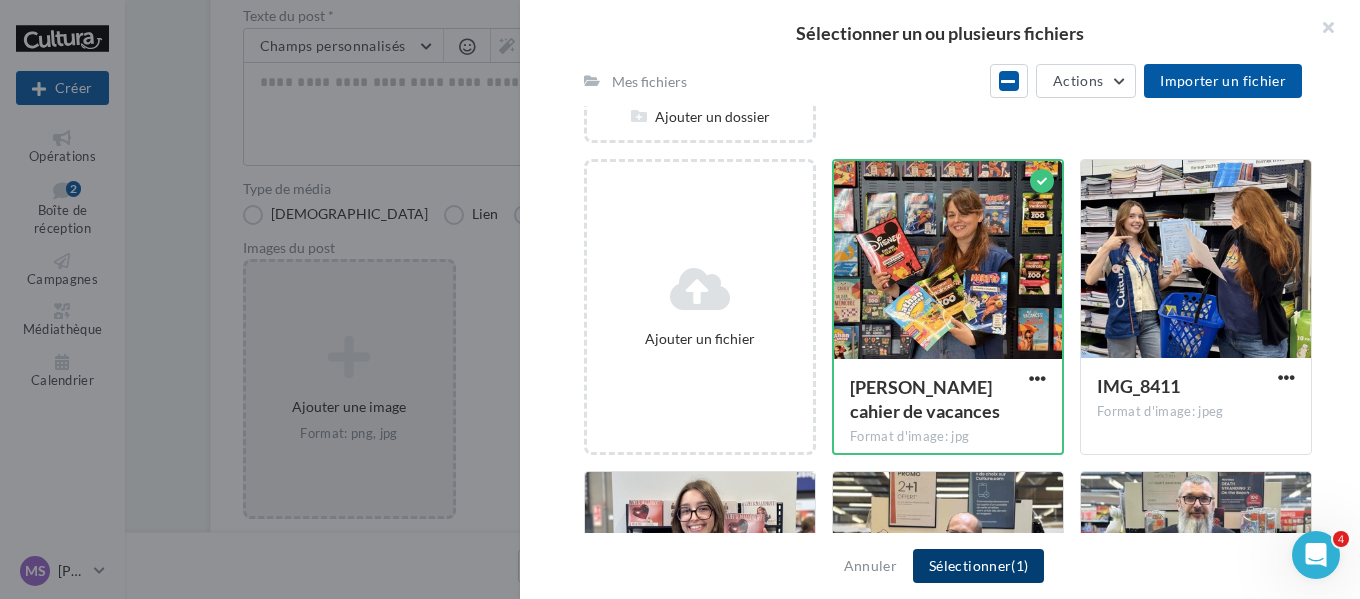 click on "Sélectionner   (1)" at bounding box center (978, 566) 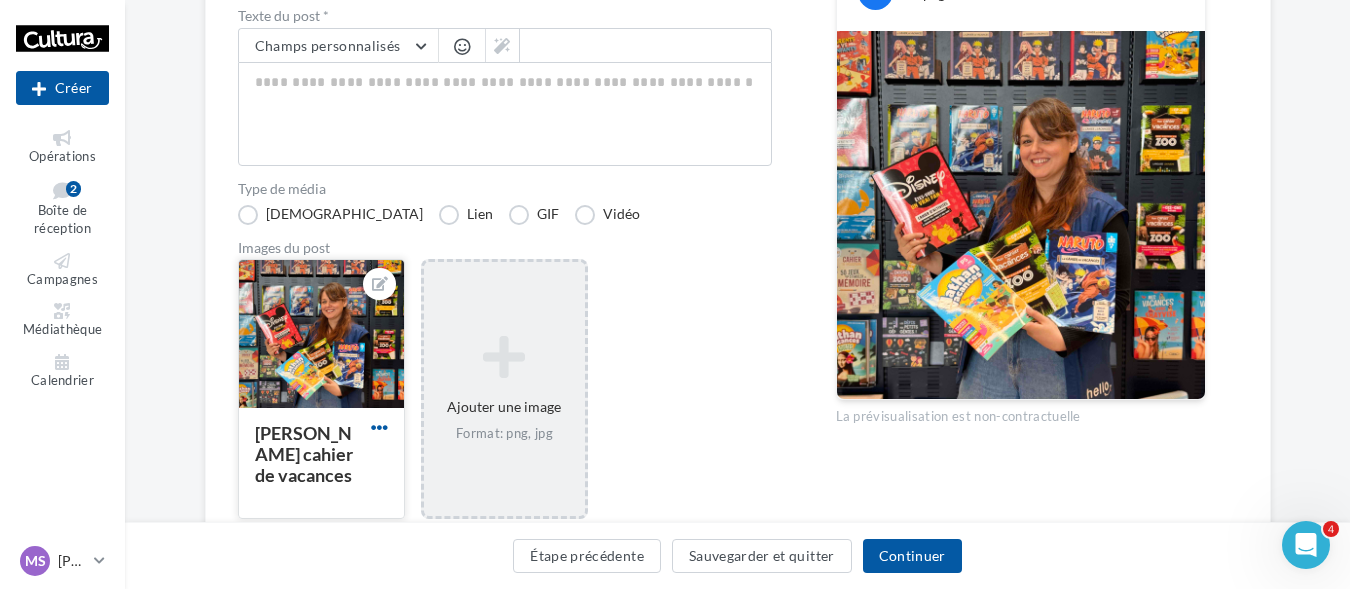 click at bounding box center (379, 427) 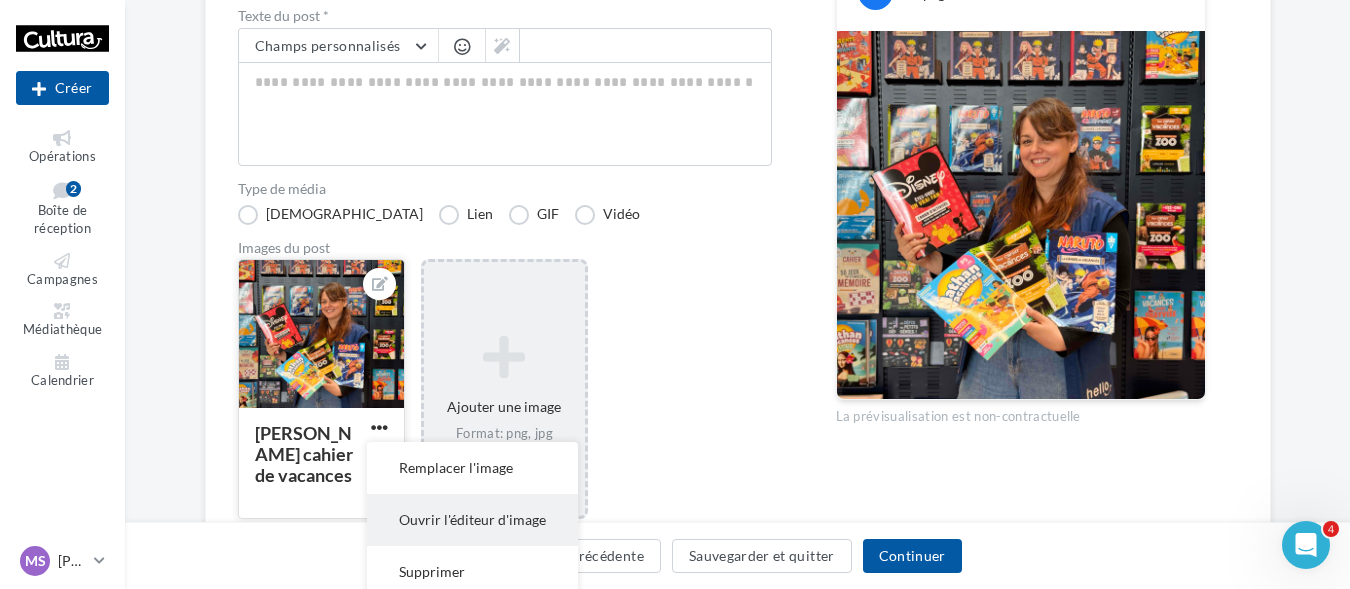 click on "Ouvrir l'éditeur d'image" at bounding box center (472, 520) 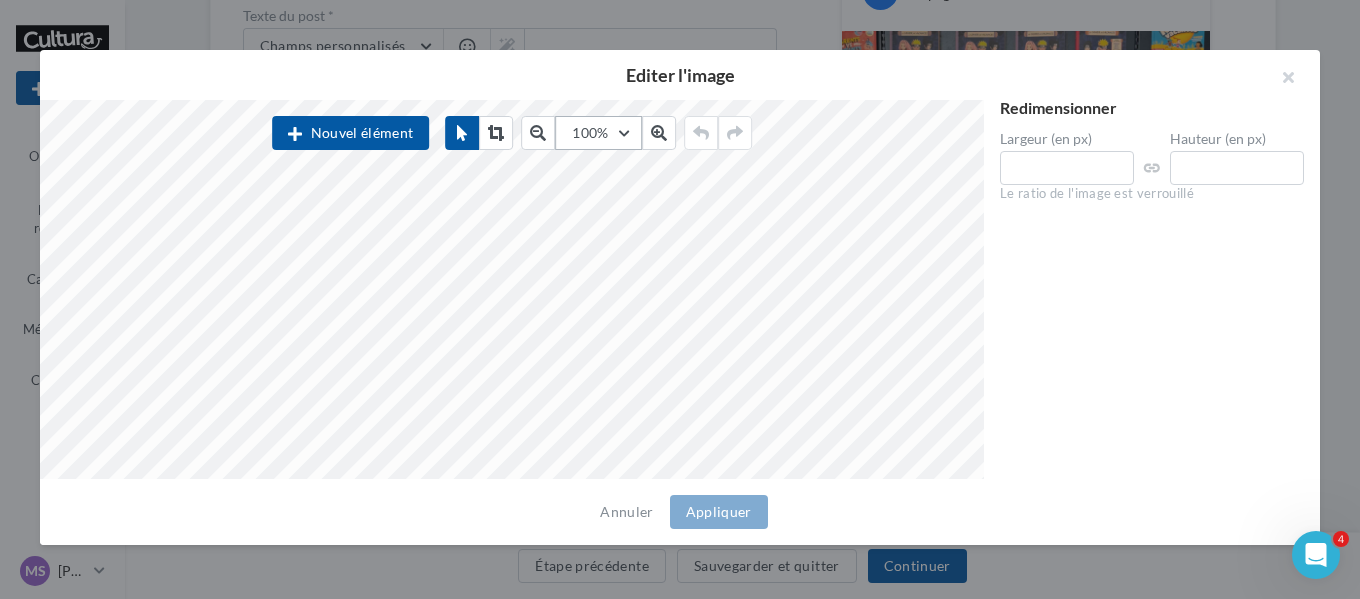 click on "100%" at bounding box center (598, 133) 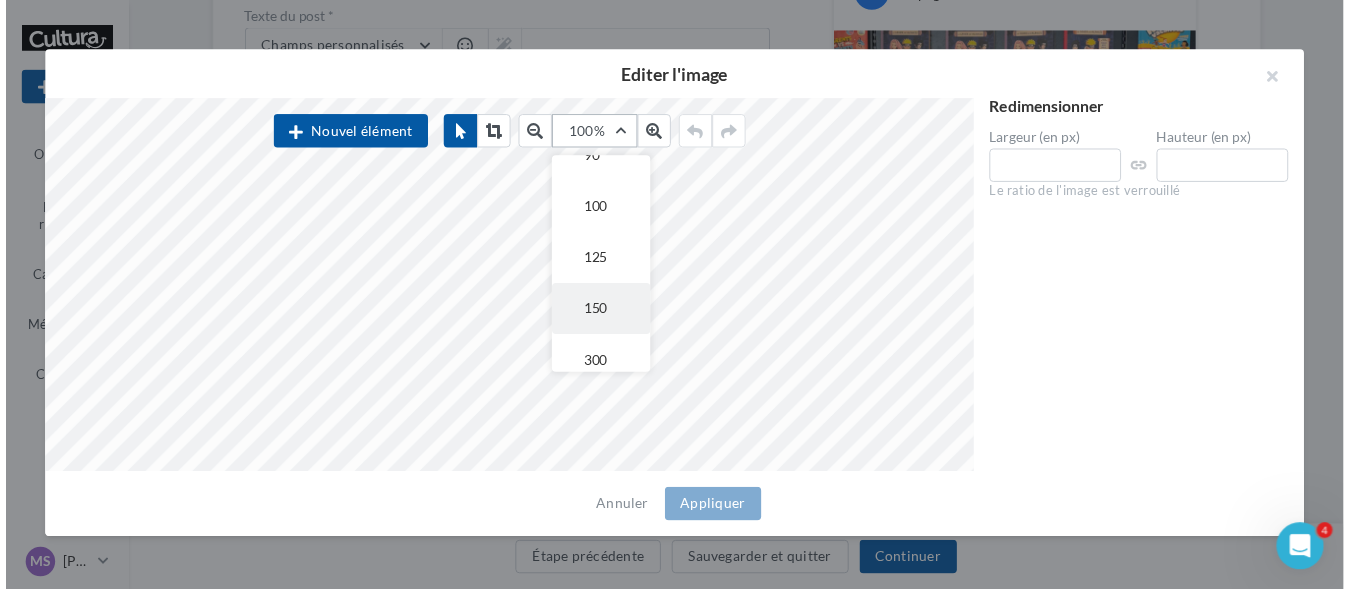 scroll, scrollTop: 300, scrollLeft: 0, axis: vertical 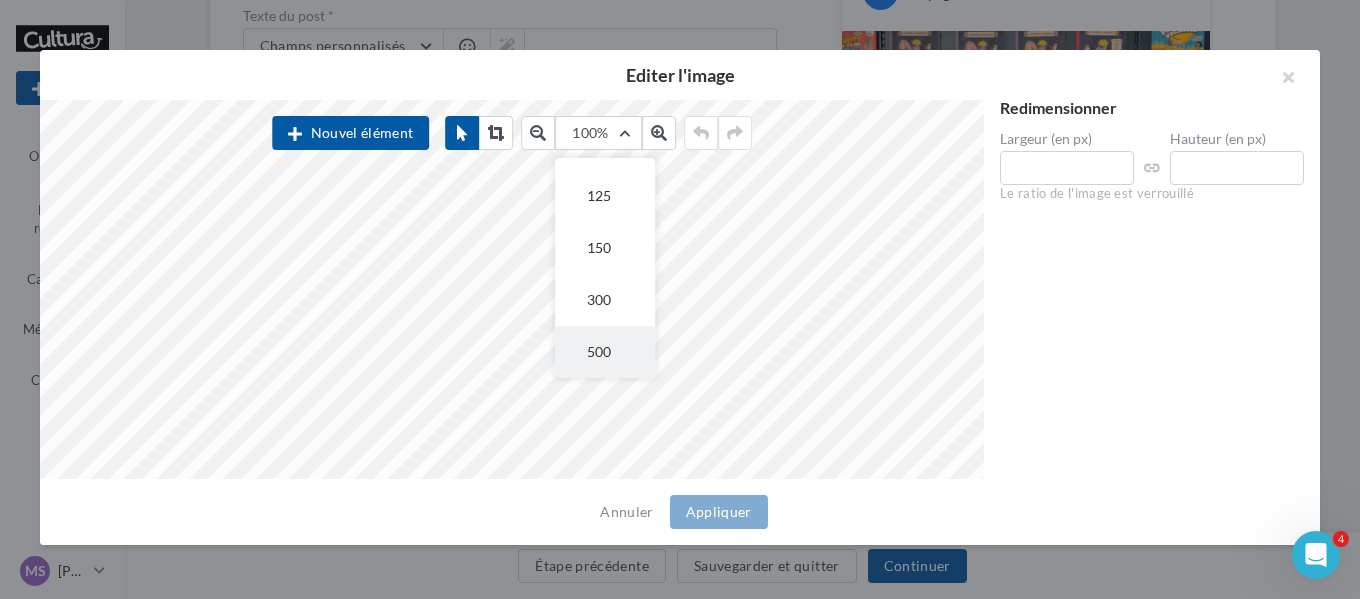 click on "500" at bounding box center [605, 352] 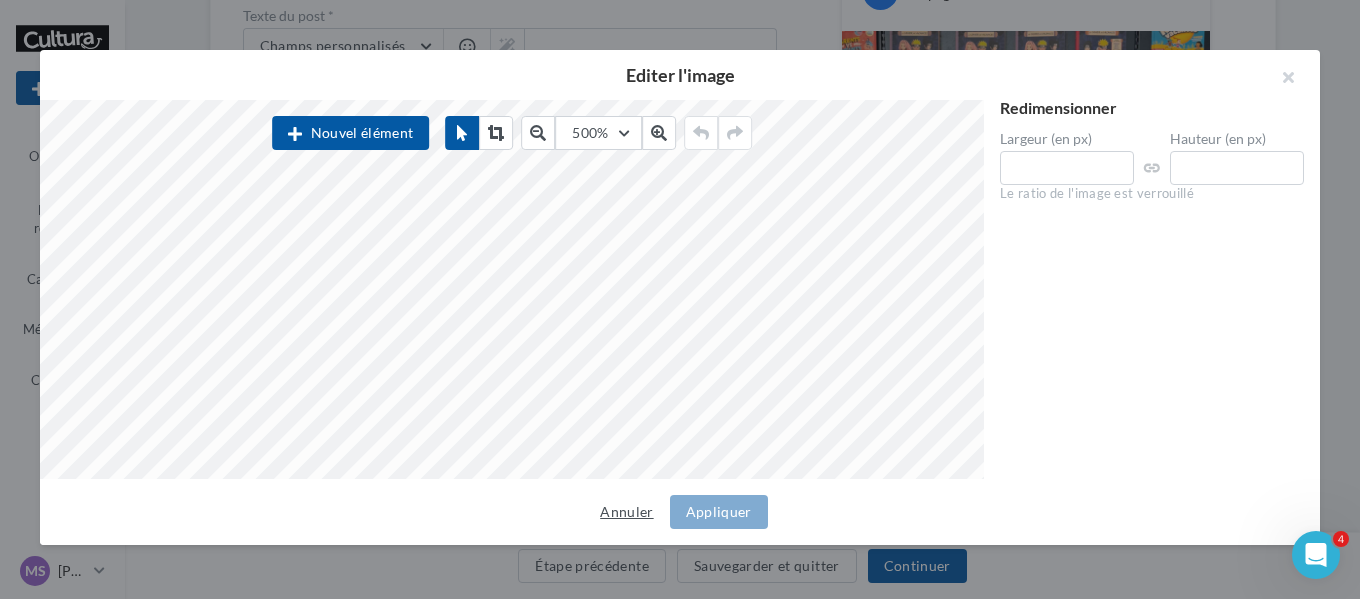 click on "Annuler" at bounding box center [626, 512] 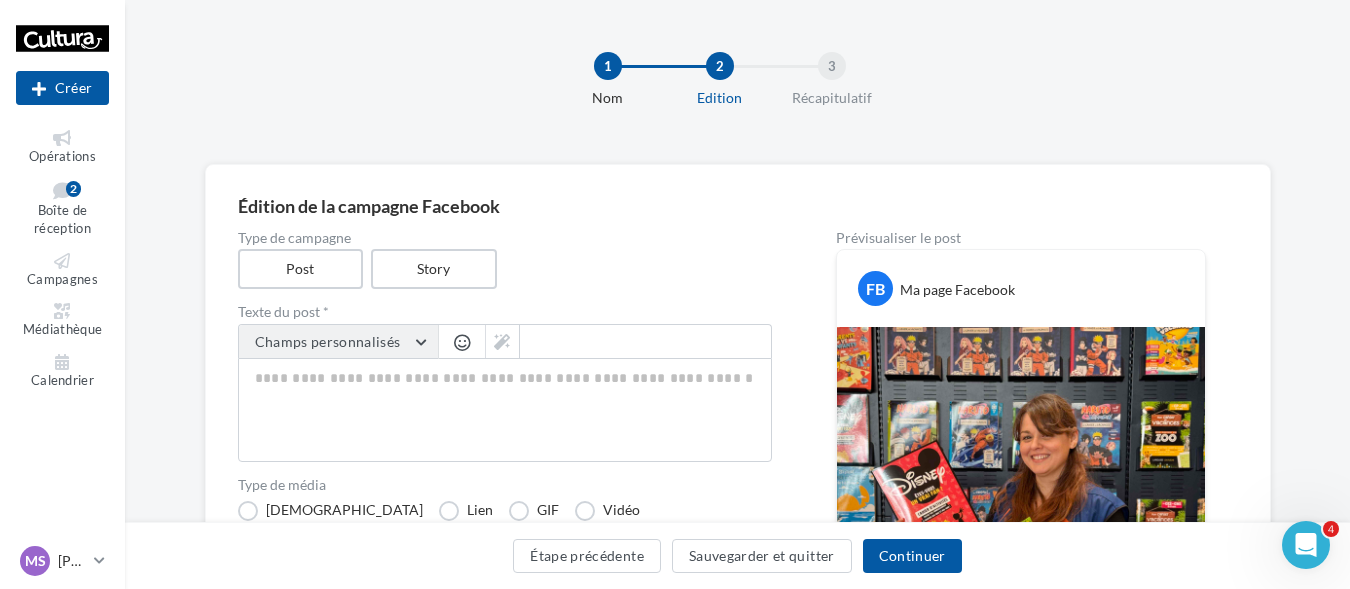scroll, scrollTop: 0, scrollLeft: 0, axis: both 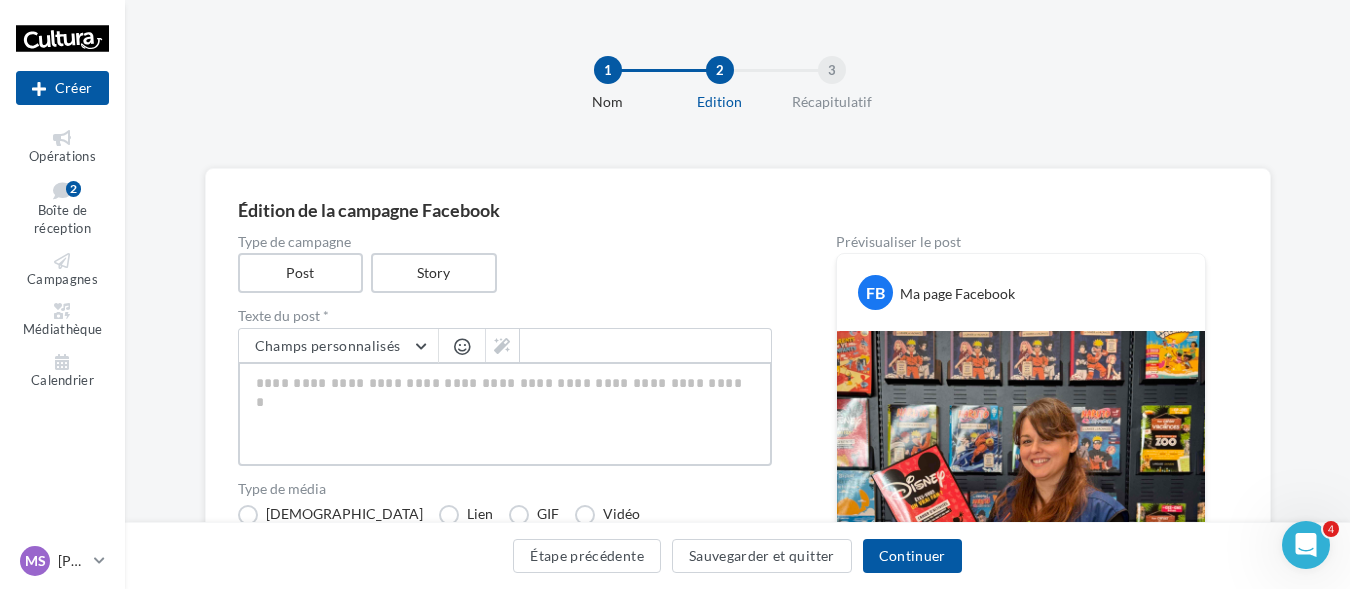 click at bounding box center [505, 414] 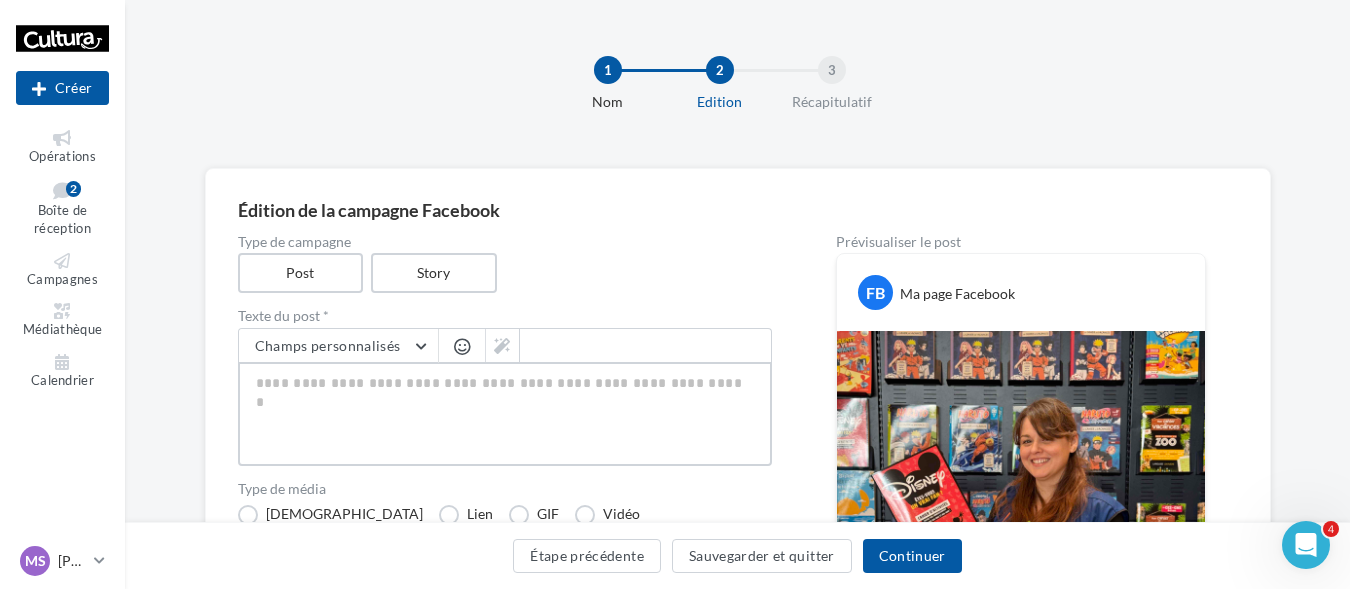 click at bounding box center (505, 414) 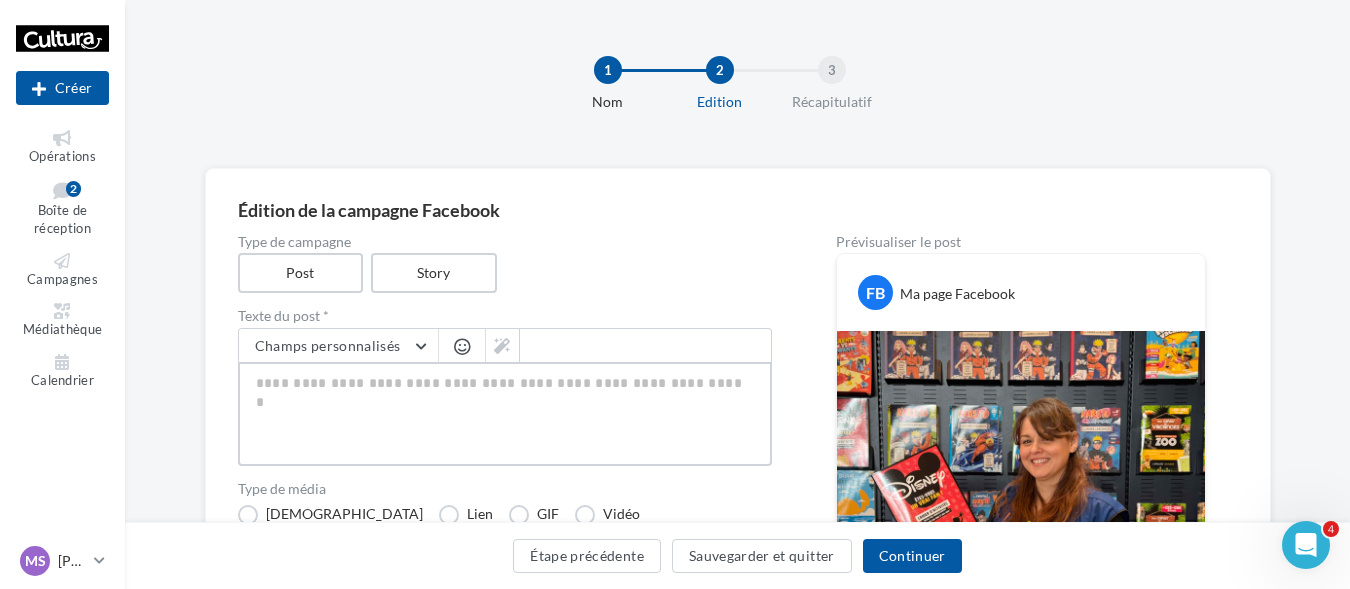 type on "*" 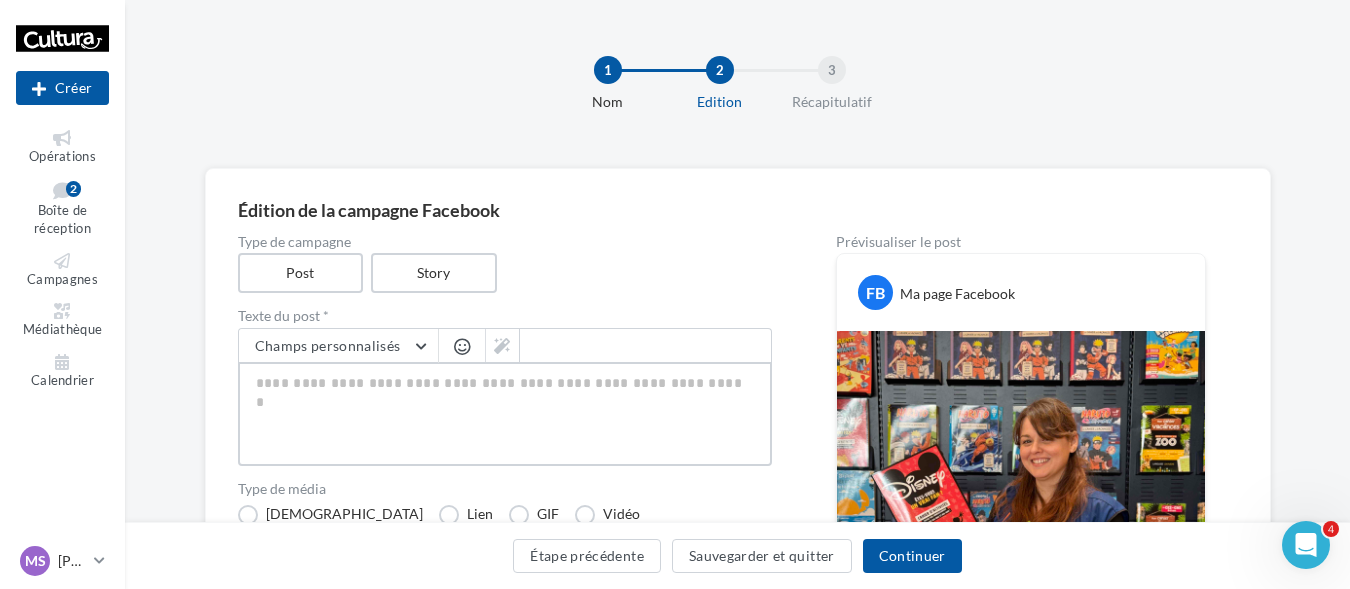 type on "*" 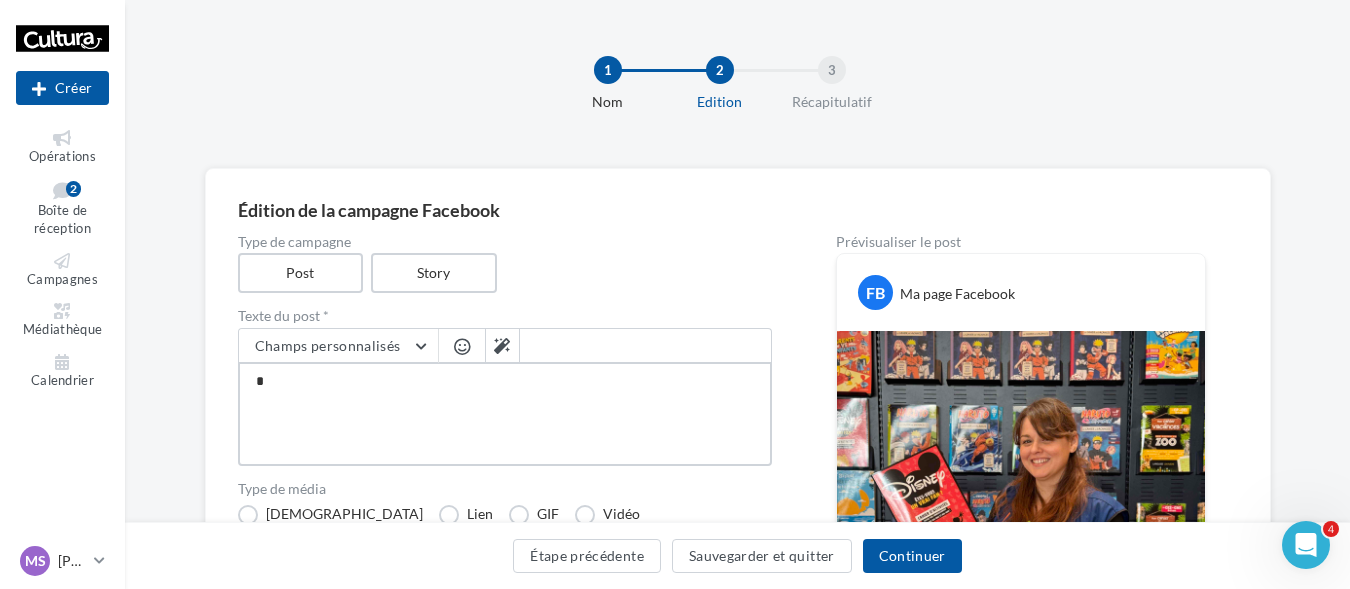 type on "**" 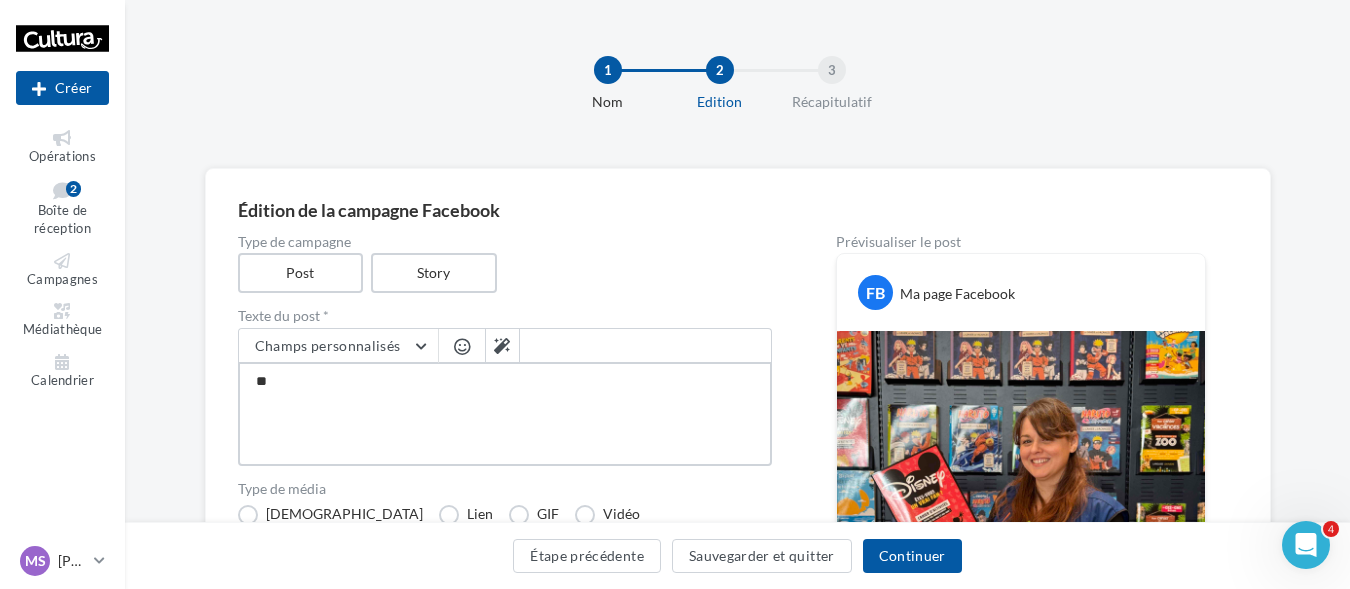type on "***" 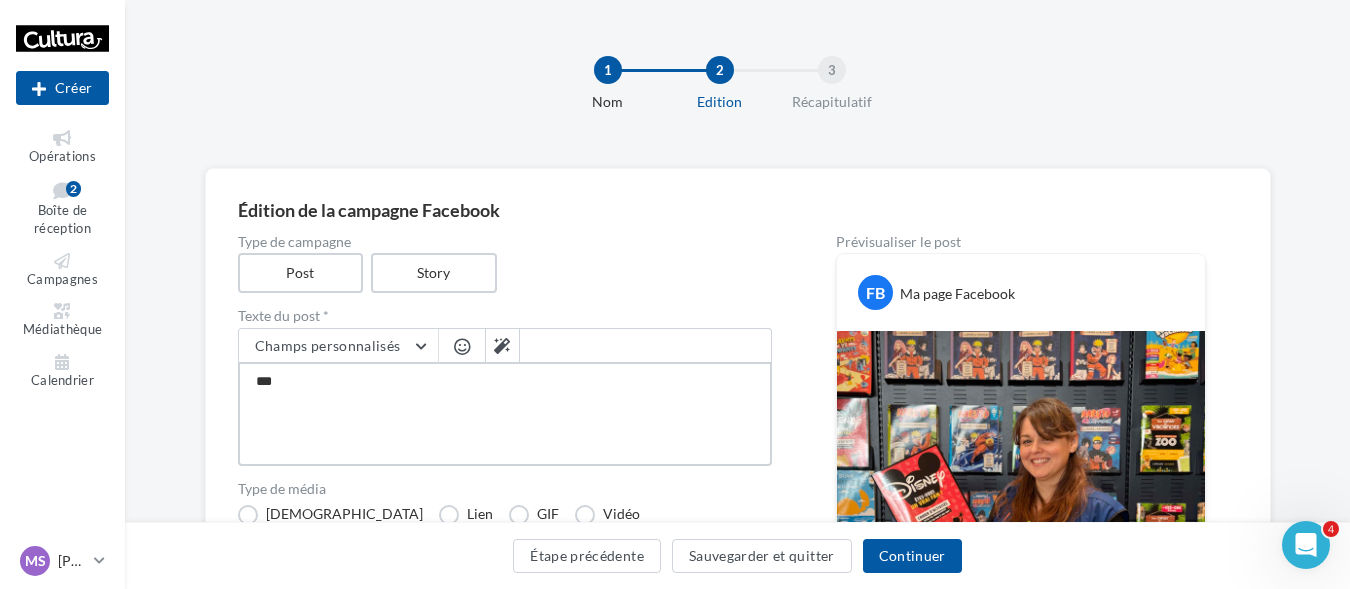 type on "***" 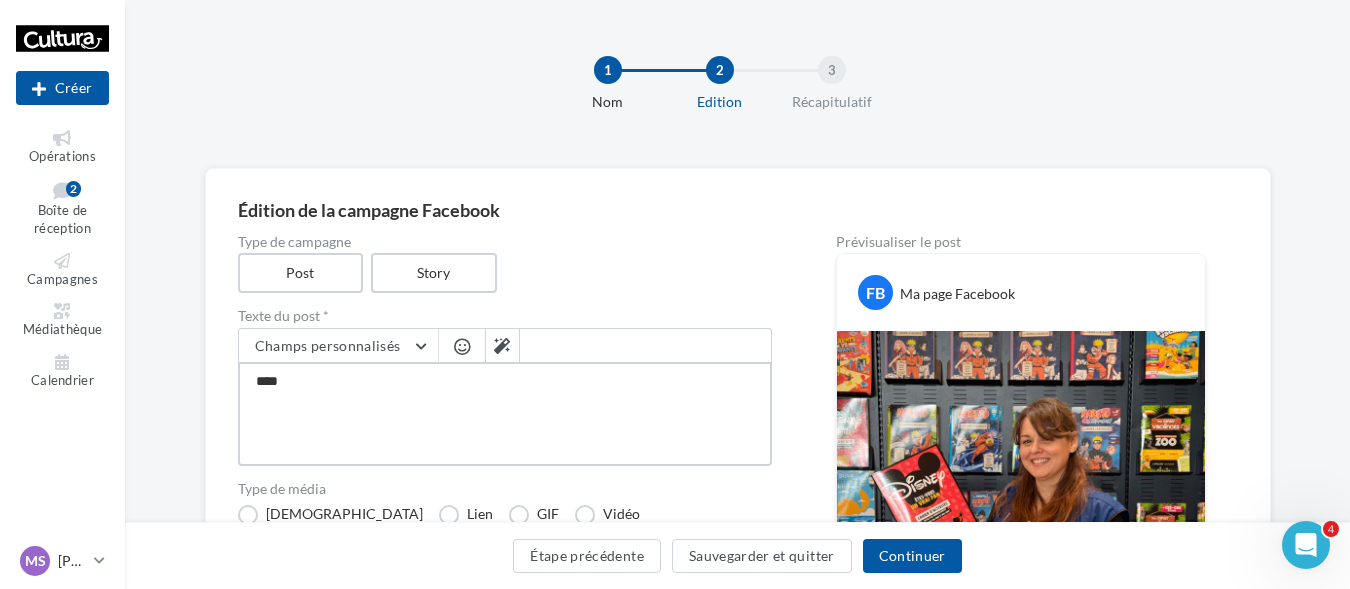 type on "*****" 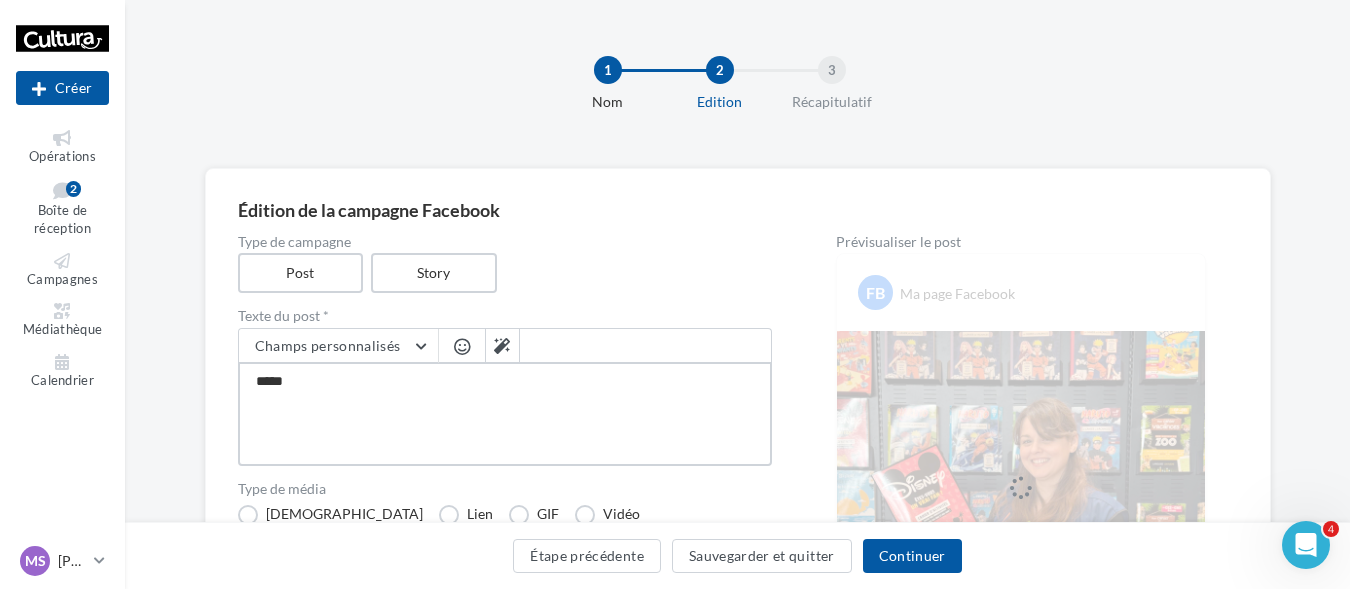 type on "***" 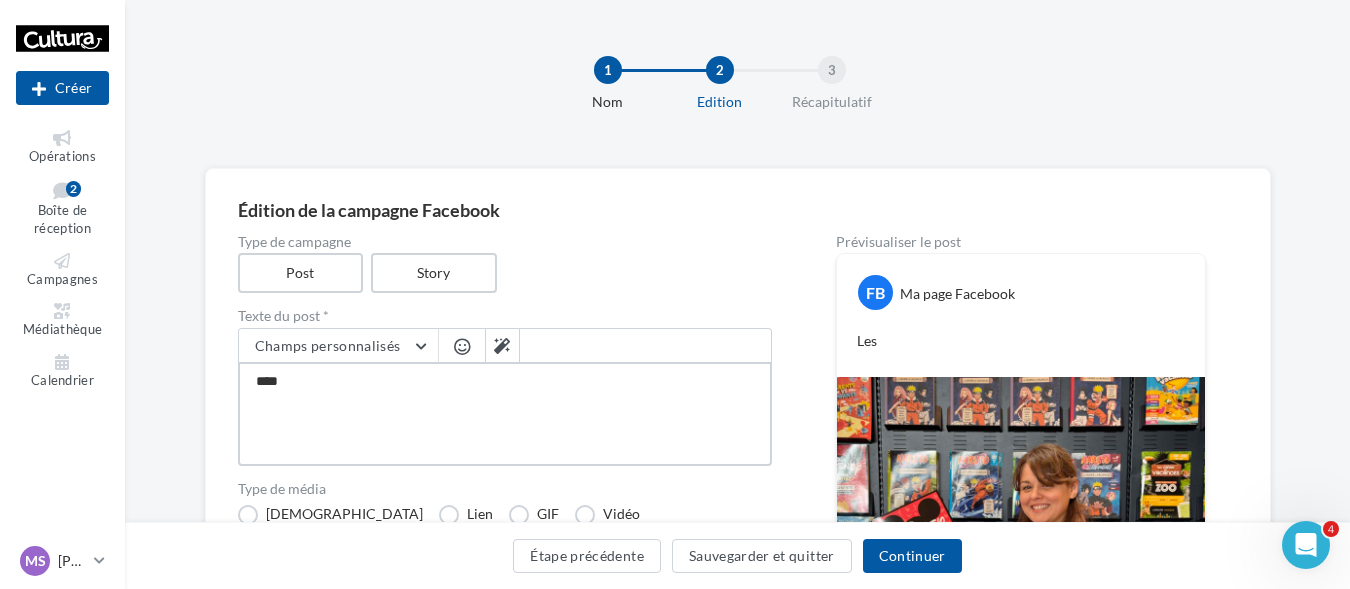 type on "*****" 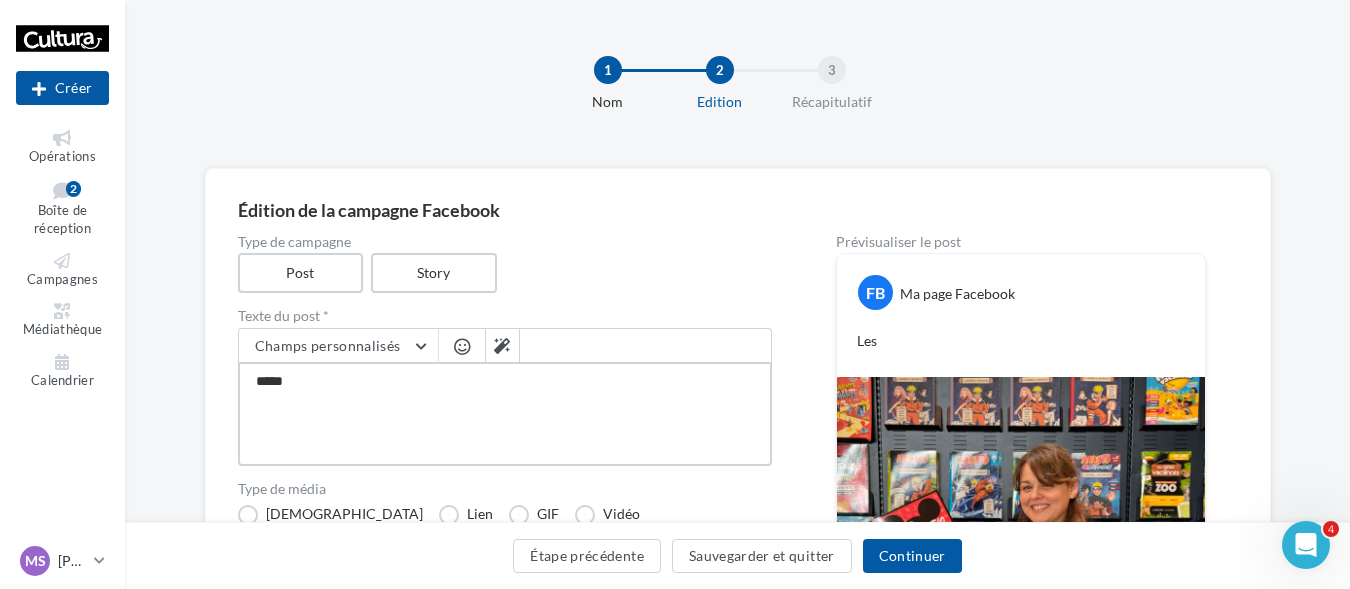 type on "******" 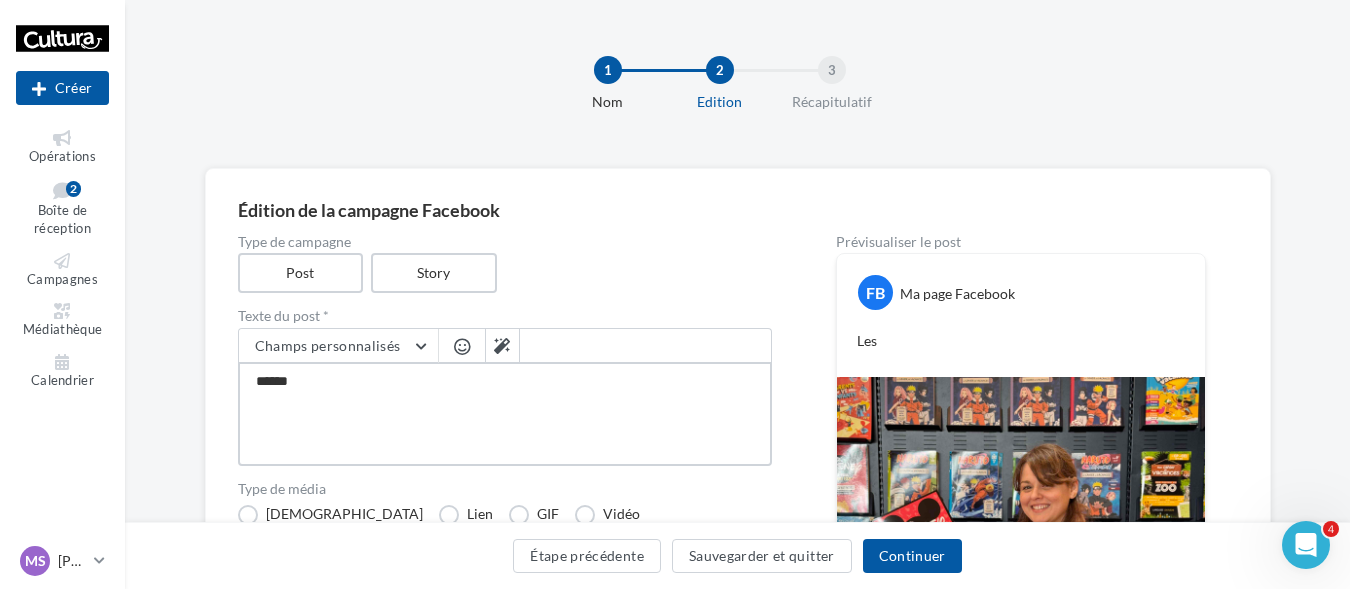 type on "*******" 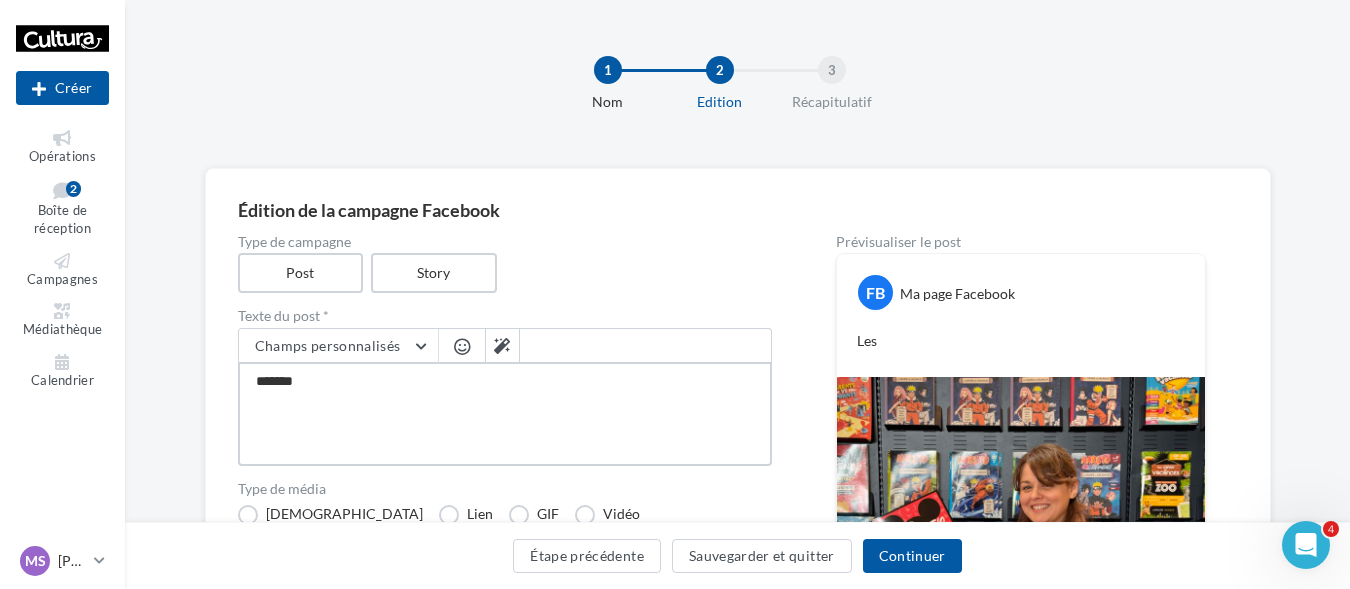 type on "******" 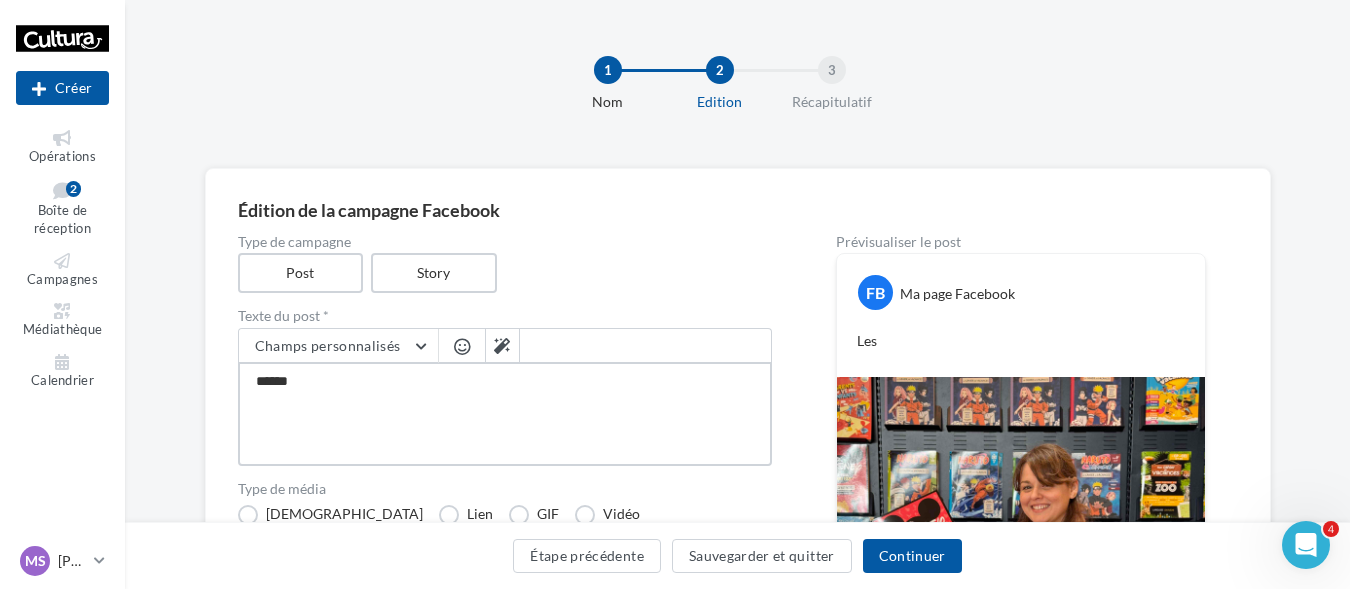 type on "*******" 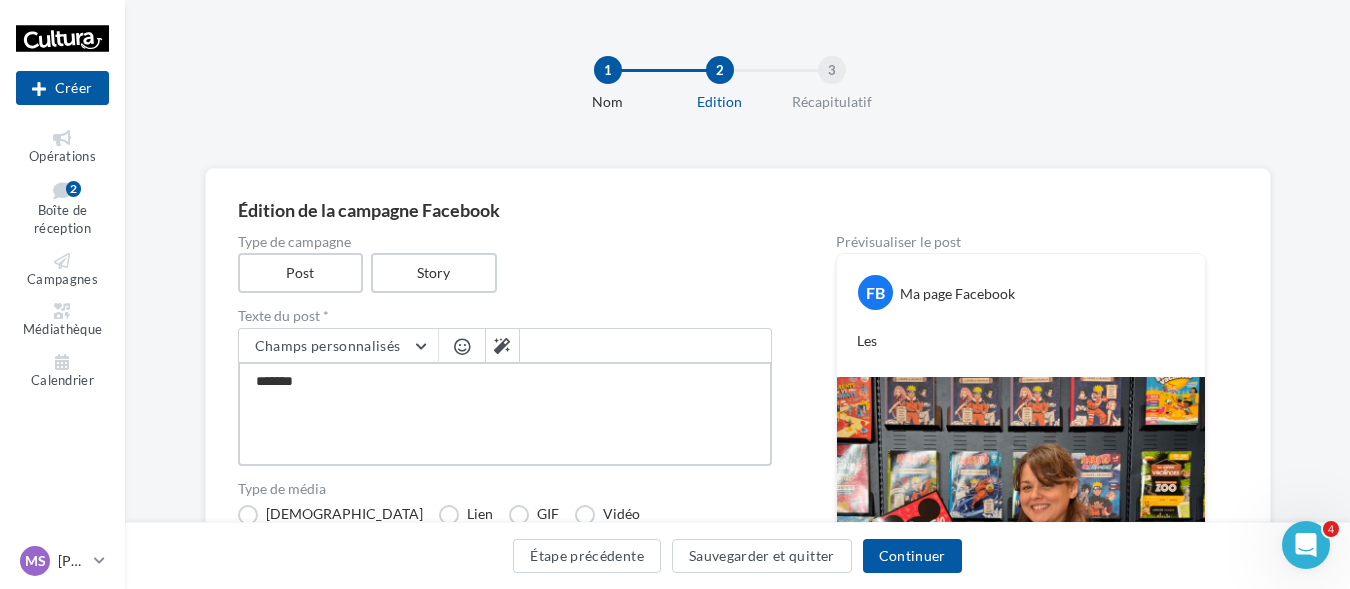 type on "********" 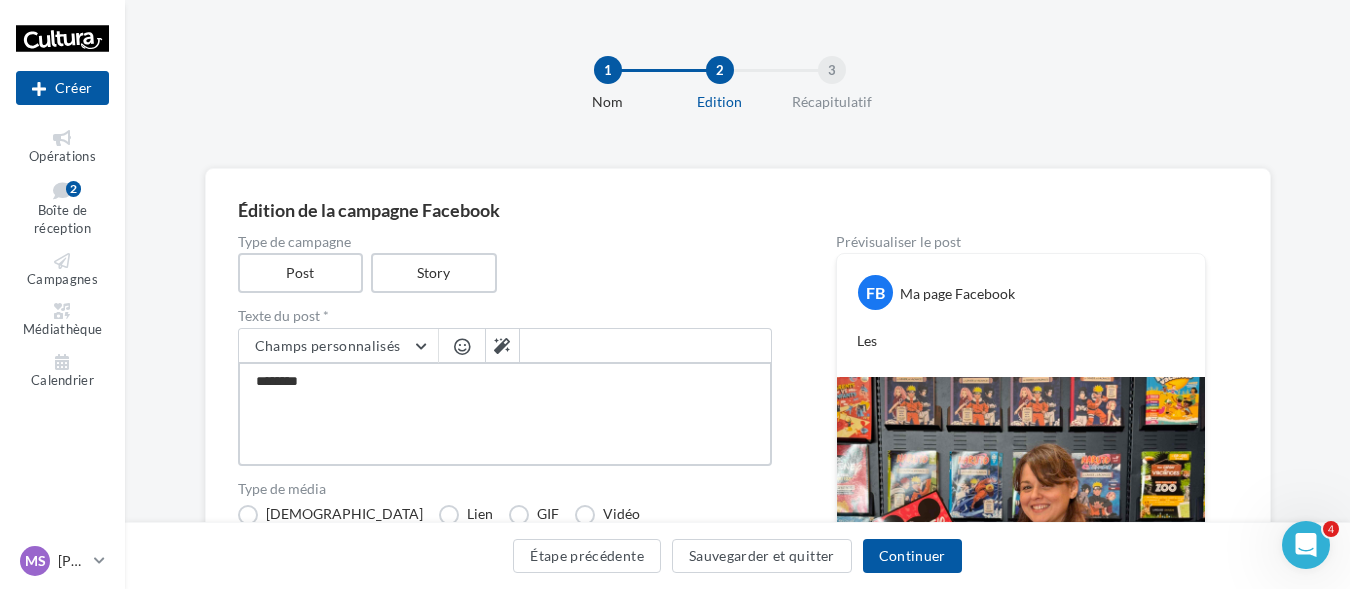type on "*********" 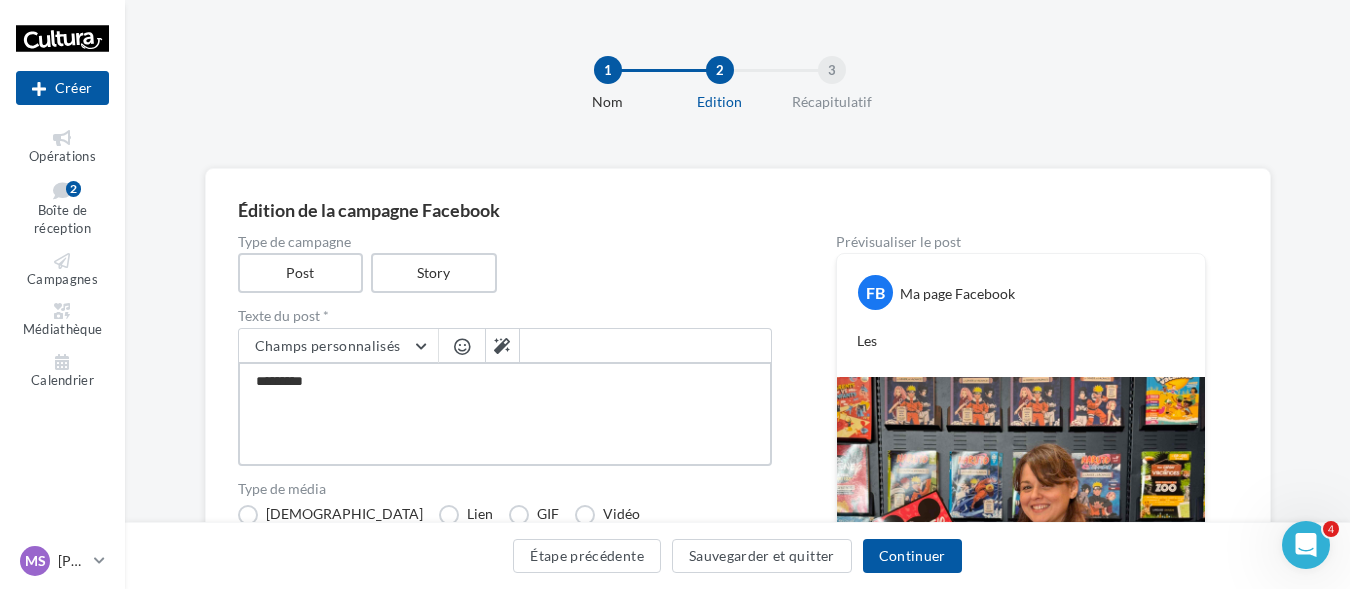 type on "**********" 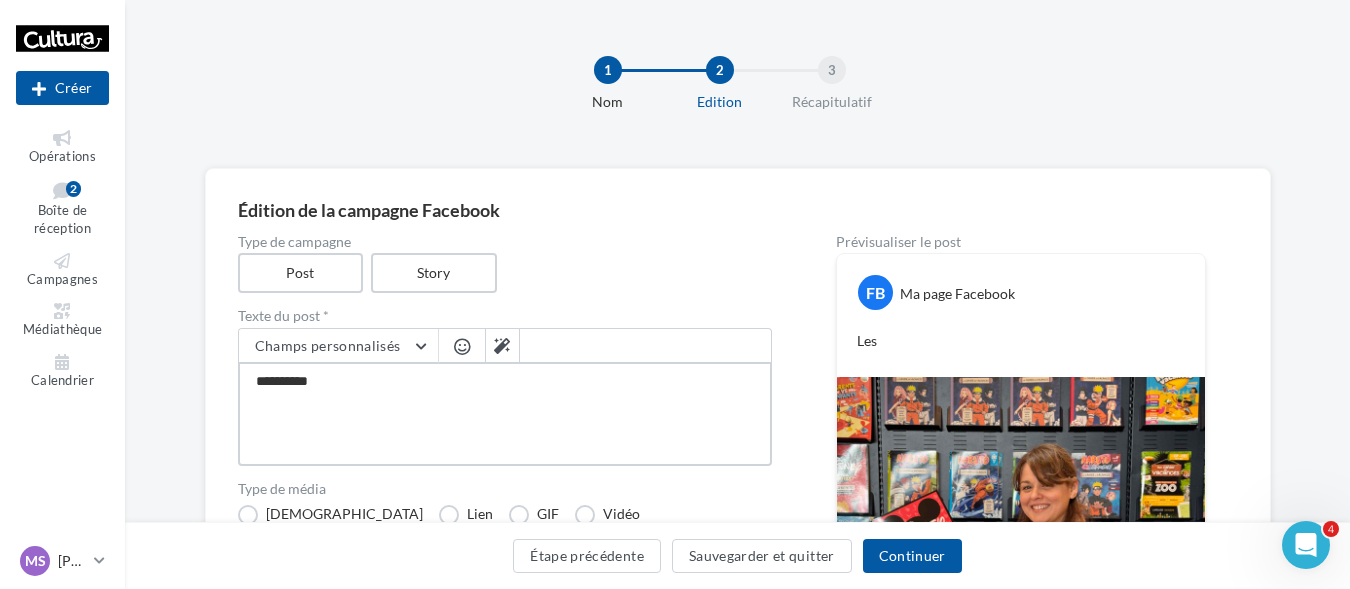 type on "**********" 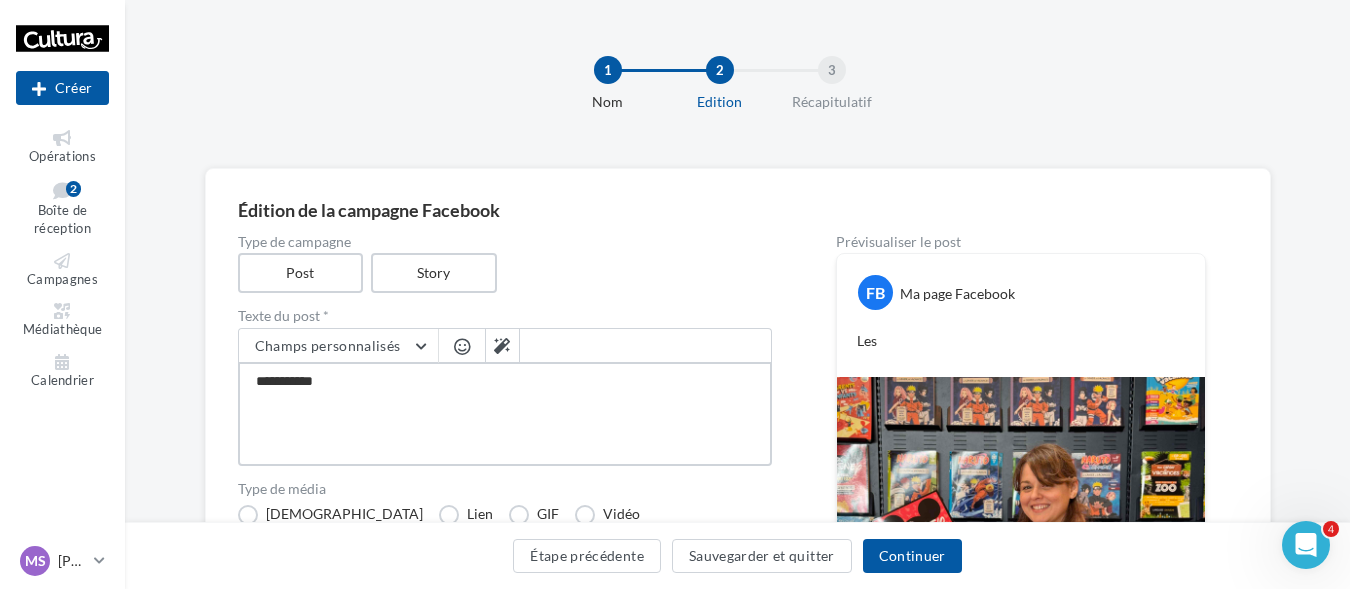 type on "**********" 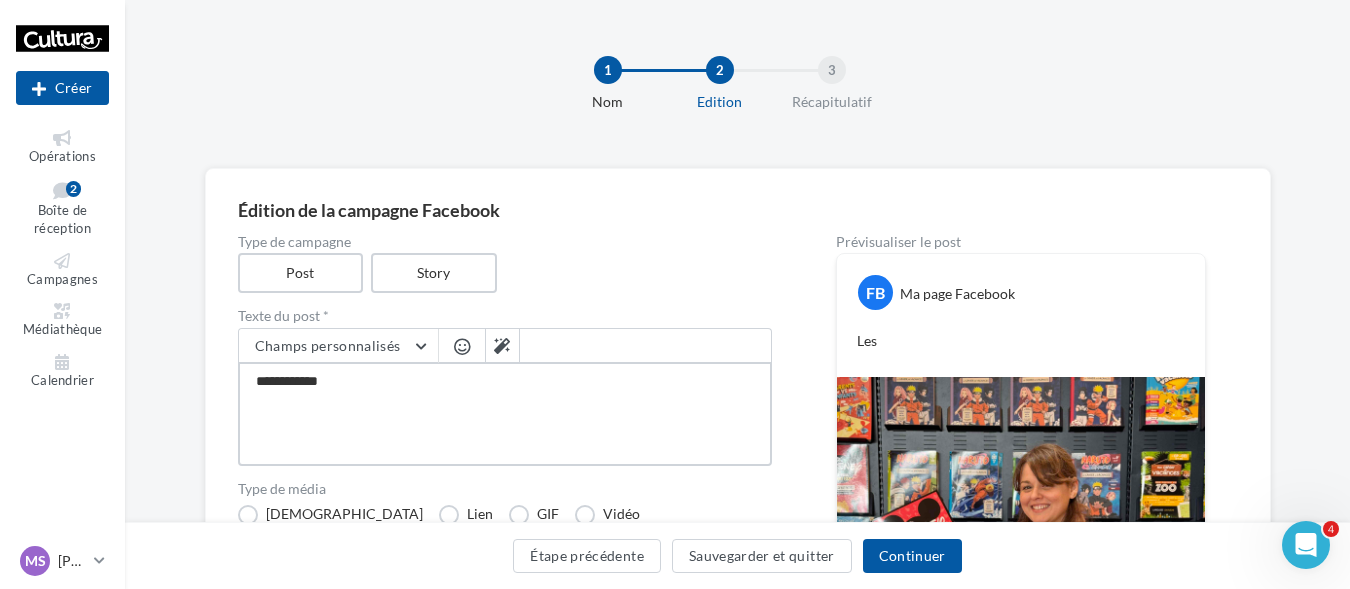 type on "**********" 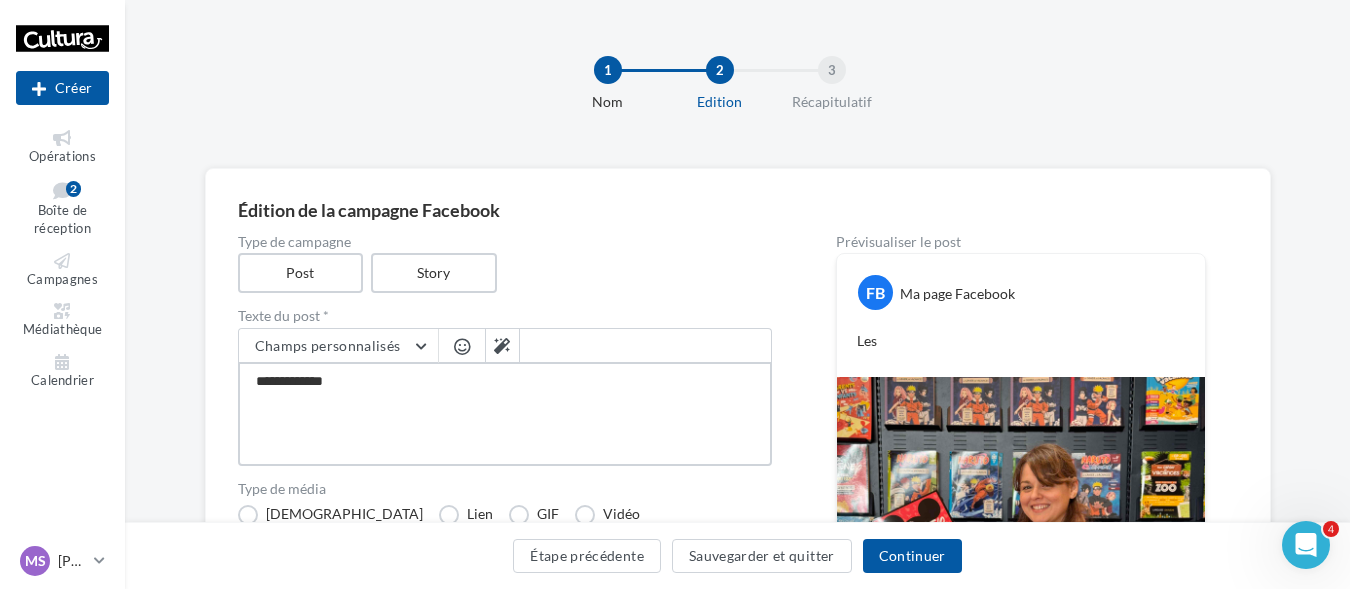 type on "**********" 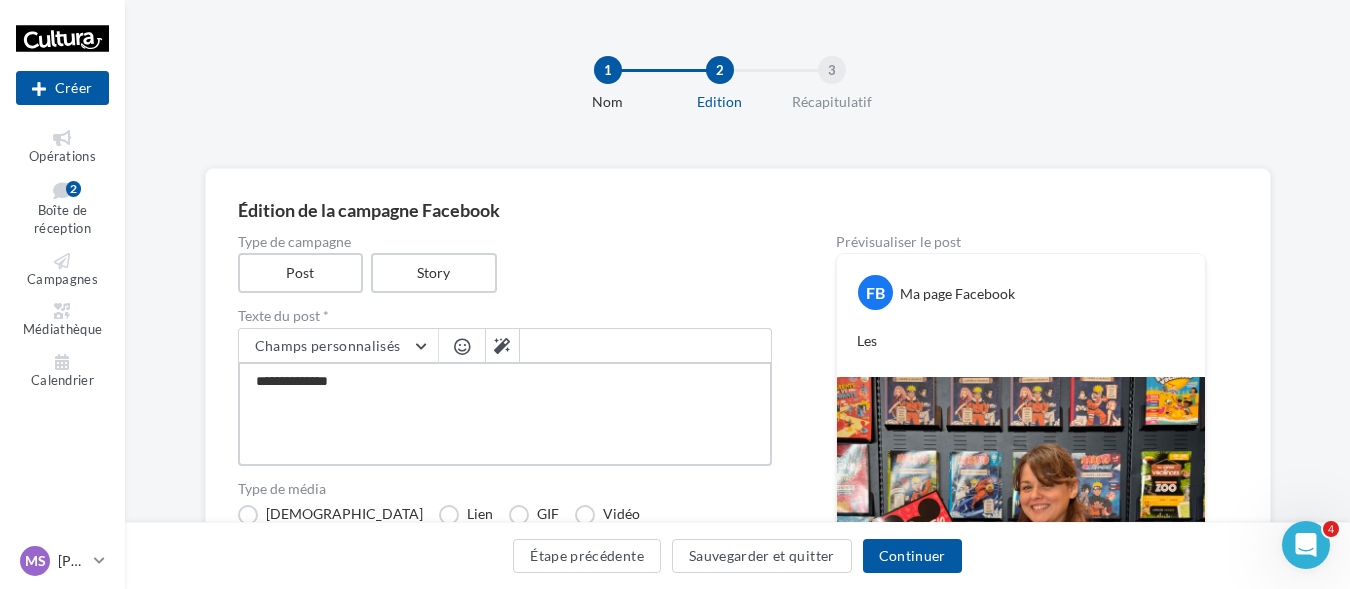 type on "**********" 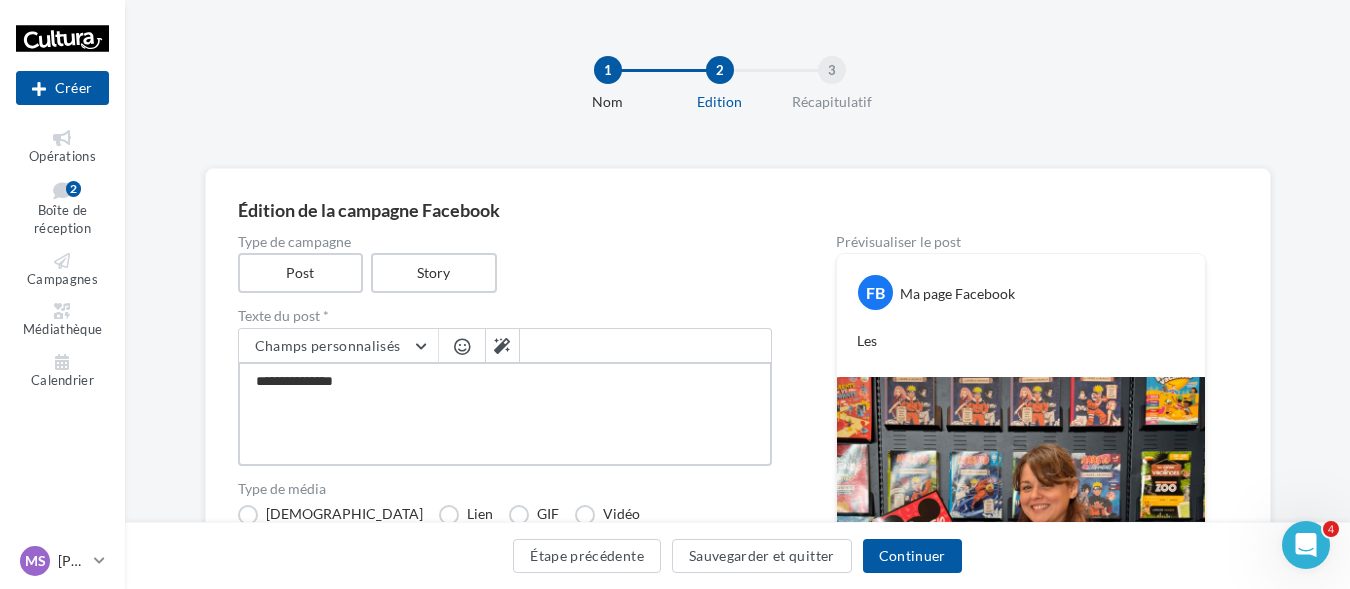 type on "**********" 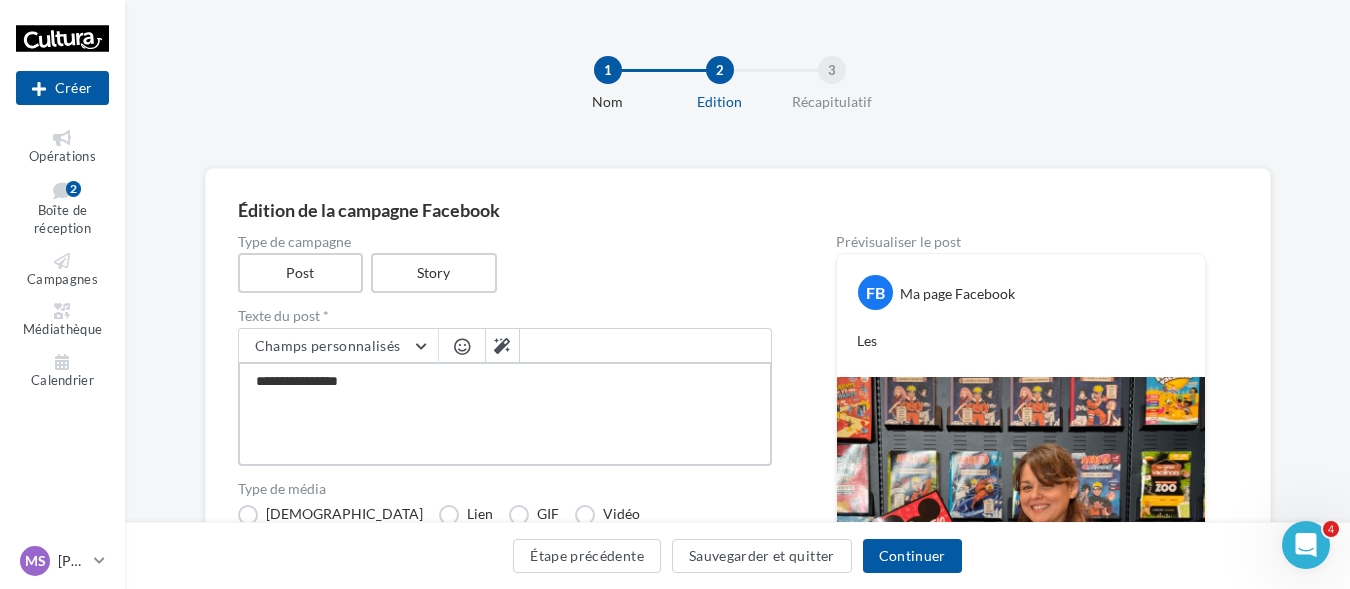 type on "**********" 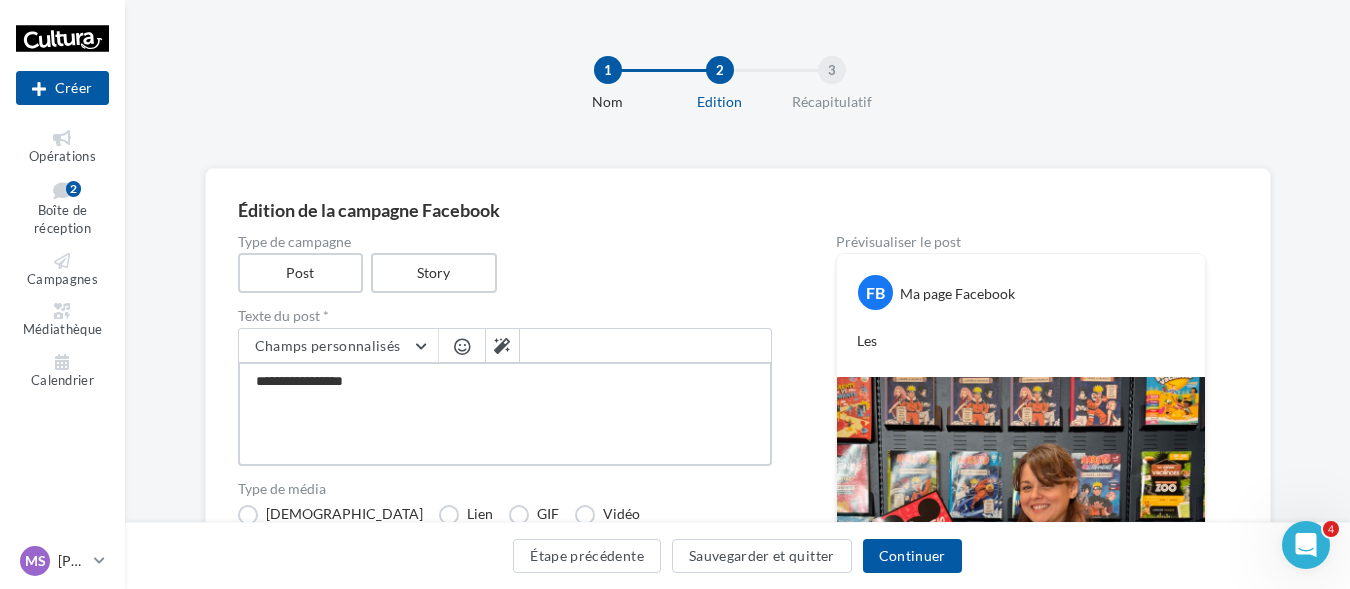 type on "**********" 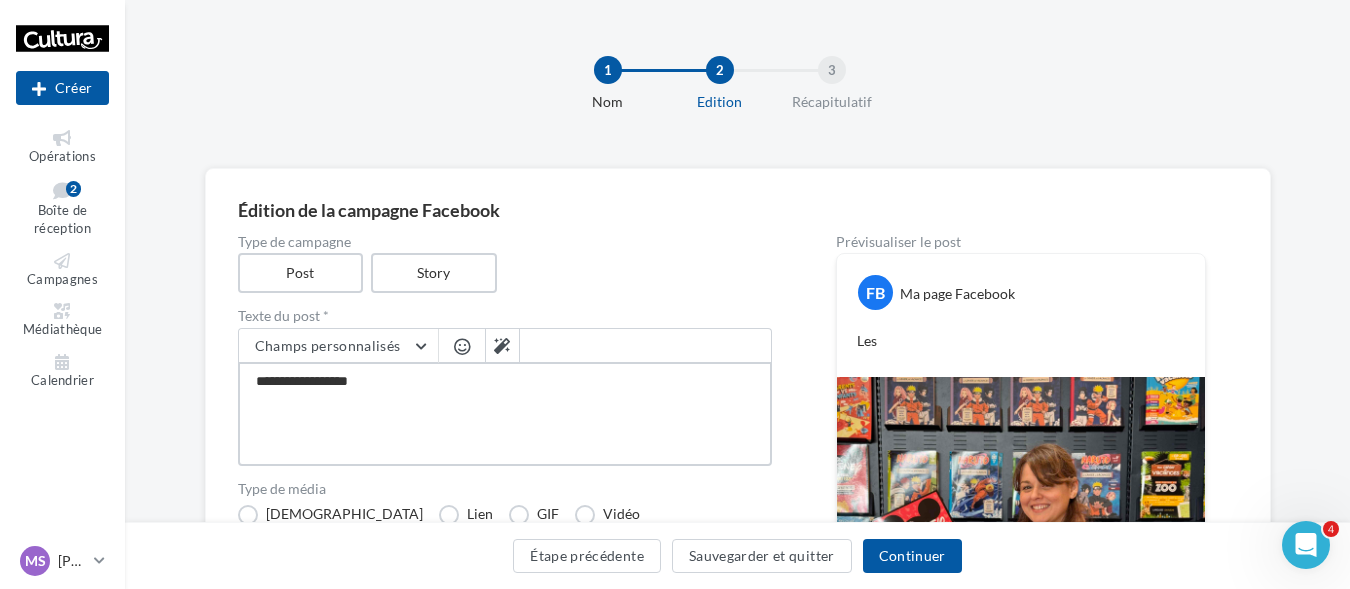 type on "**********" 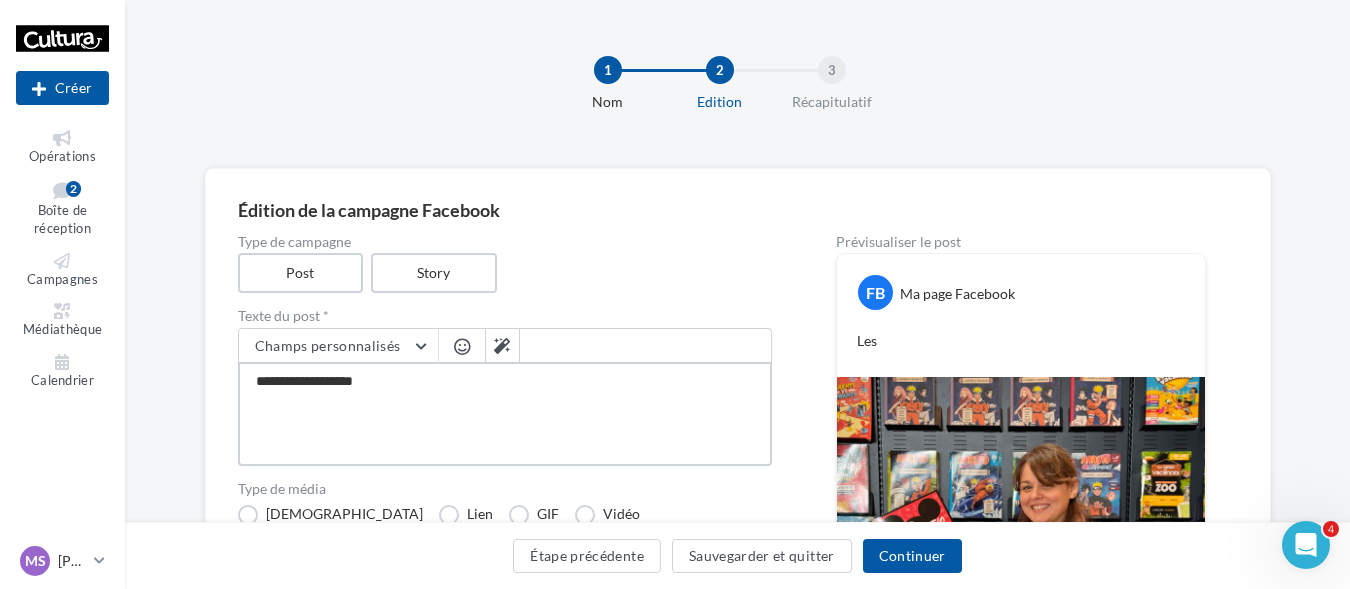 type on "**********" 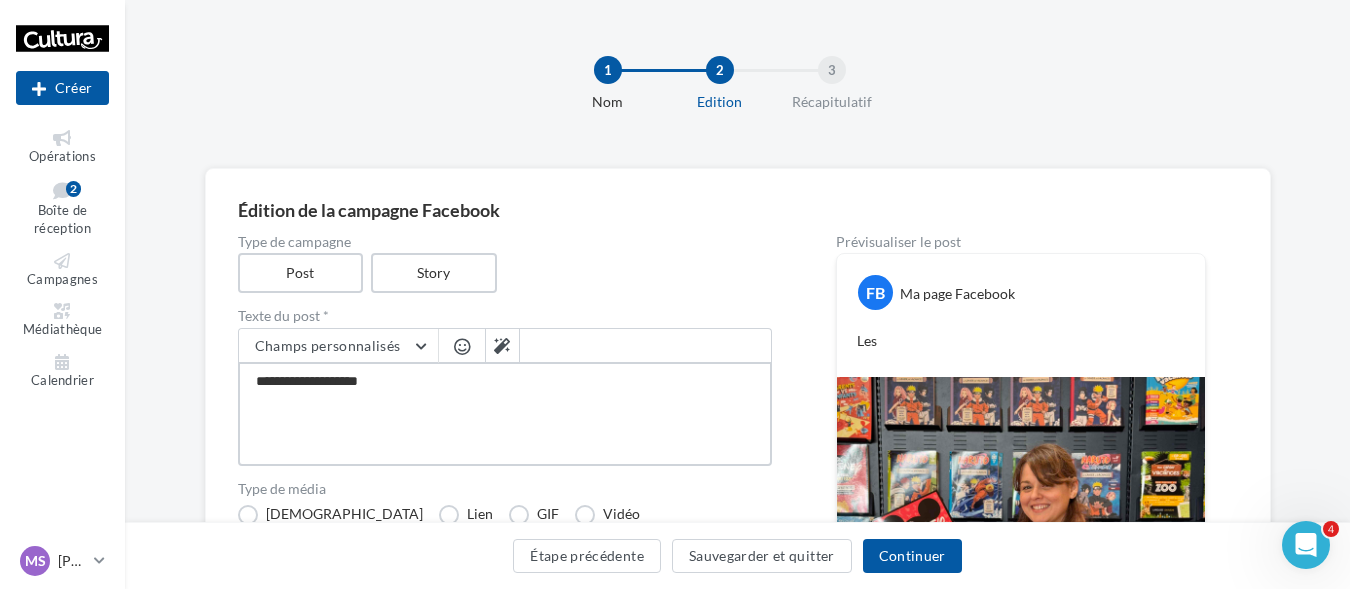 type on "**********" 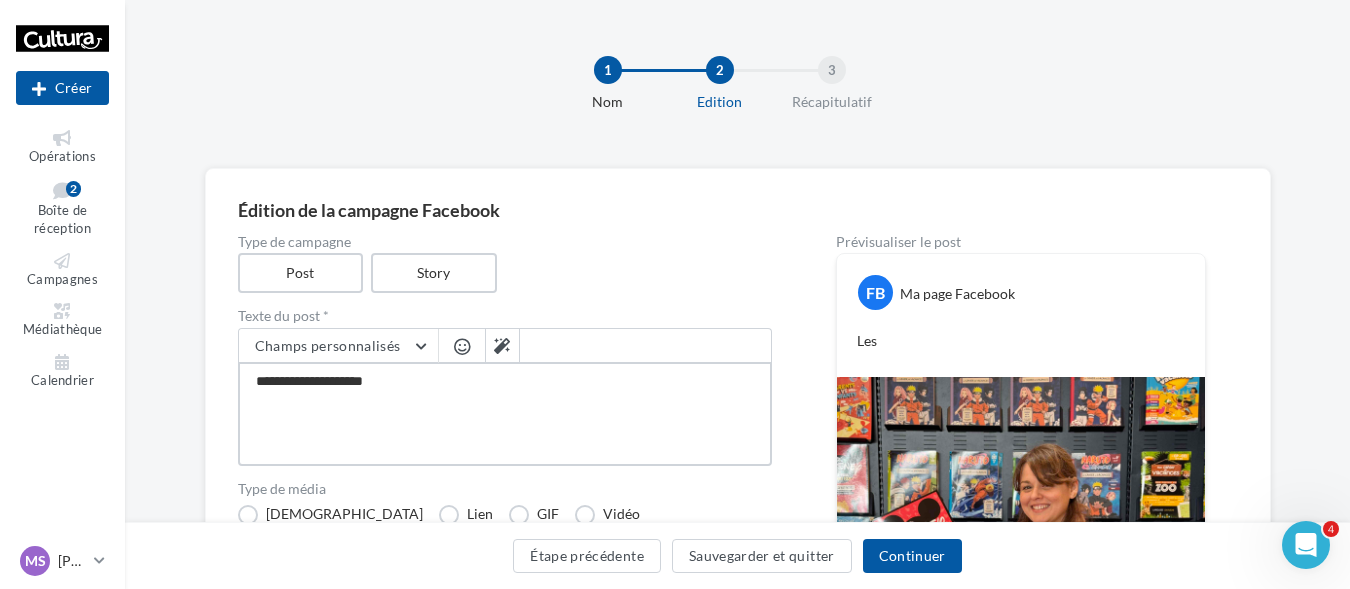 type on "**********" 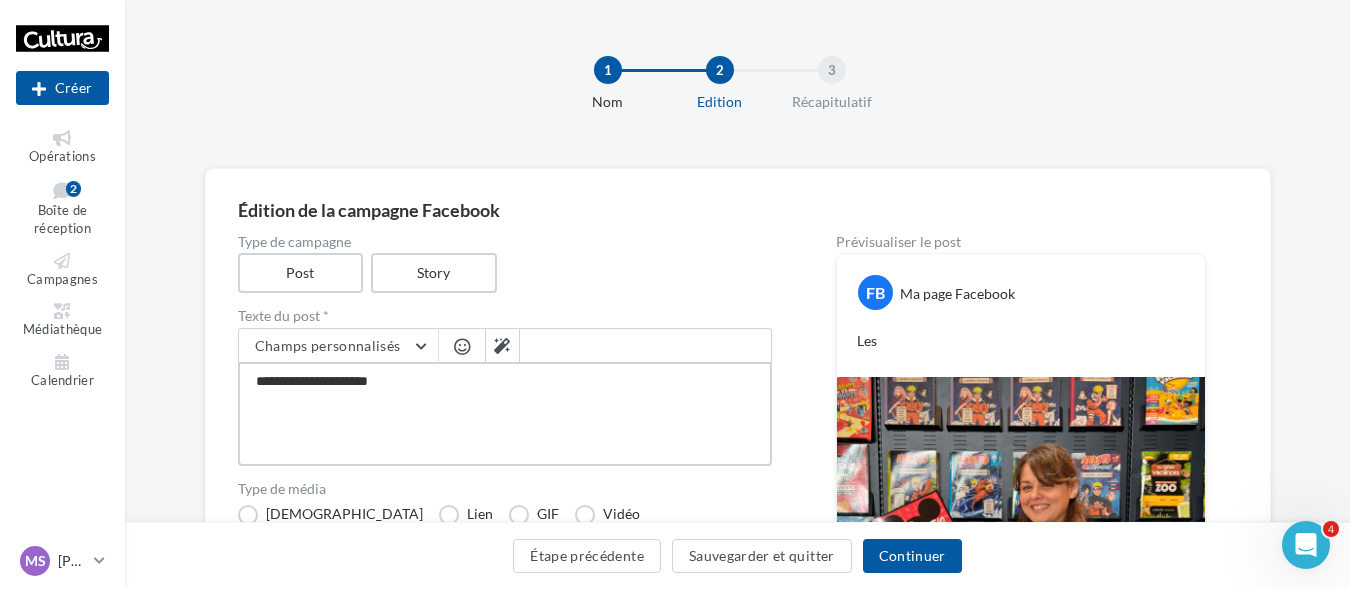 type on "**********" 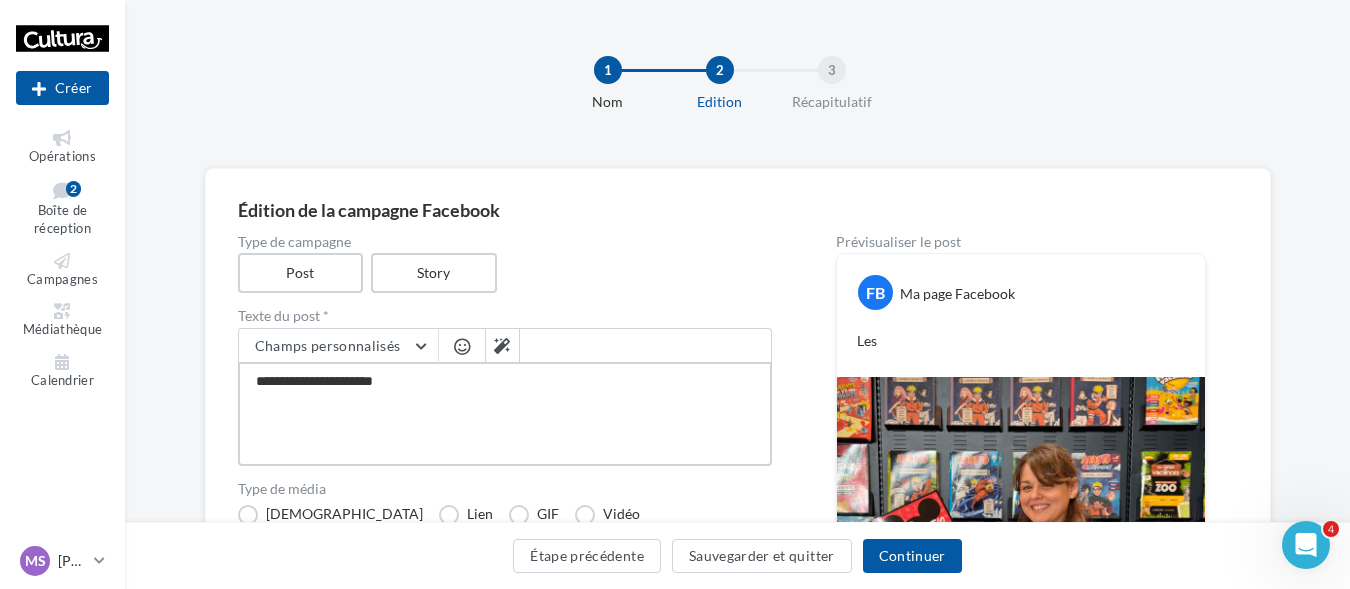 type on "**********" 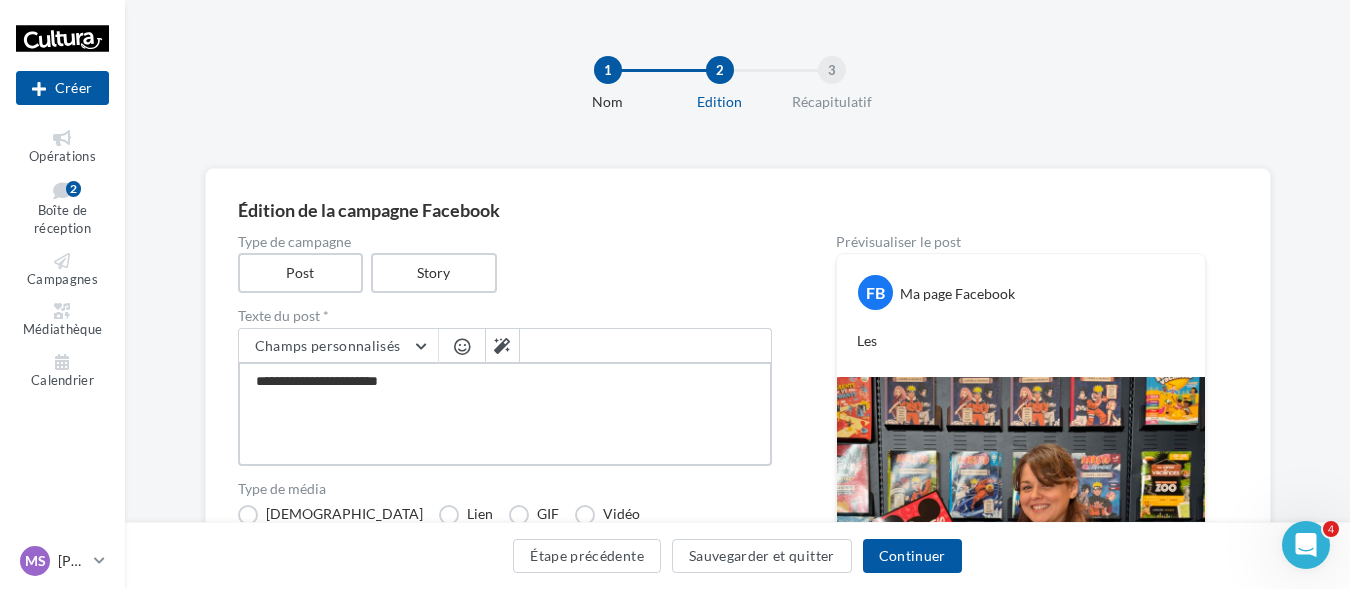 type on "**********" 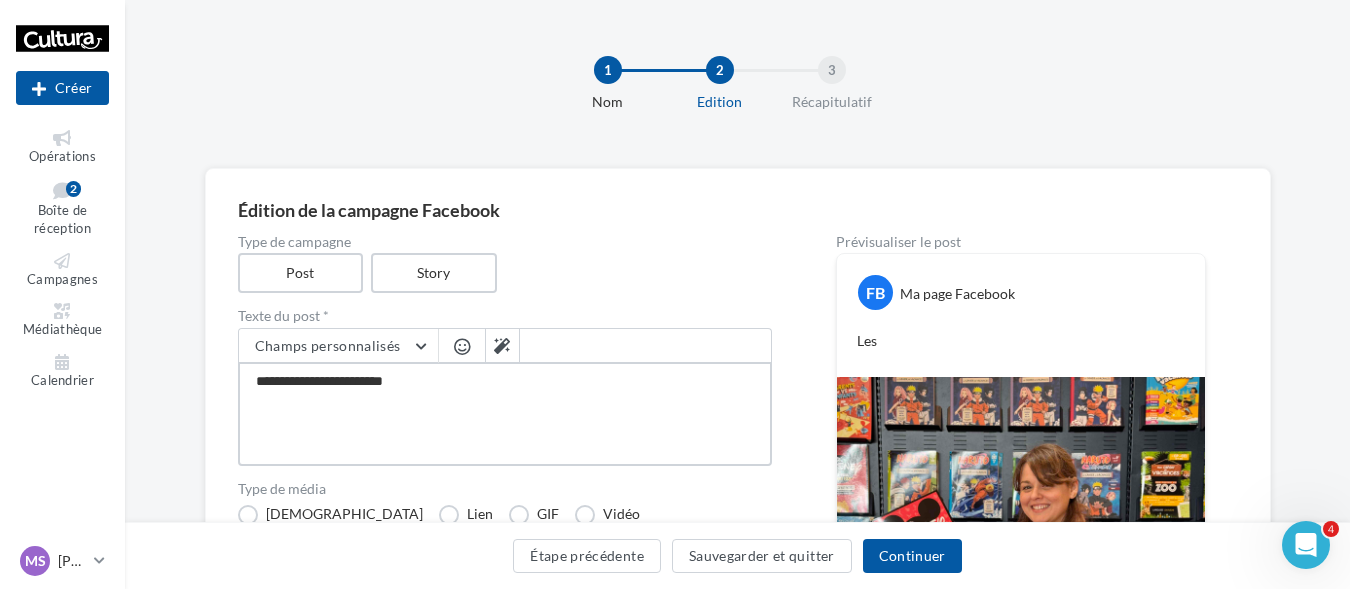 type on "**********" 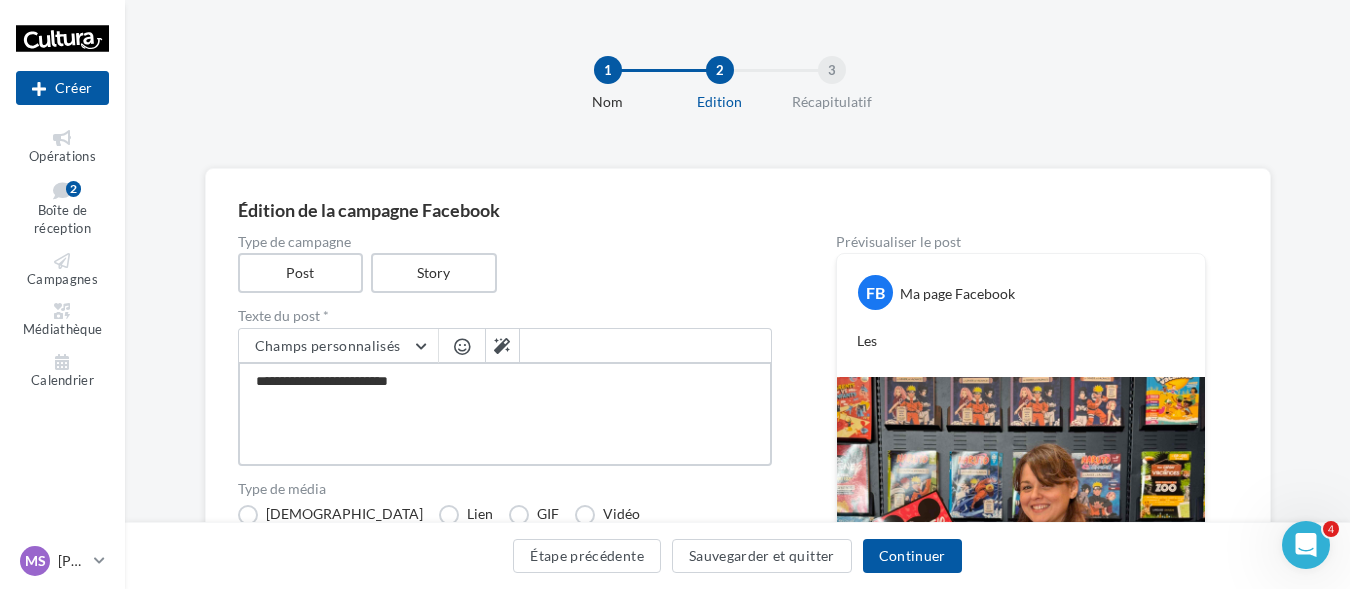 type on "**********" 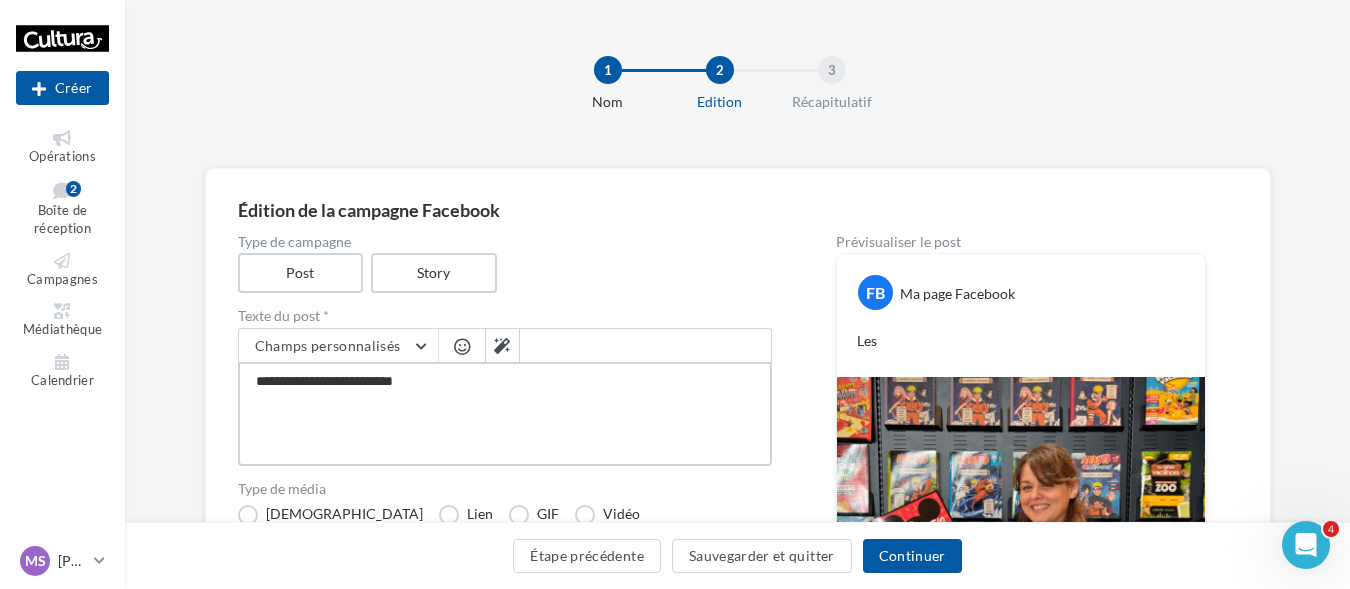 type on "**********" 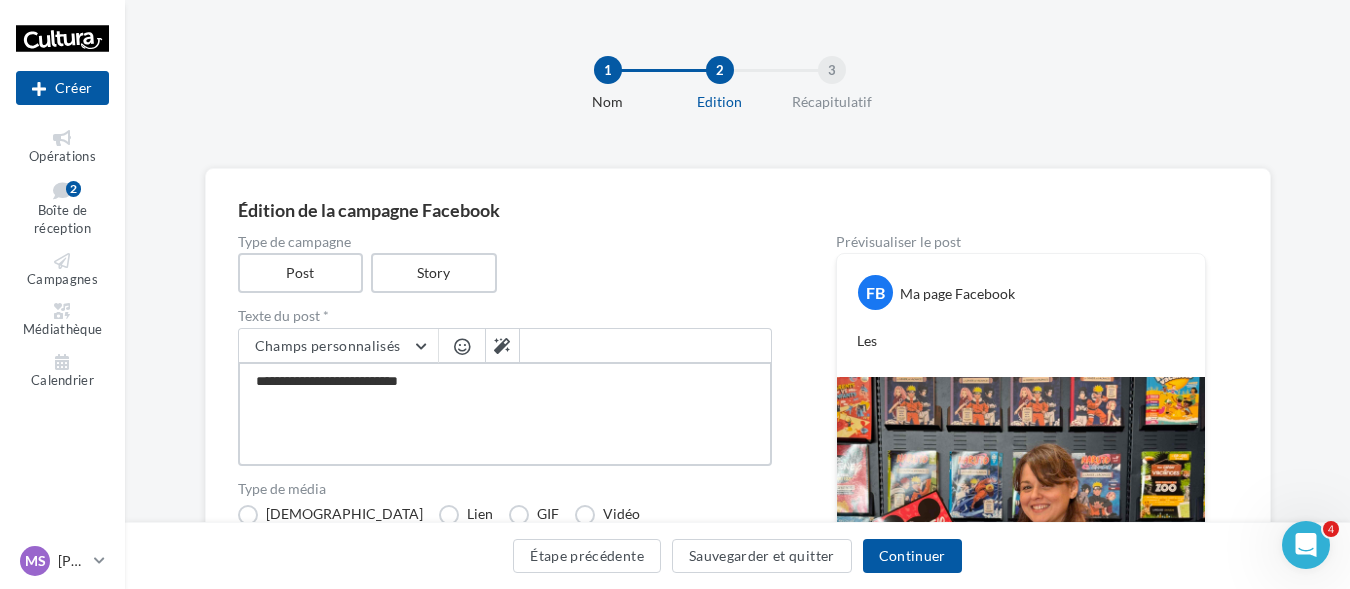 type on "**********" 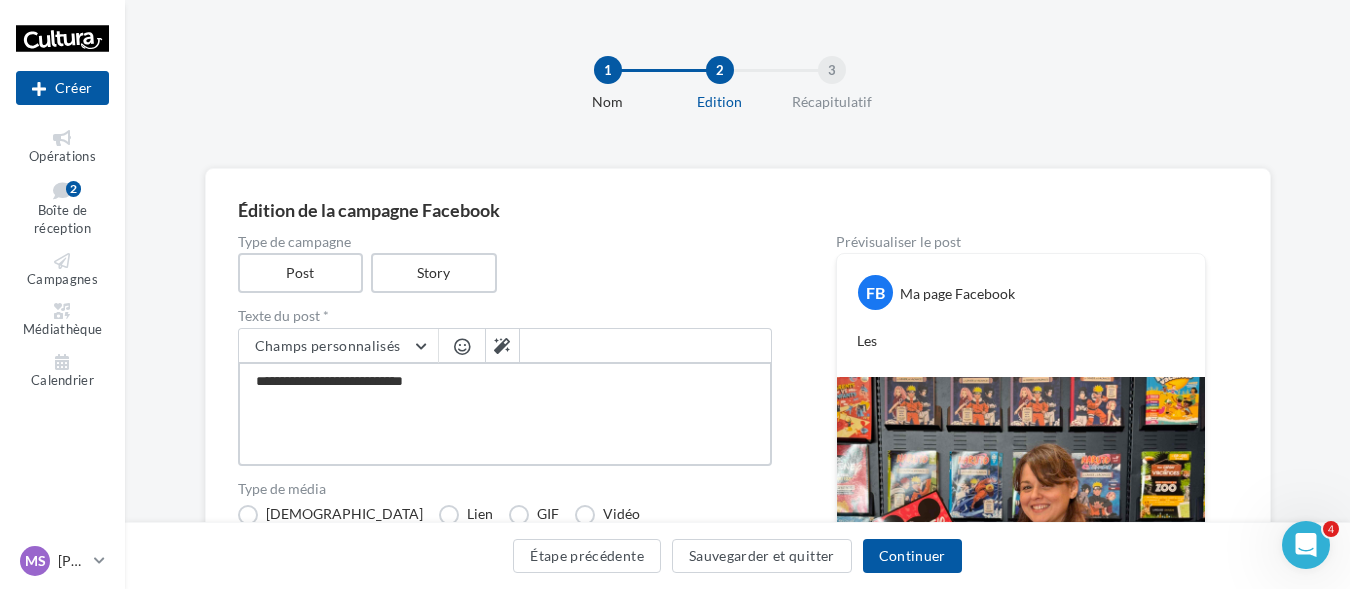 type on "**********" 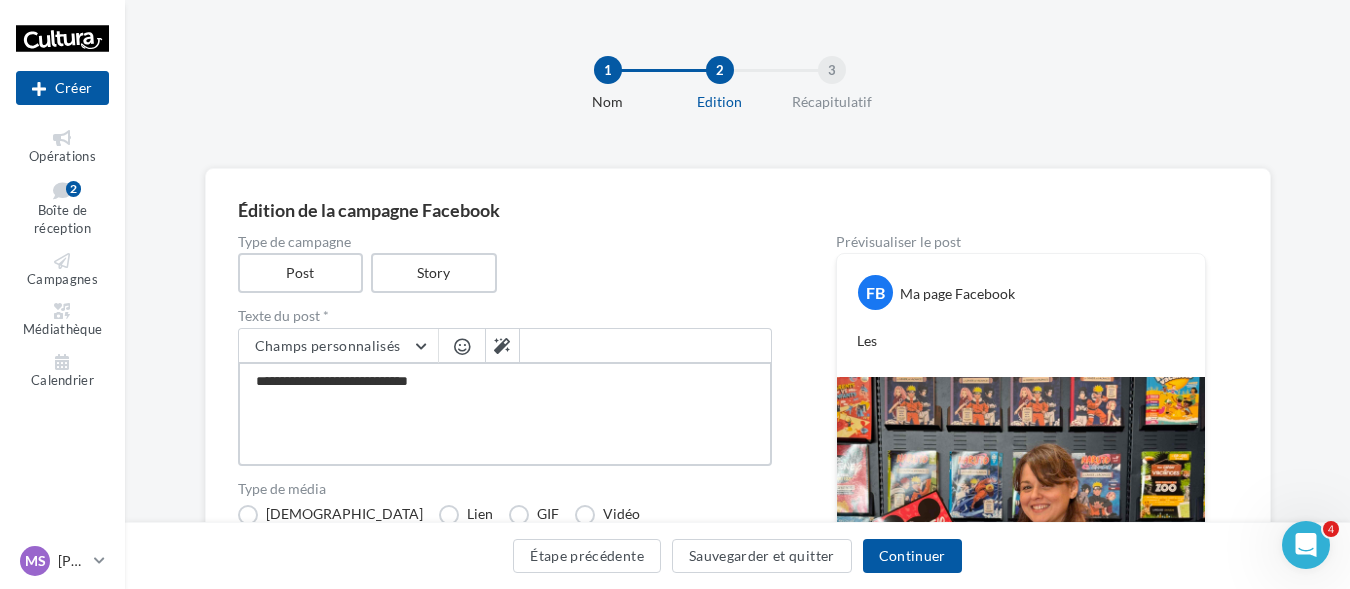 type on "**********" 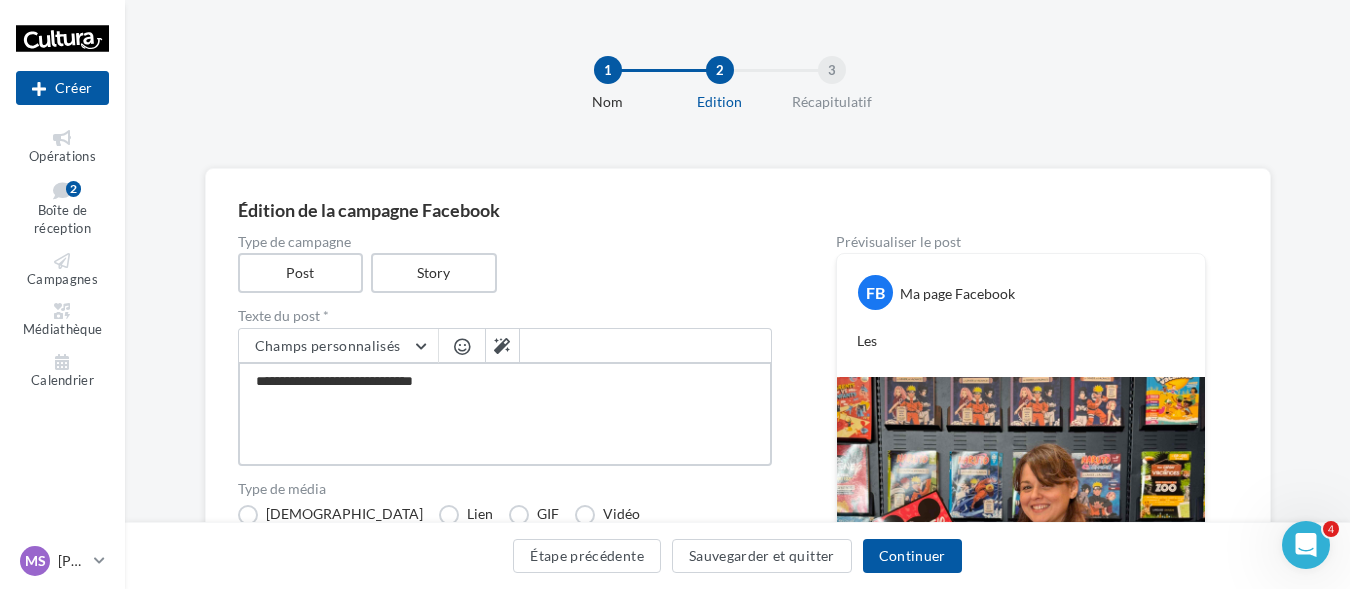 type on "**********" 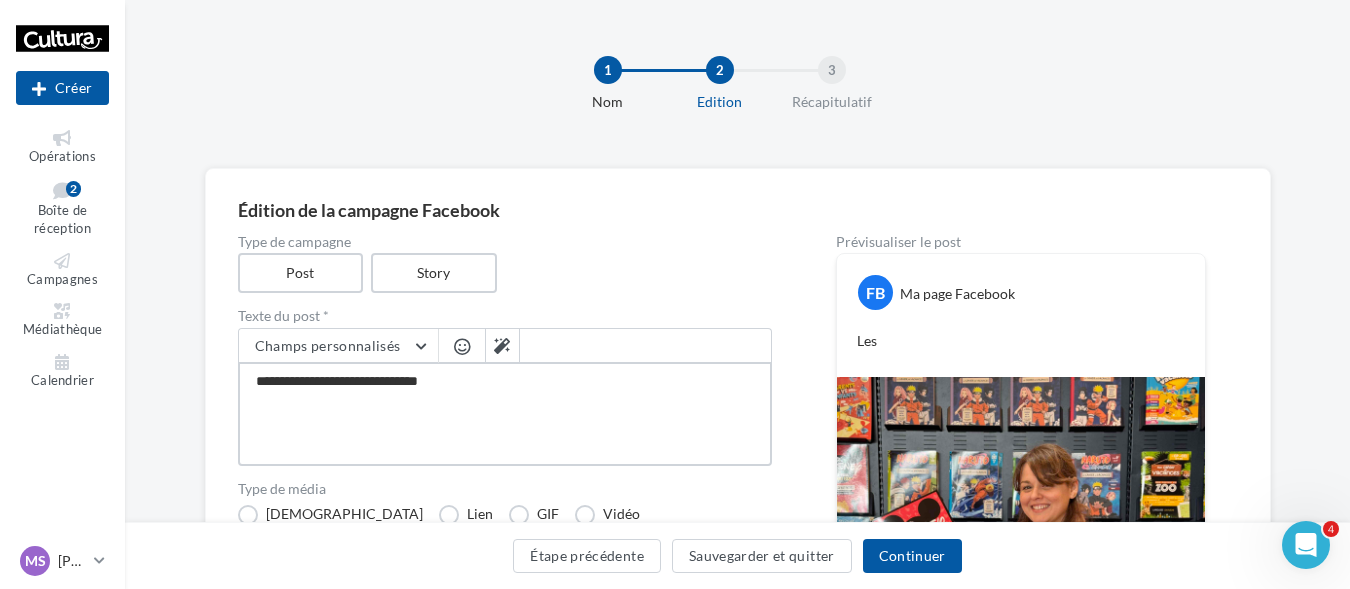 type on "**********" 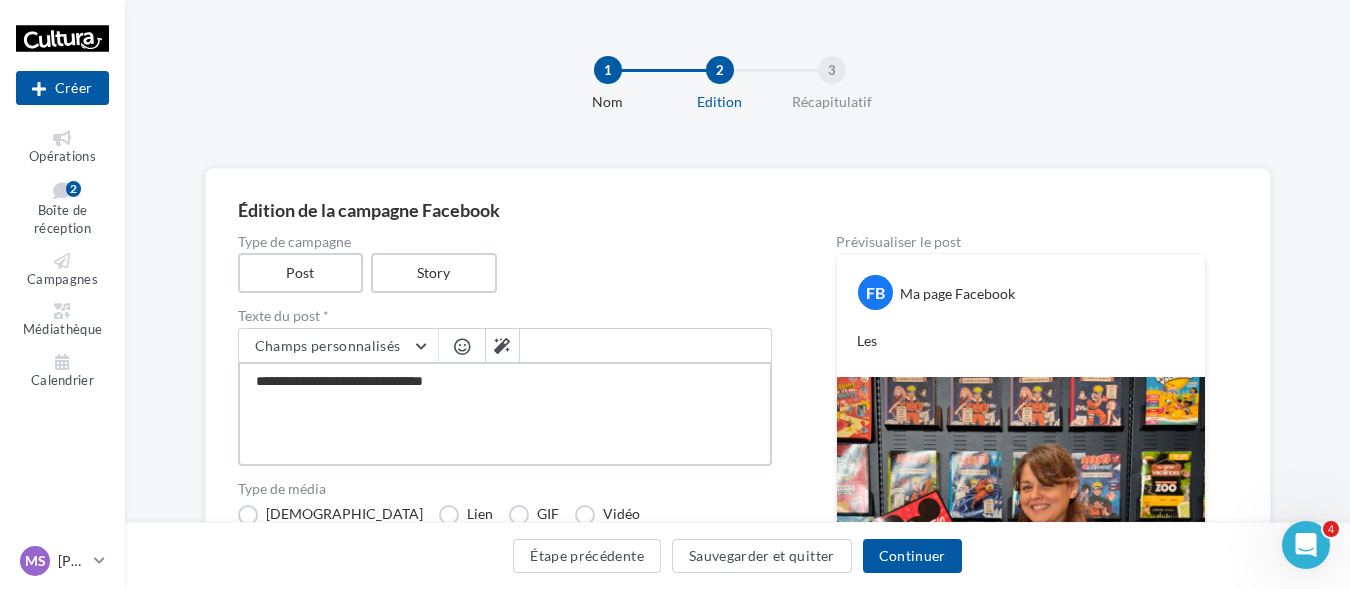 type on "**********" 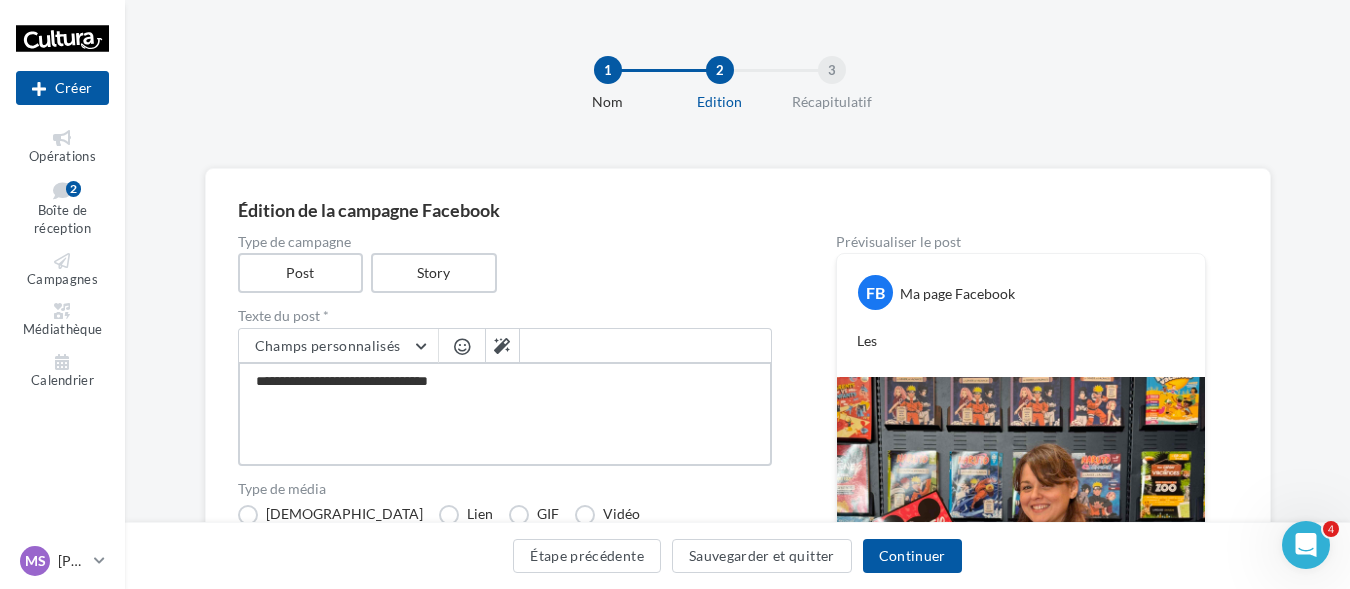 type on "**********" 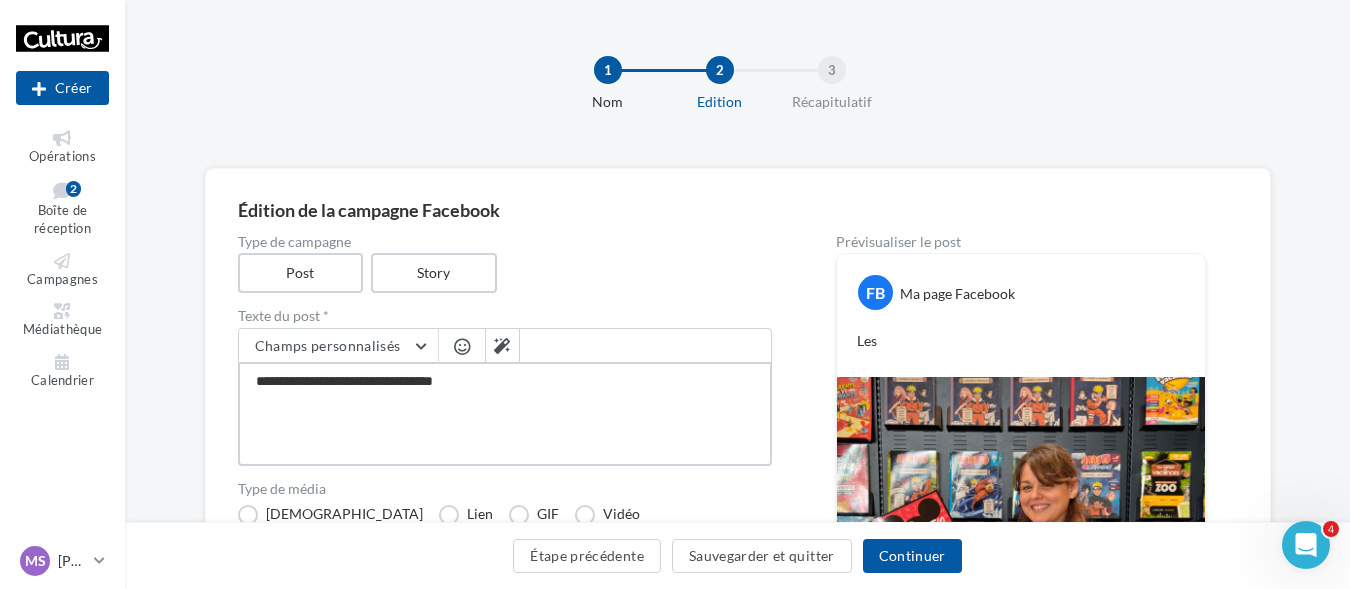 type on "**********" 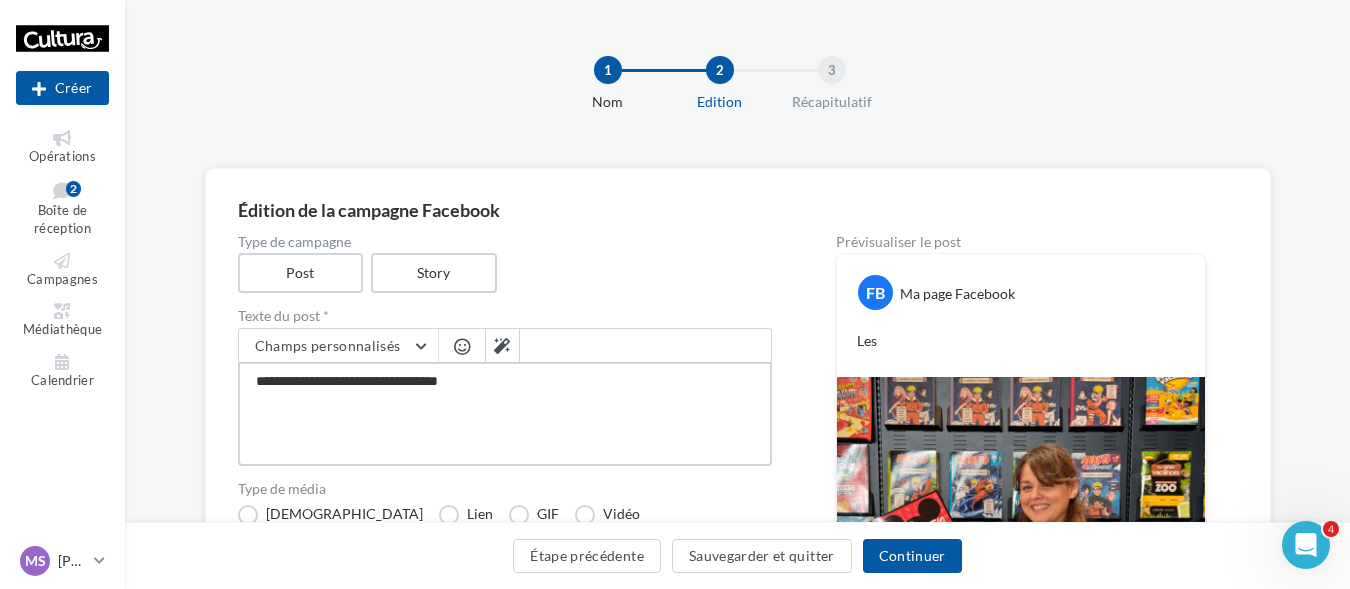 type on "**********" 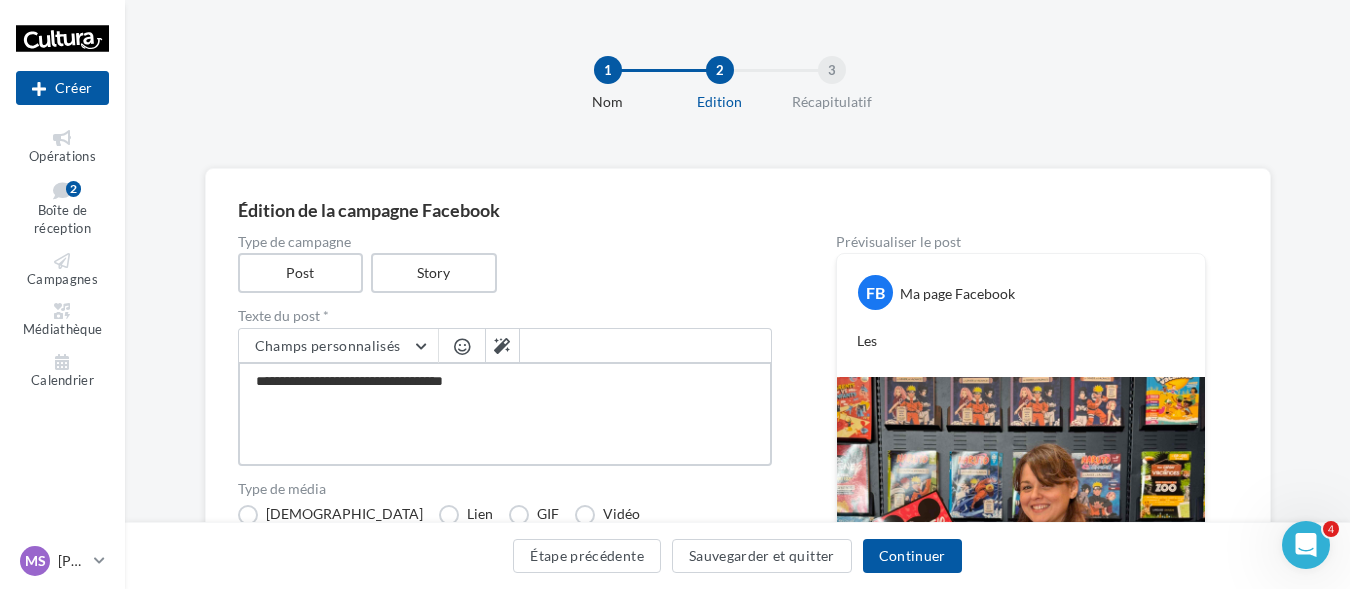 type on "**********" 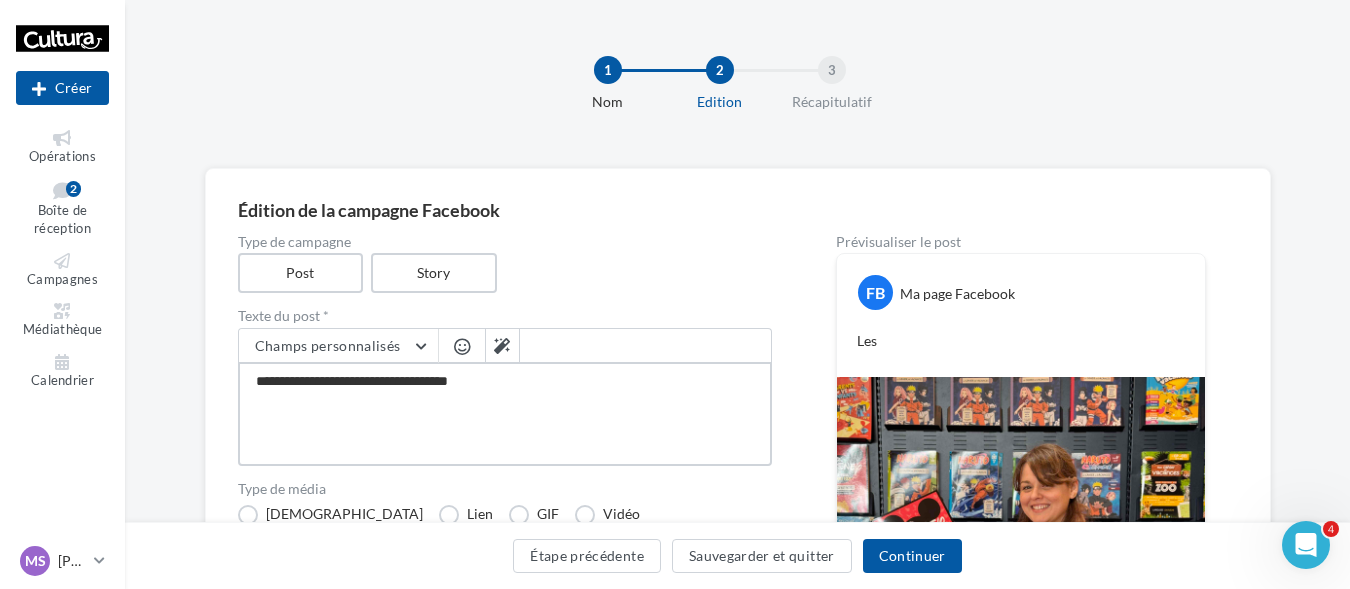 type on "**********" 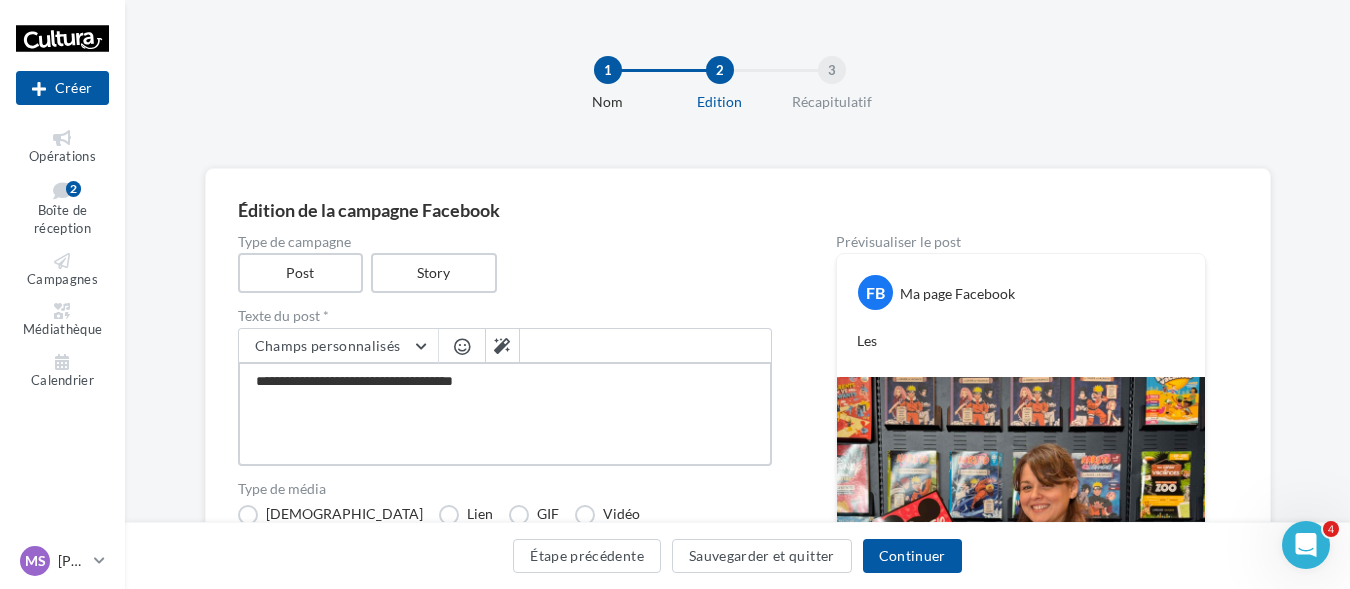 type on "**********" 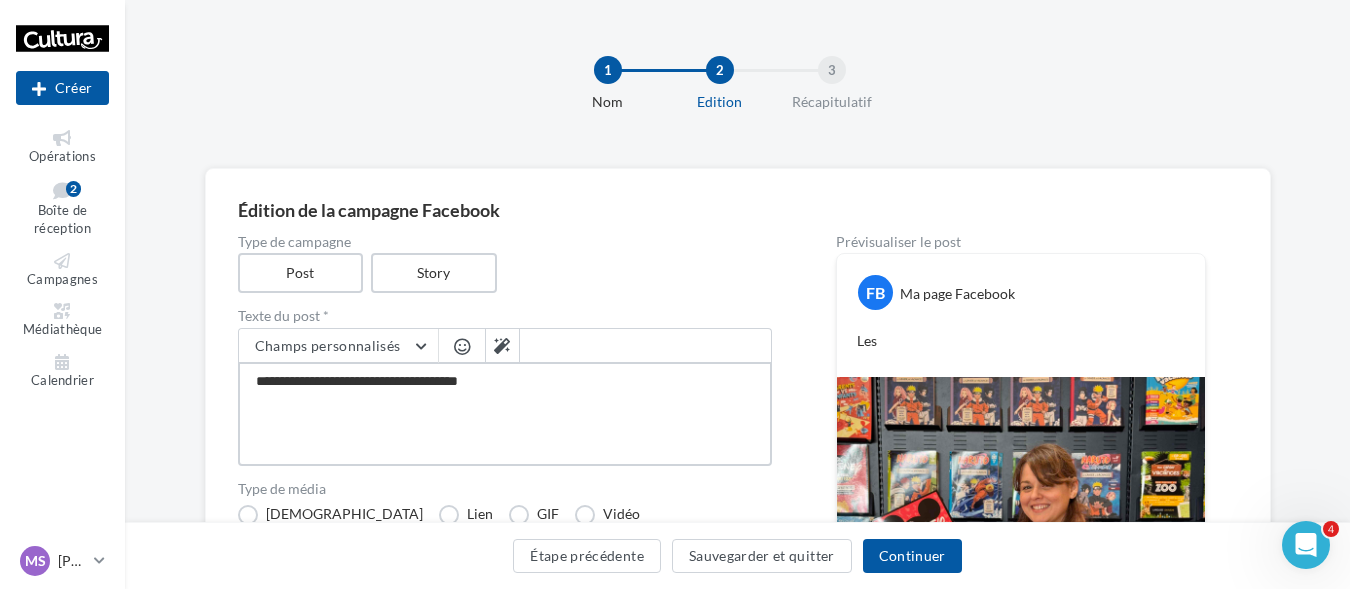 type on "**********" 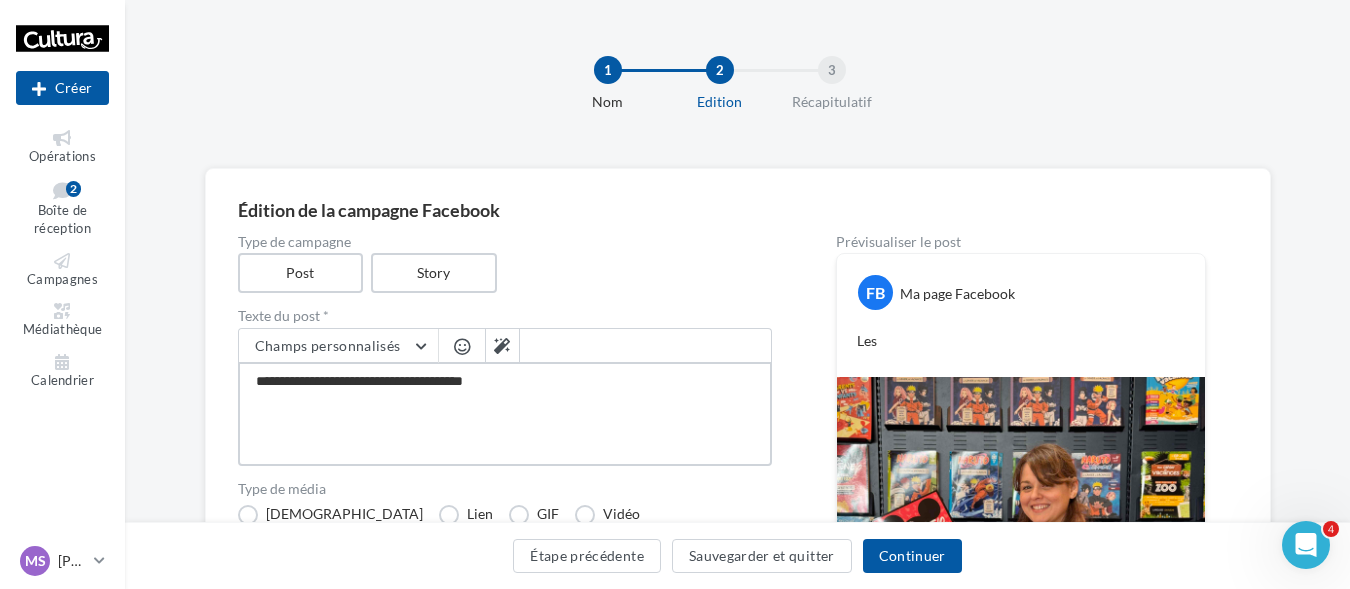 type on "**********" 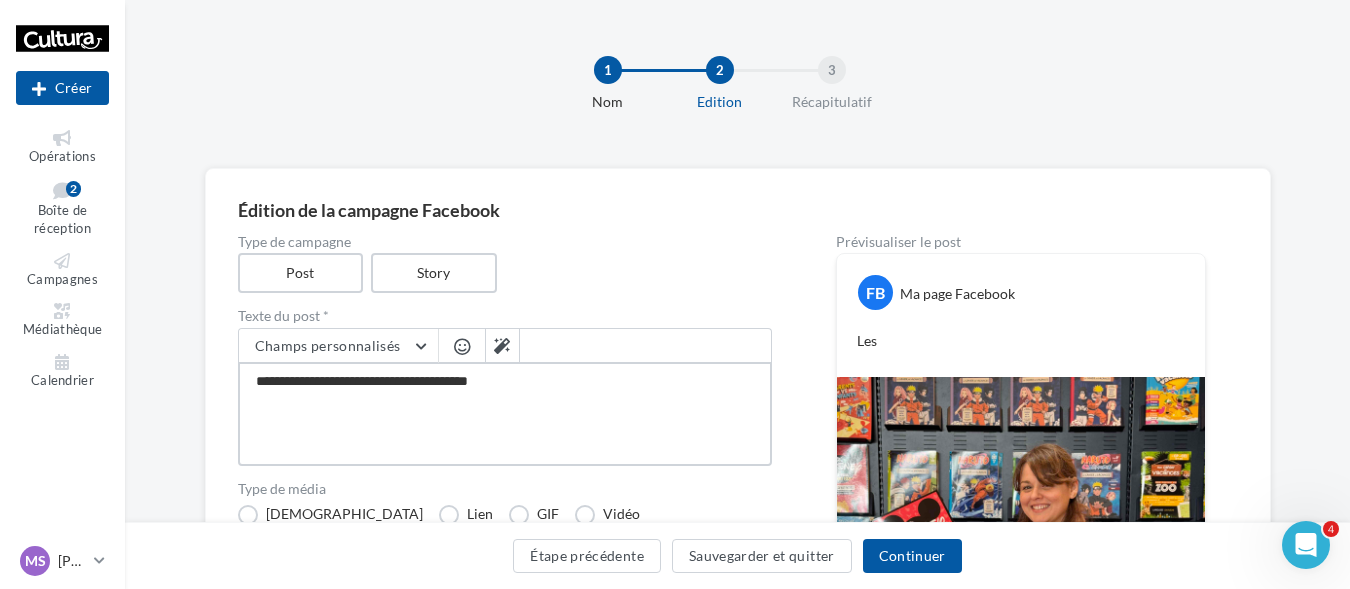 type on "**********" 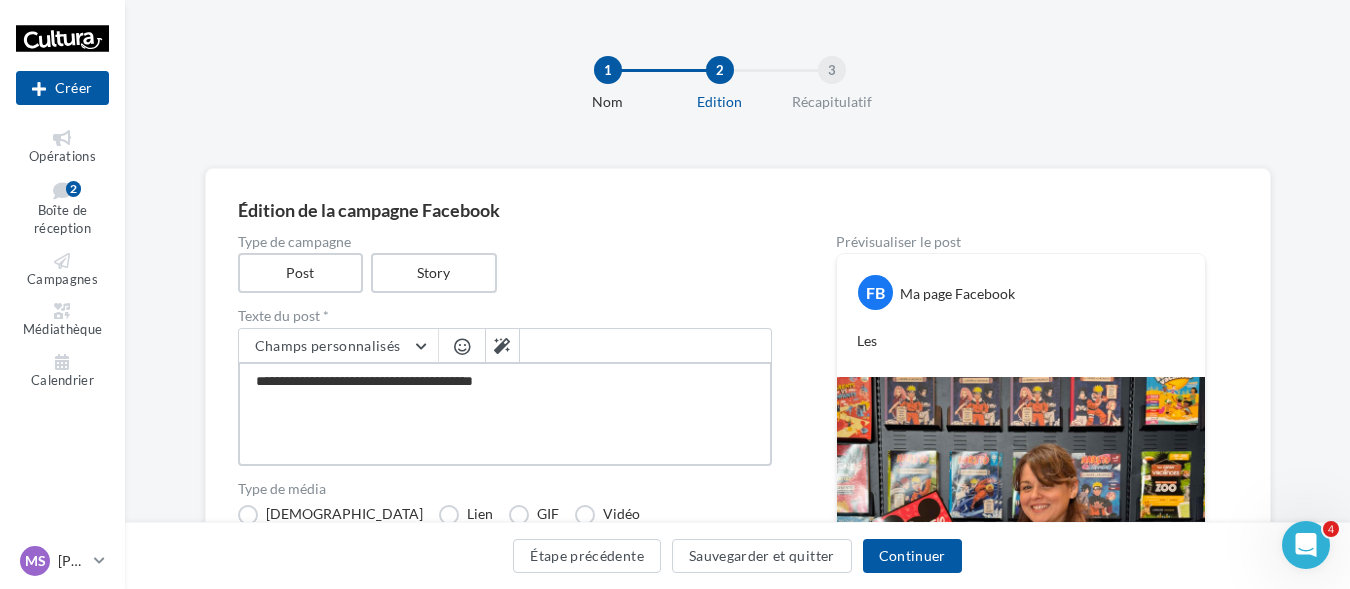 type on "**********" 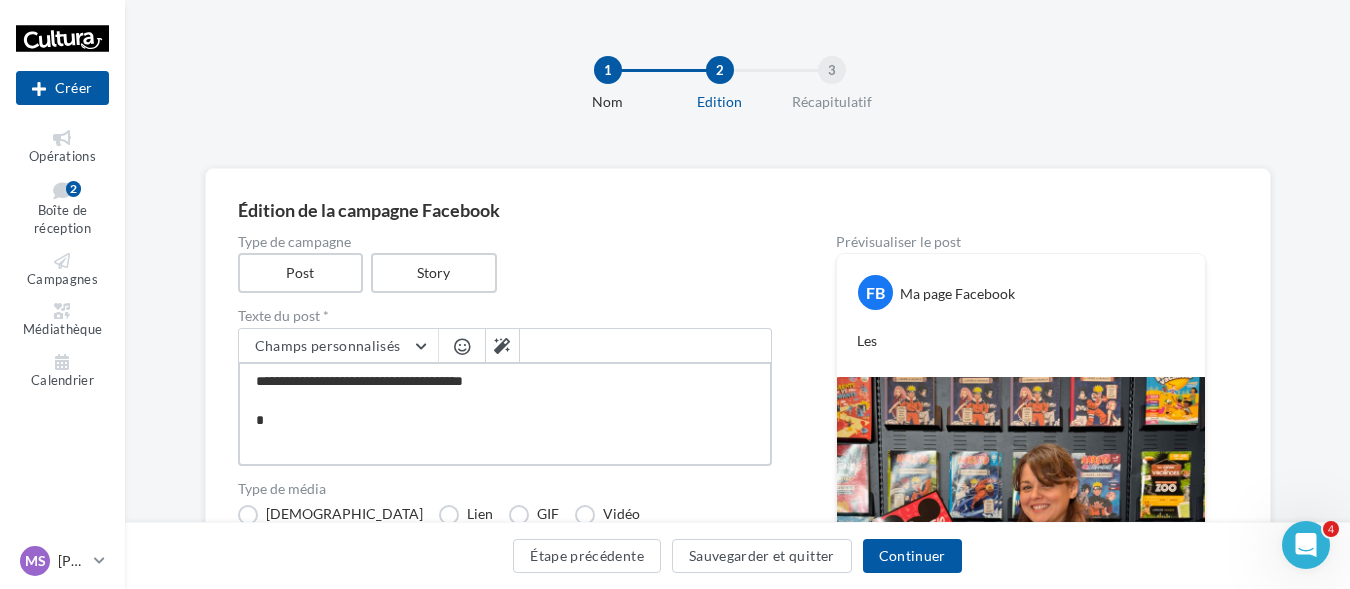 type on "**********" 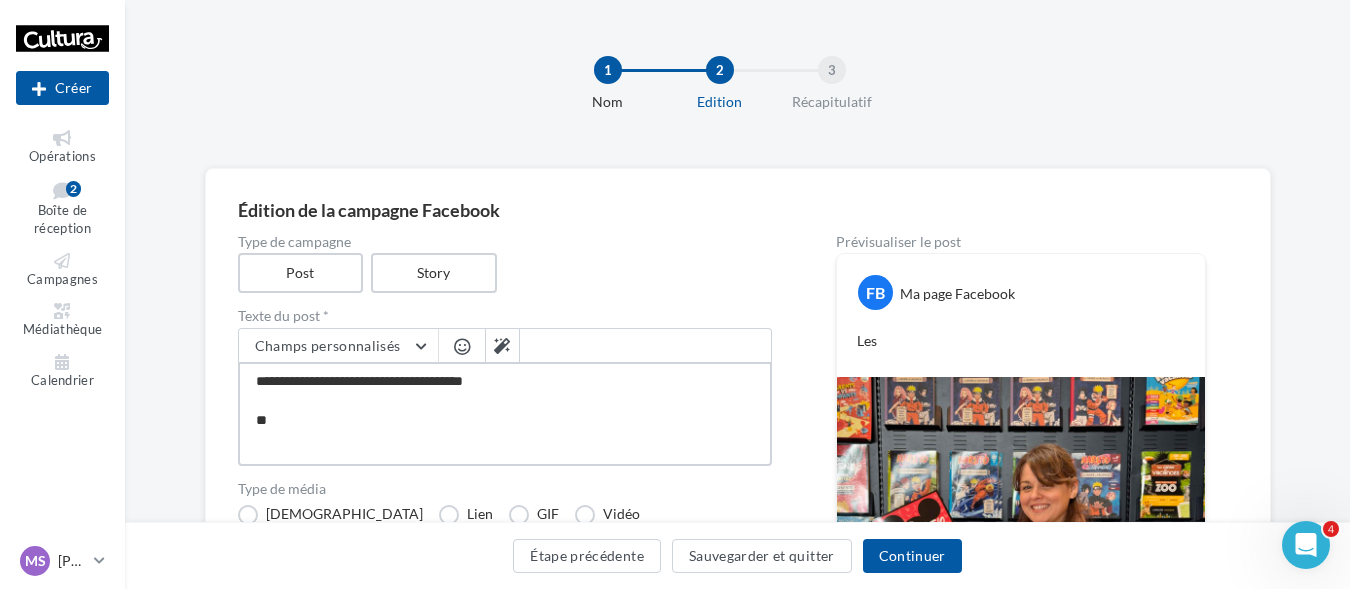 type on "**********" 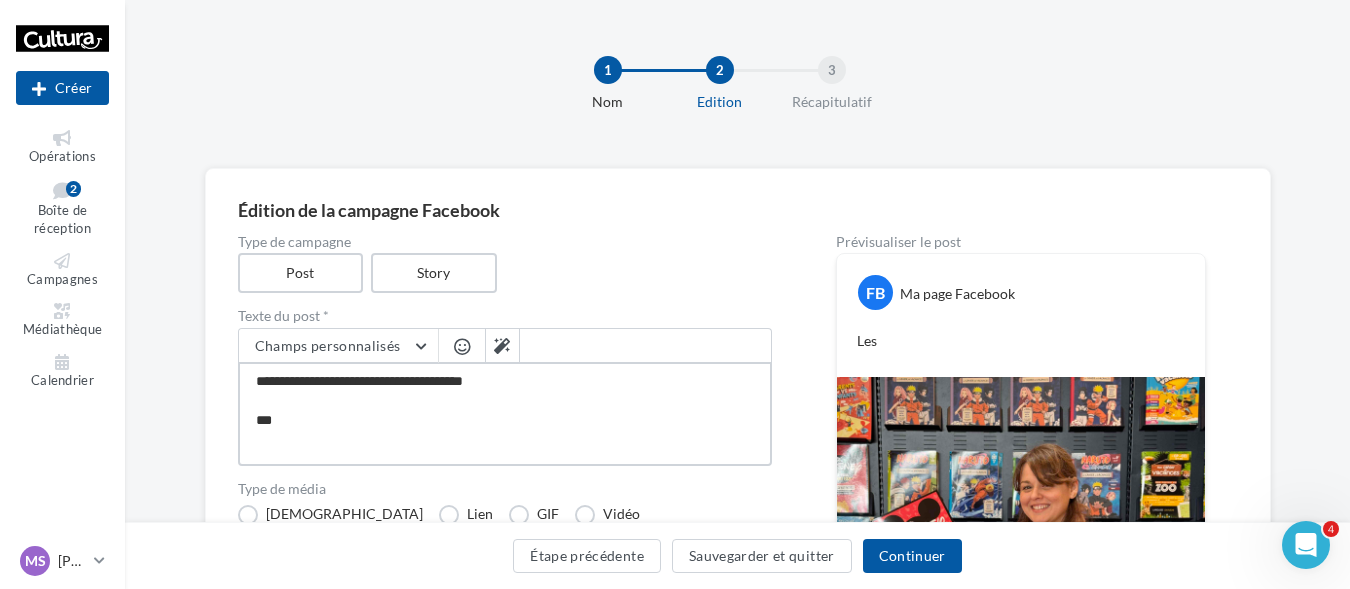 type on "**********" 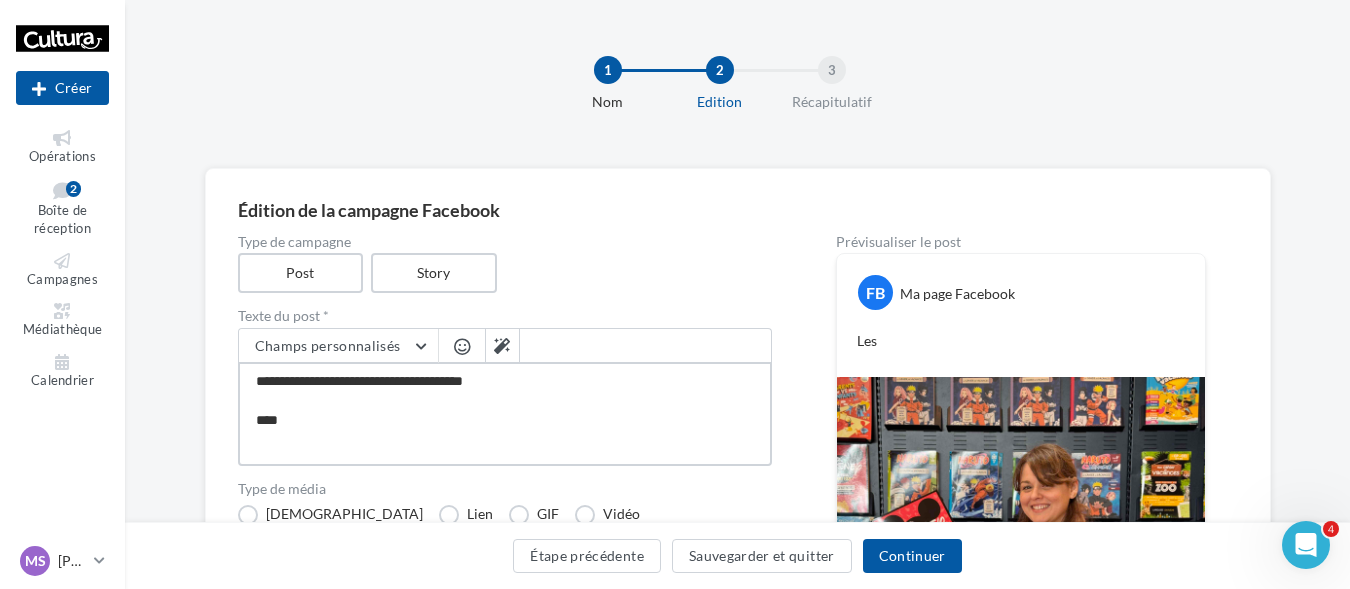 type on "**********" 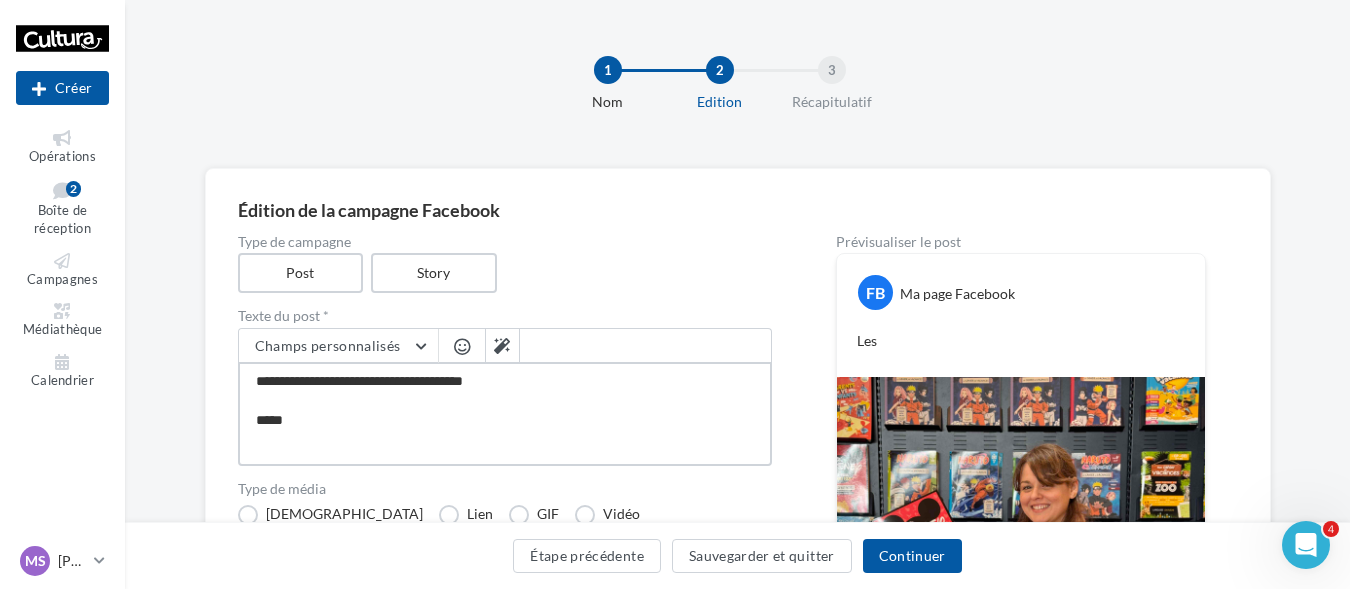 type on "**********" 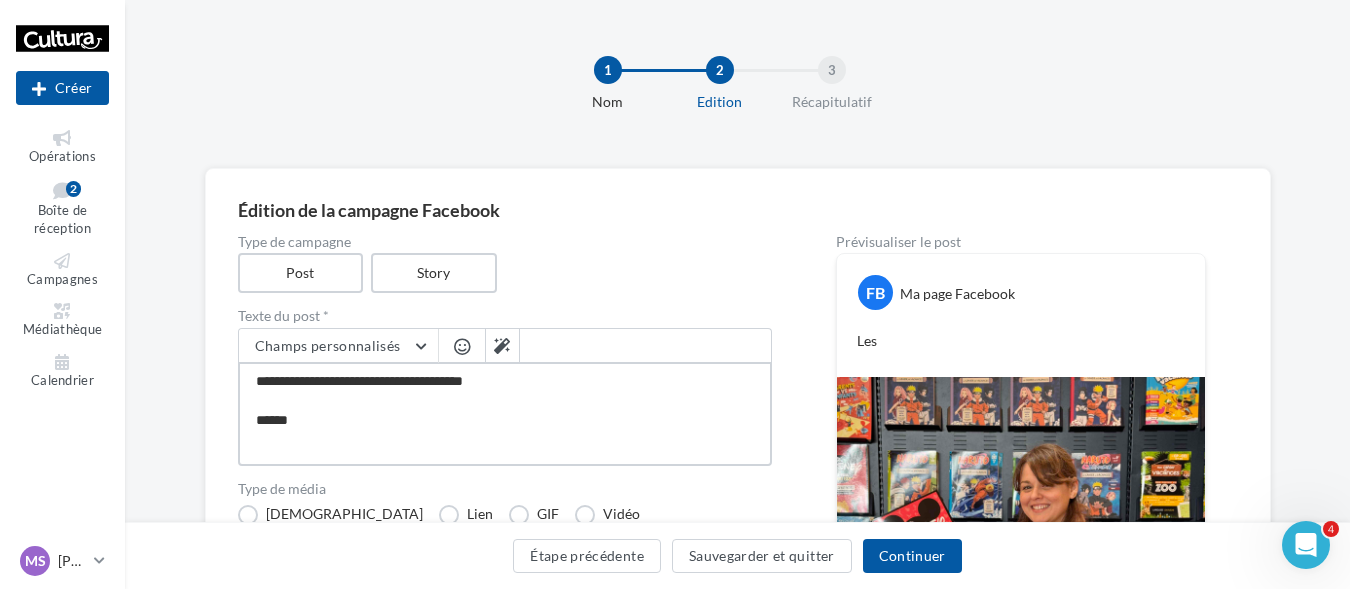 type on "**********" 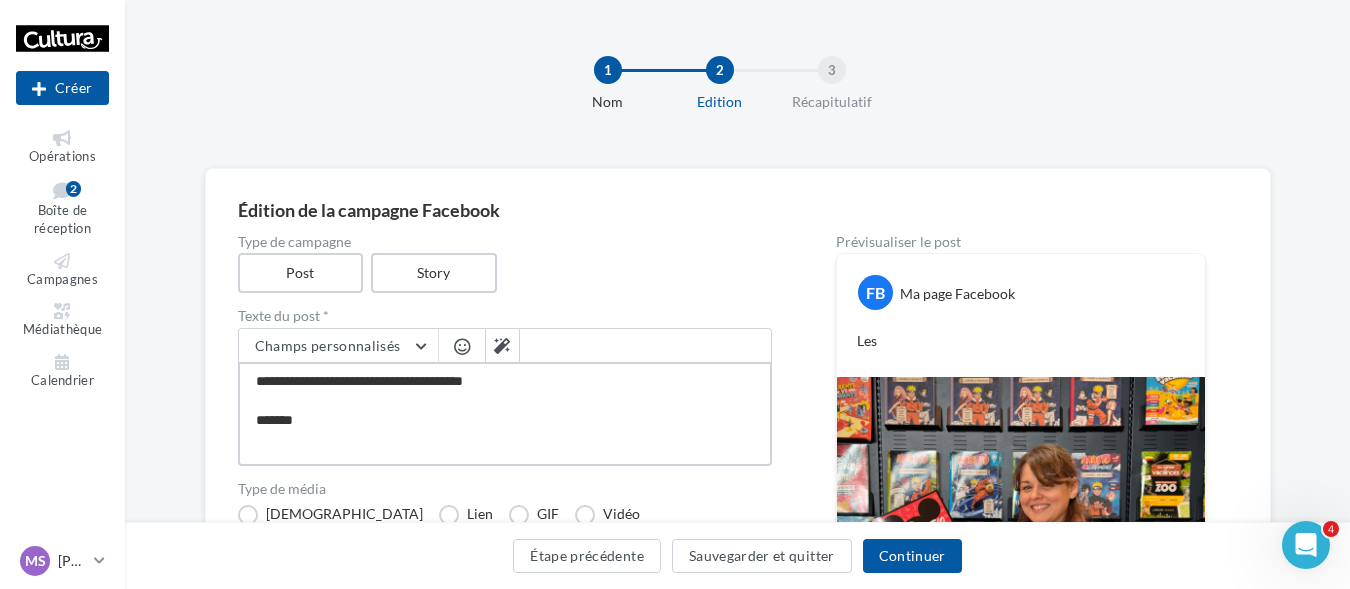 type on "**********" 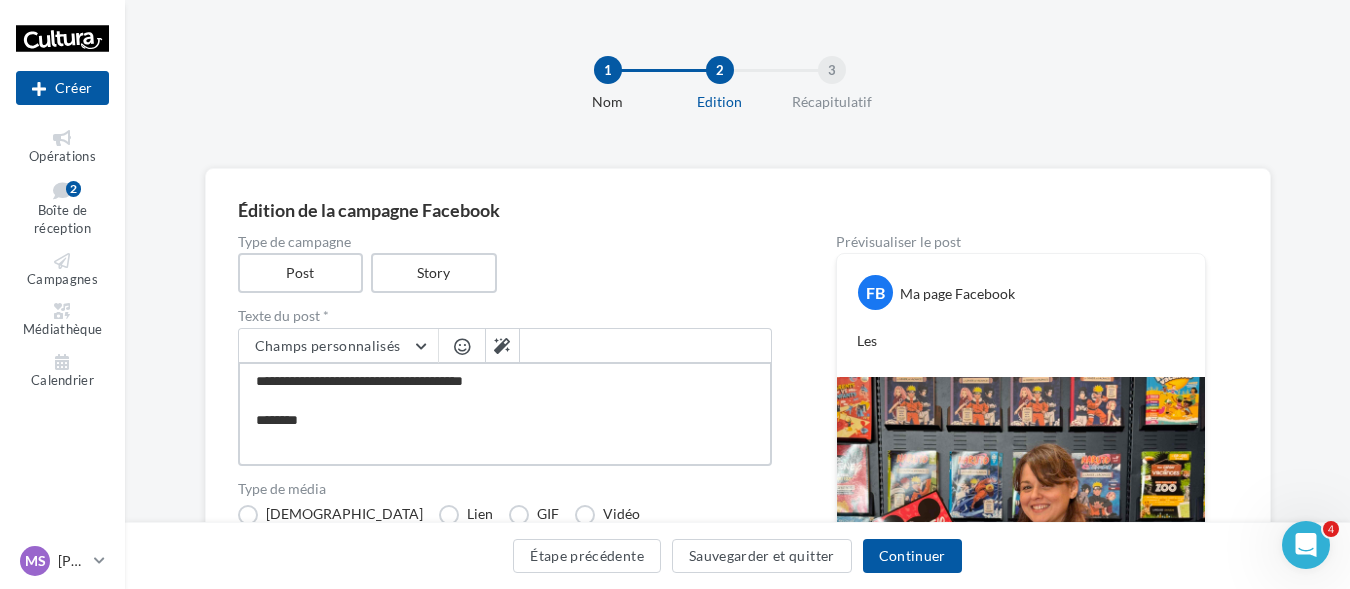 type on "**********" 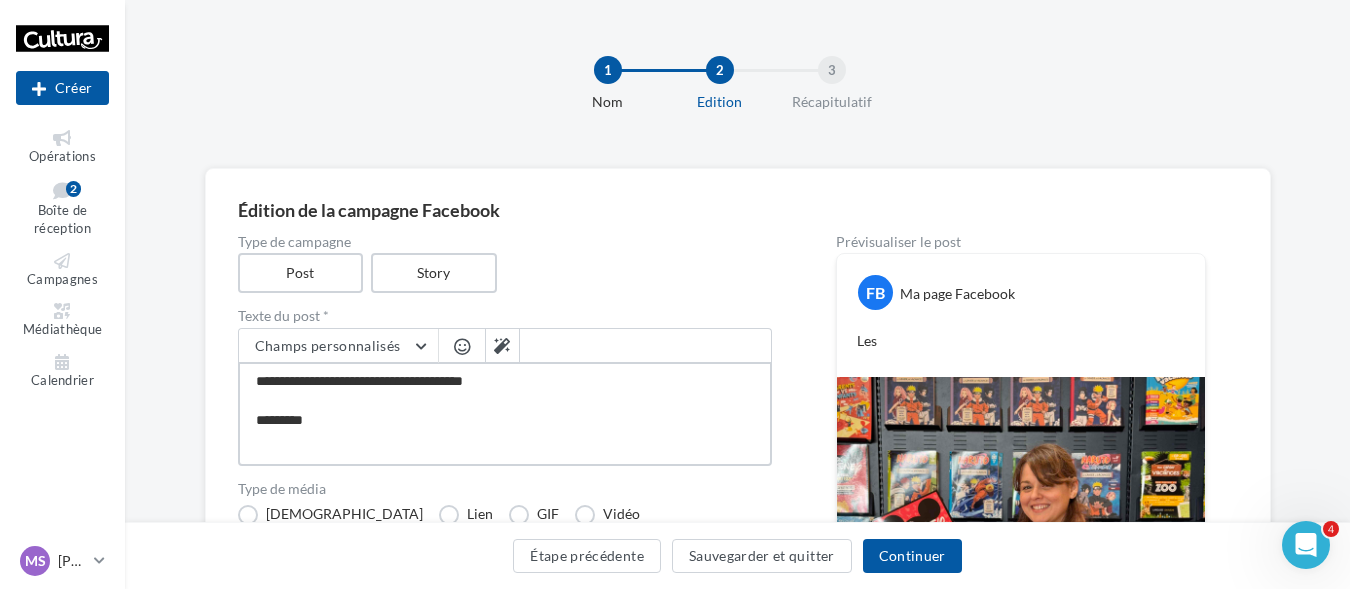 type on "**********" 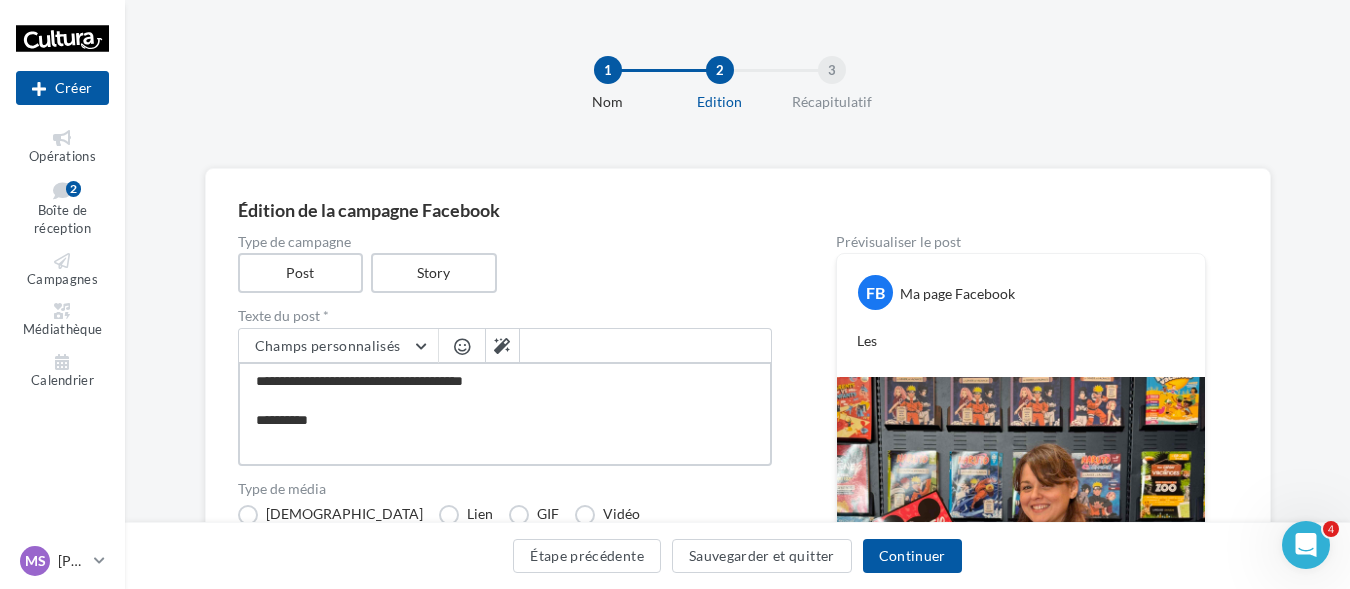 type on "**********" 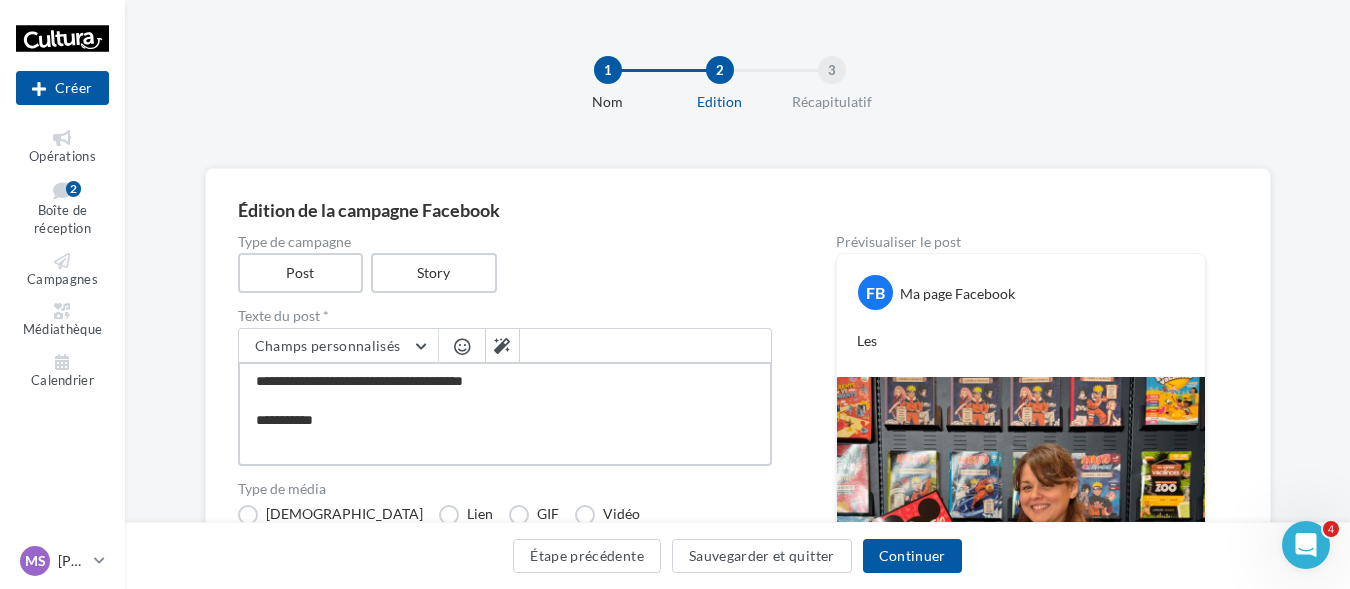 type on "**********" 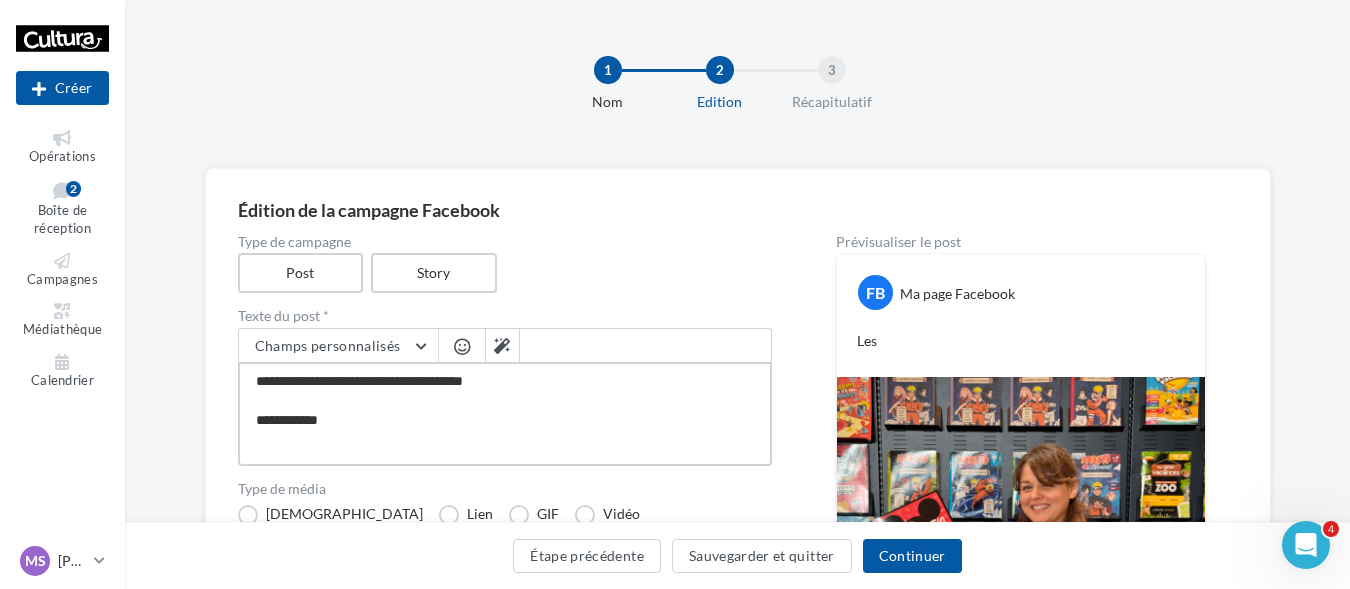 type on "**********" 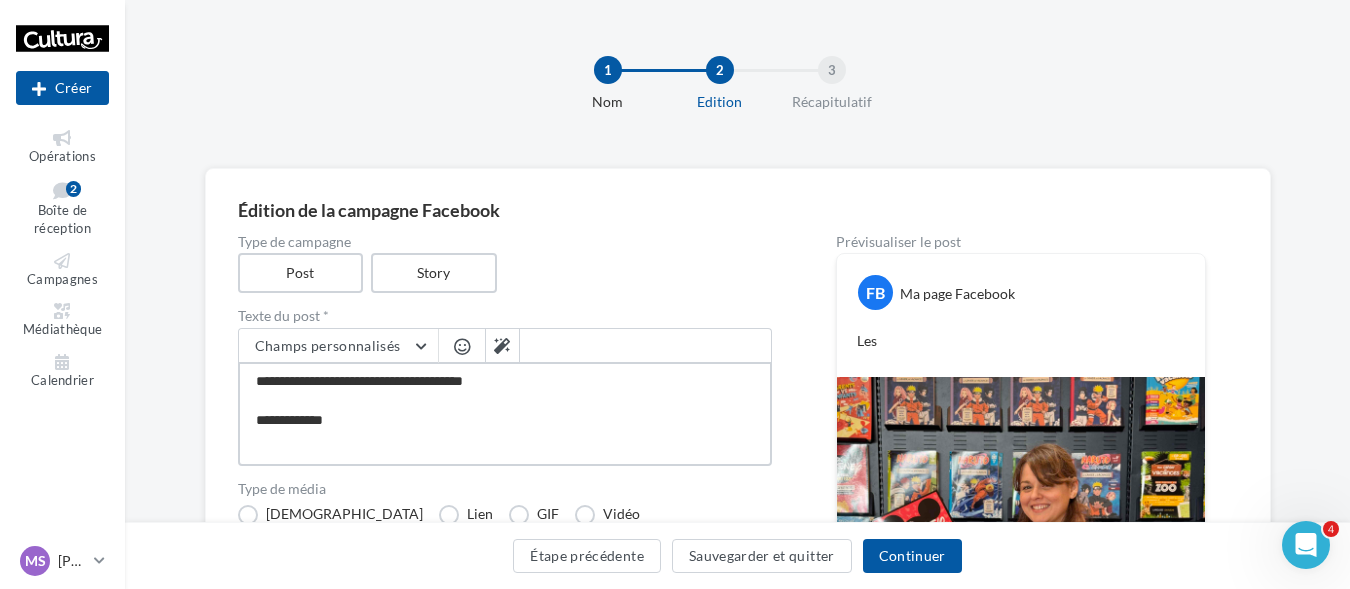 type on "**********" 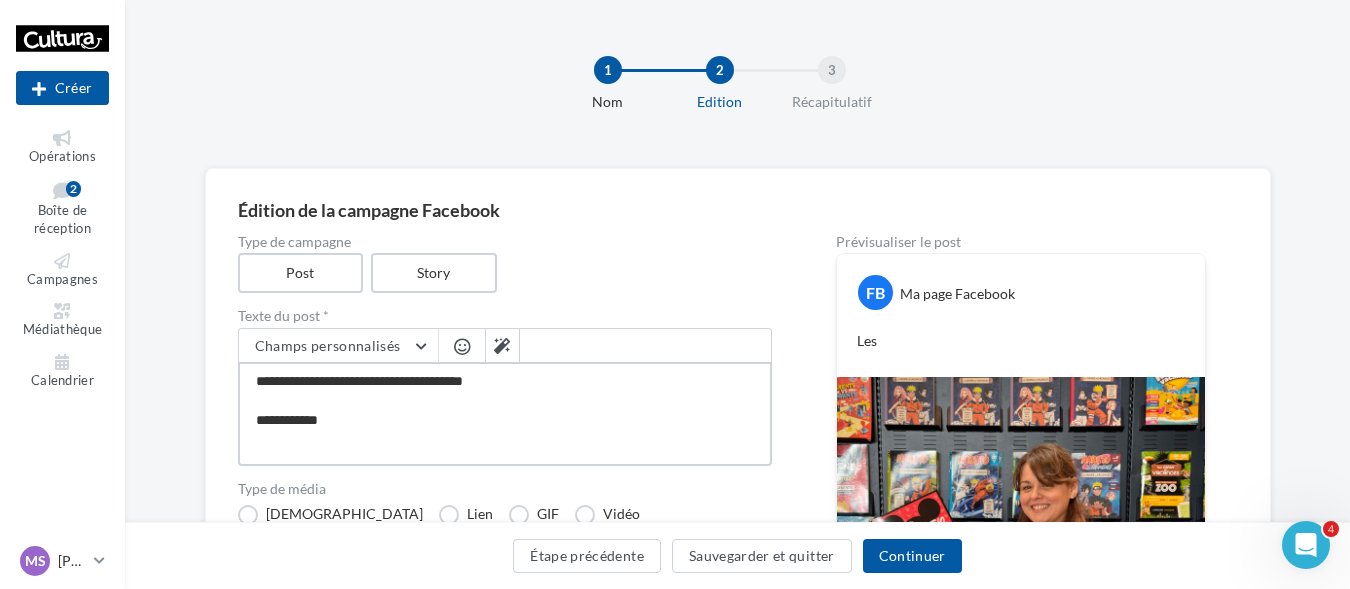 type on "**********" 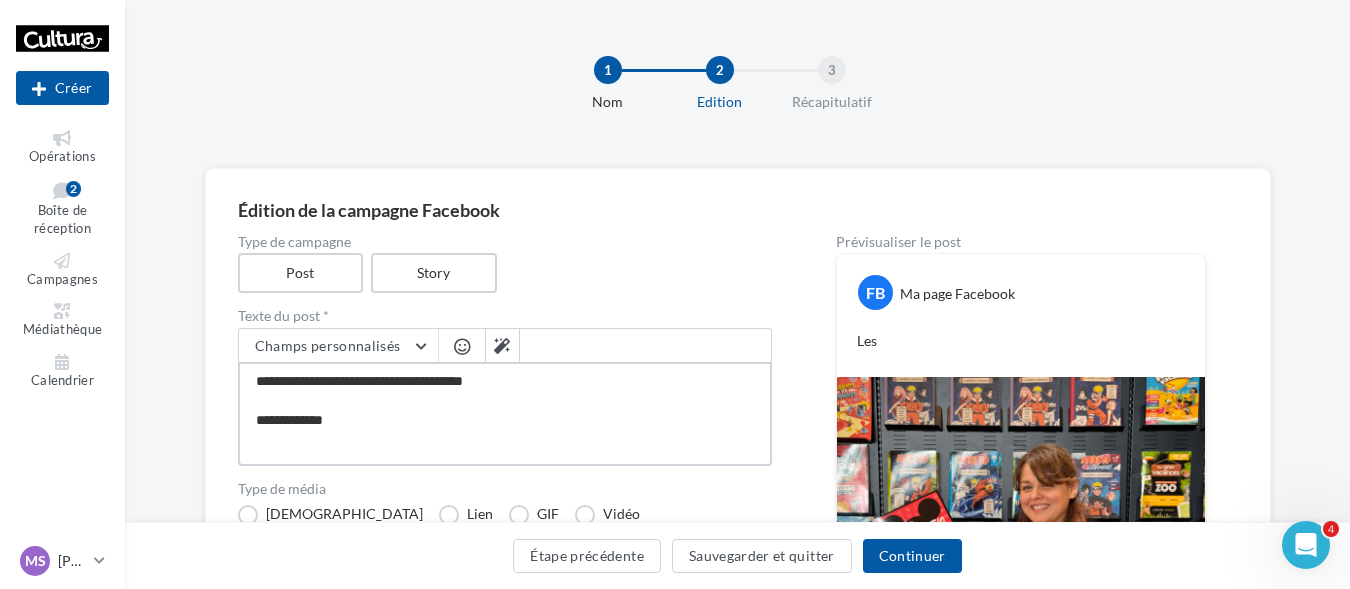 type on "**********" 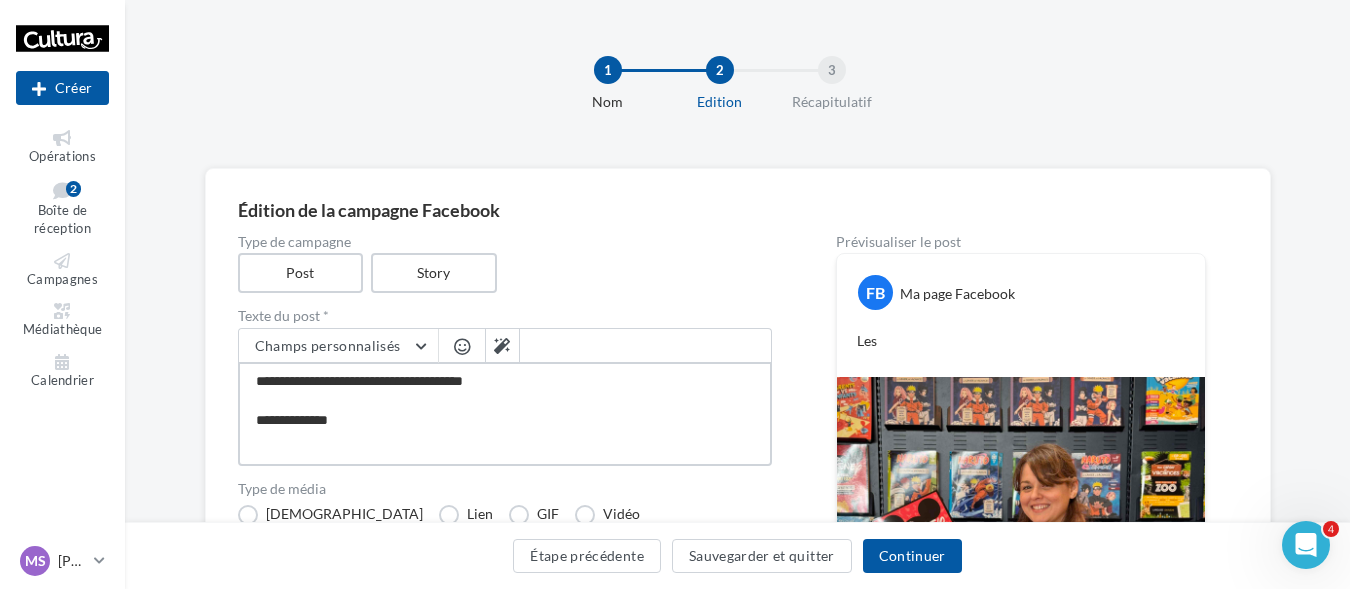 type on "**********" 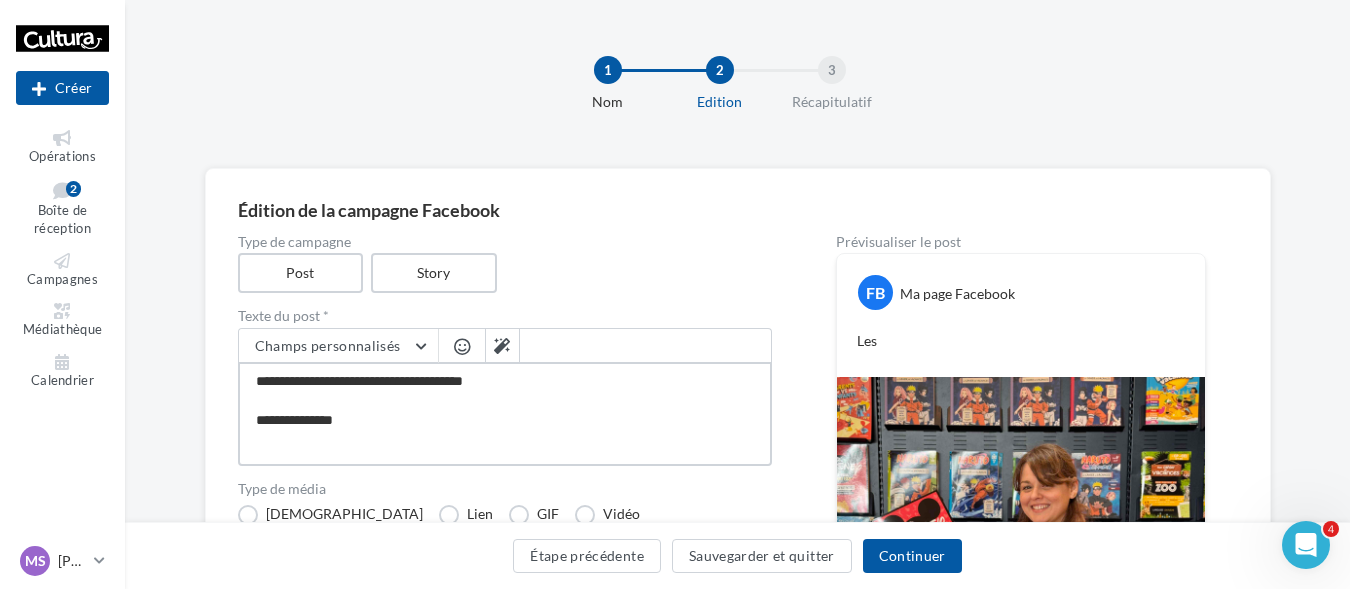 type on "**********" 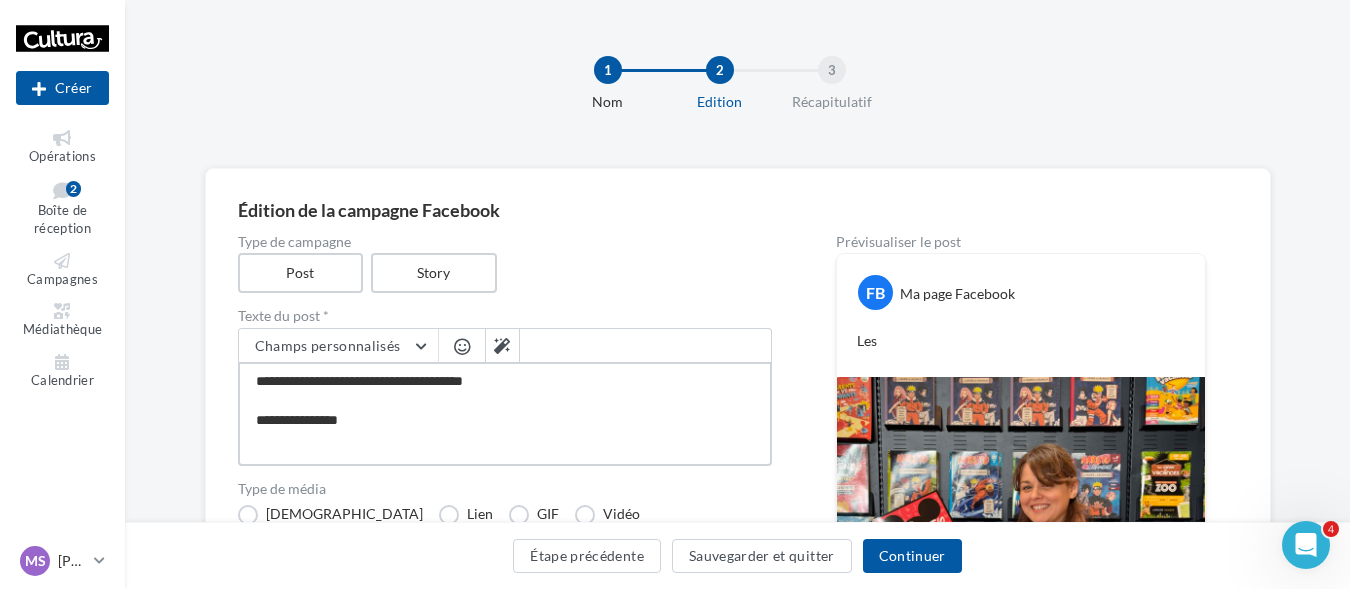 type on "**********" 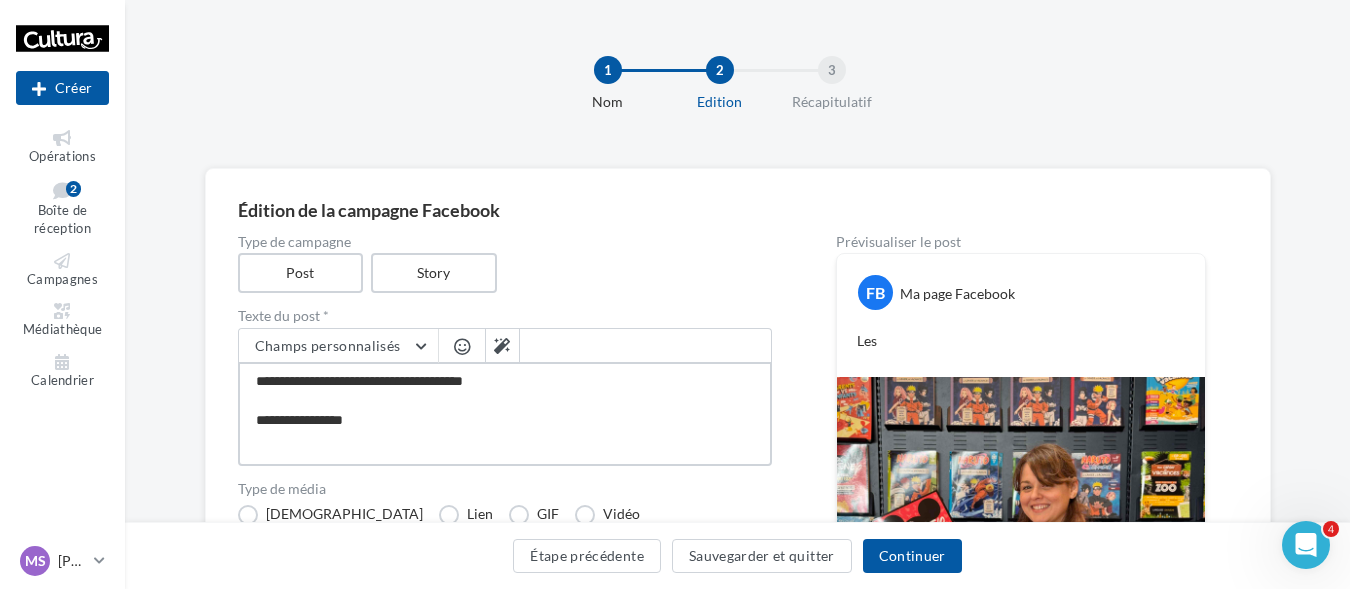 type on "**********" 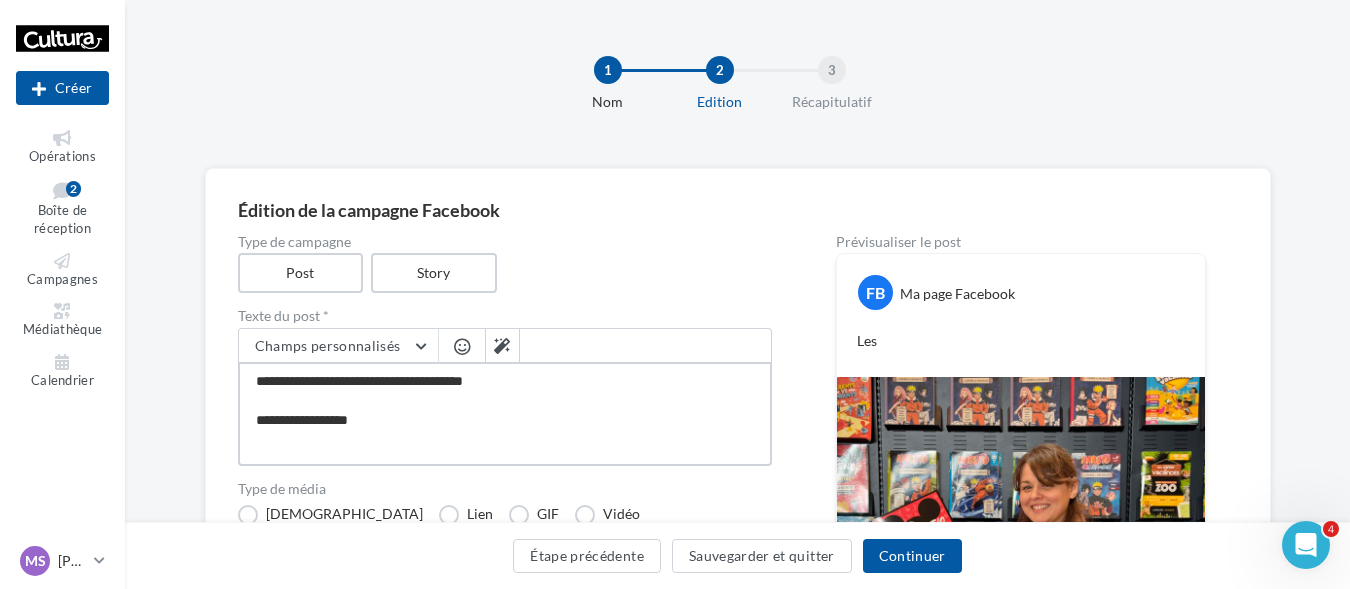 type on "**********" 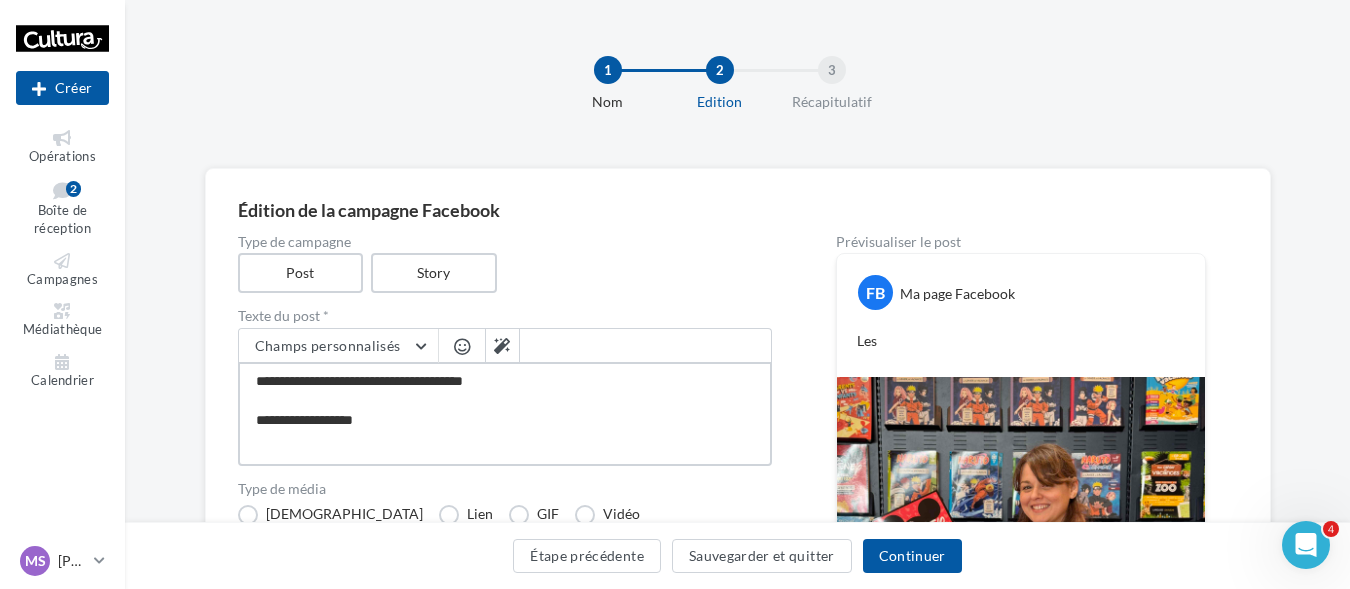 type on "**********" 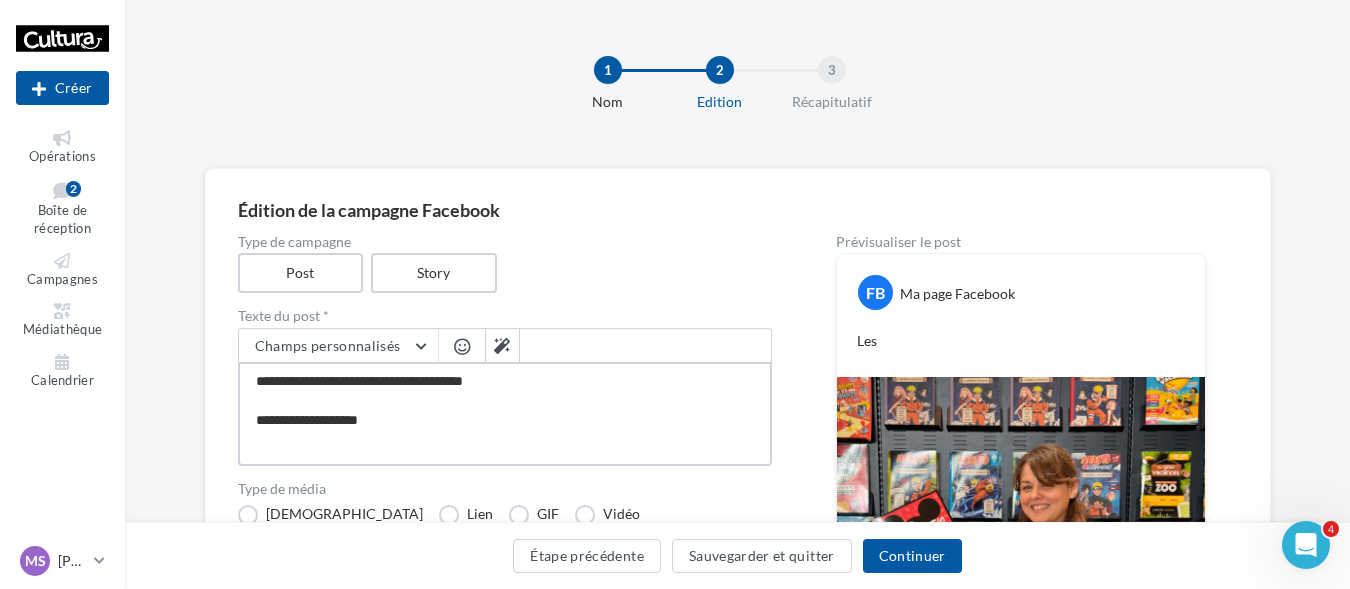 type on "**********" 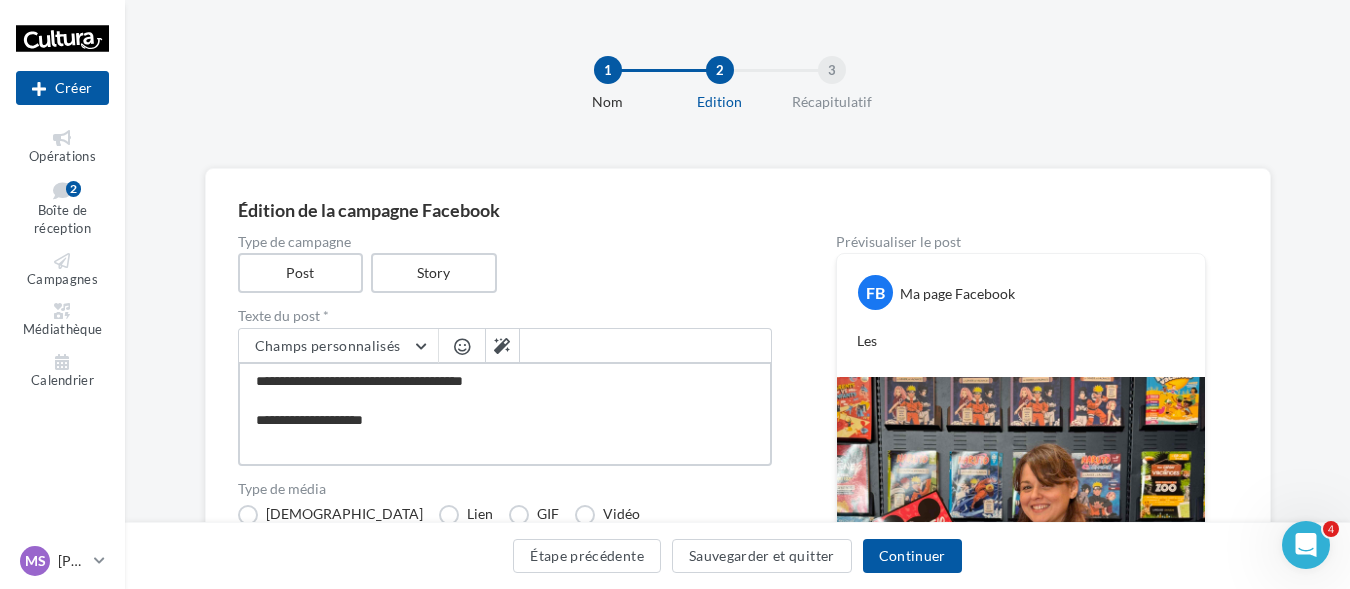 type on "**********" 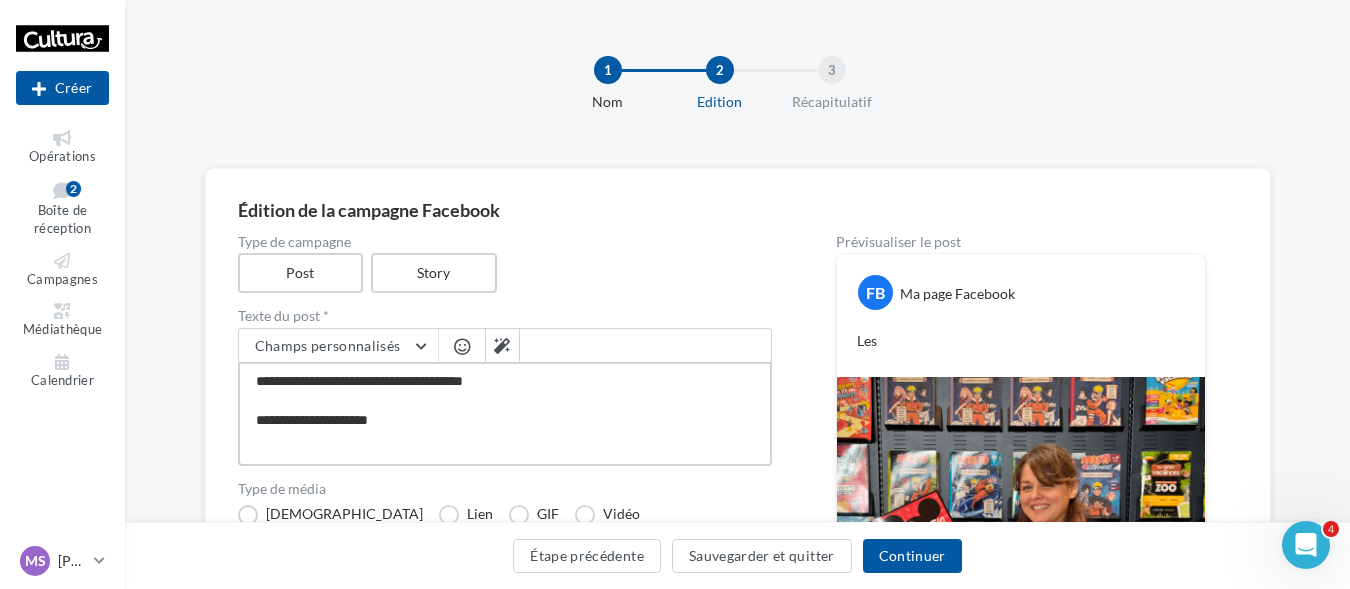 type on "**********" 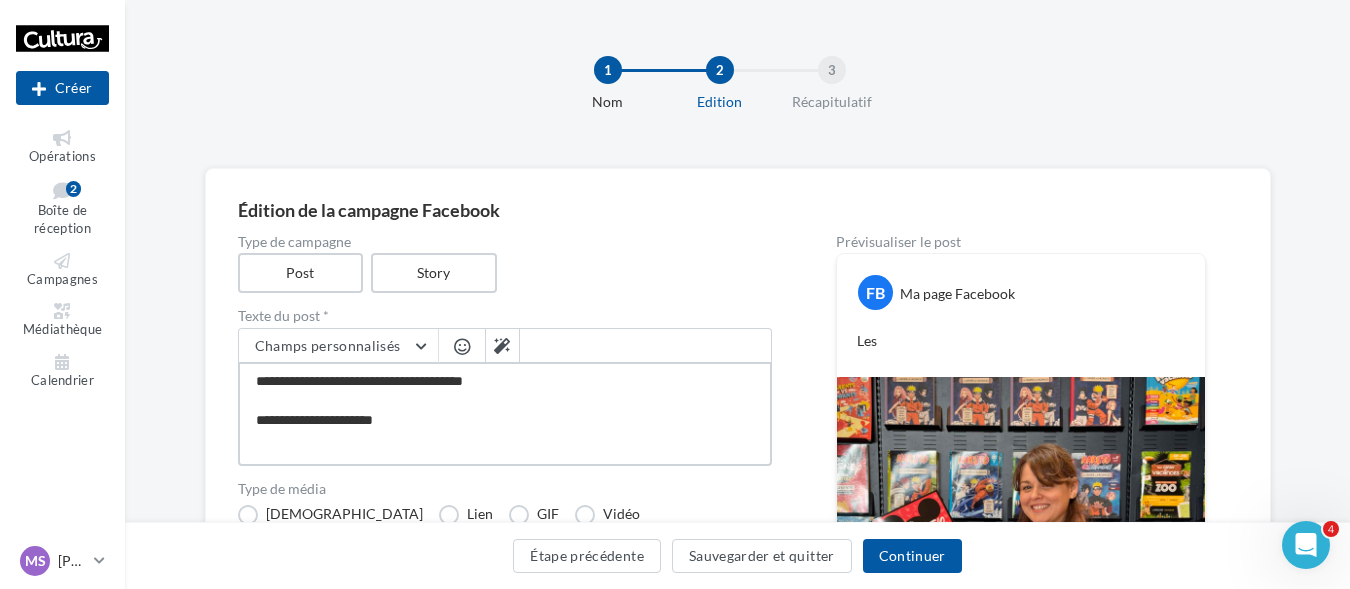 type on "**********" 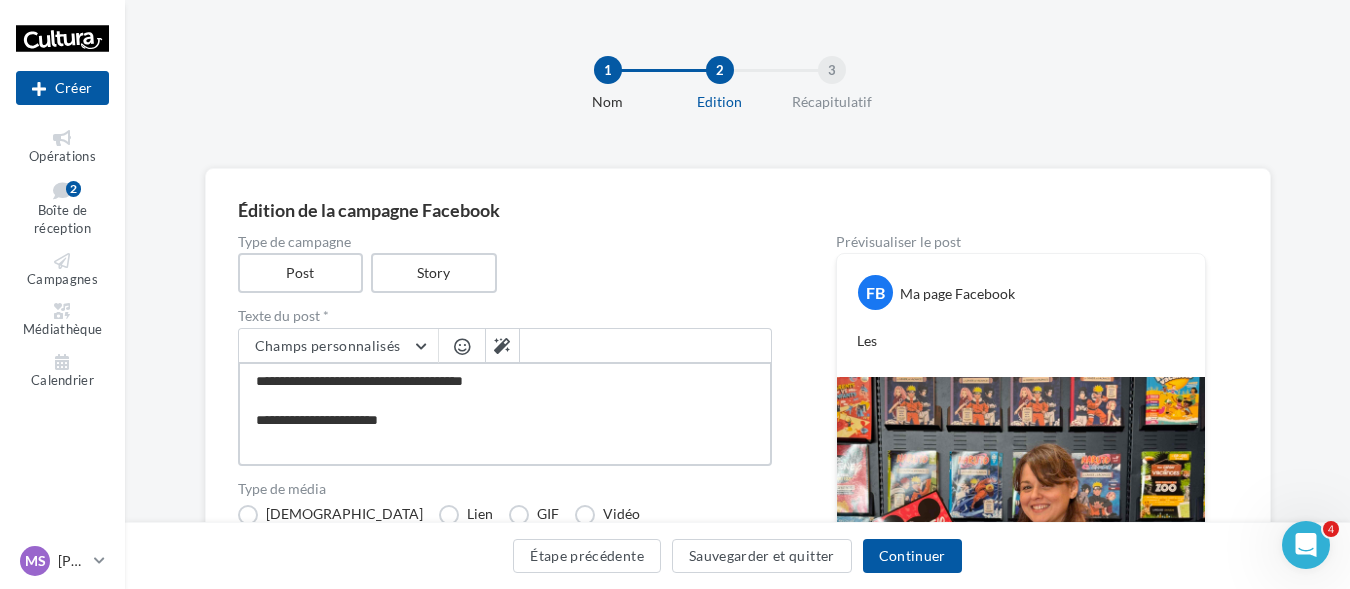 type on "**********" 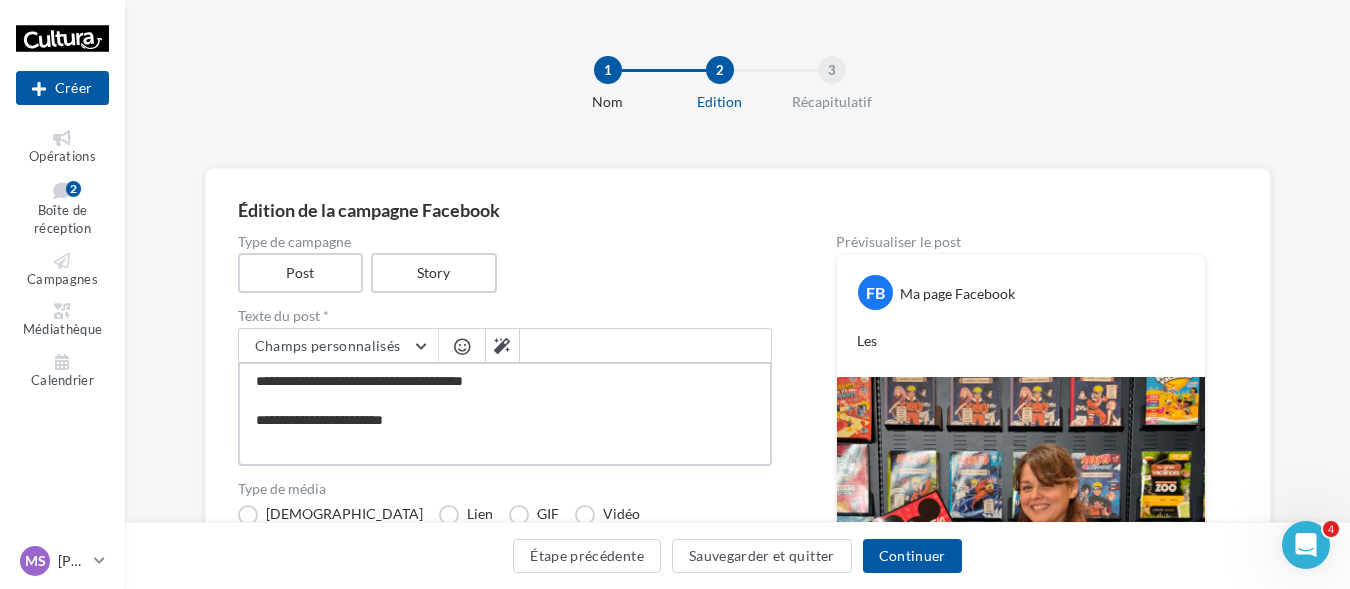 type on "**********" 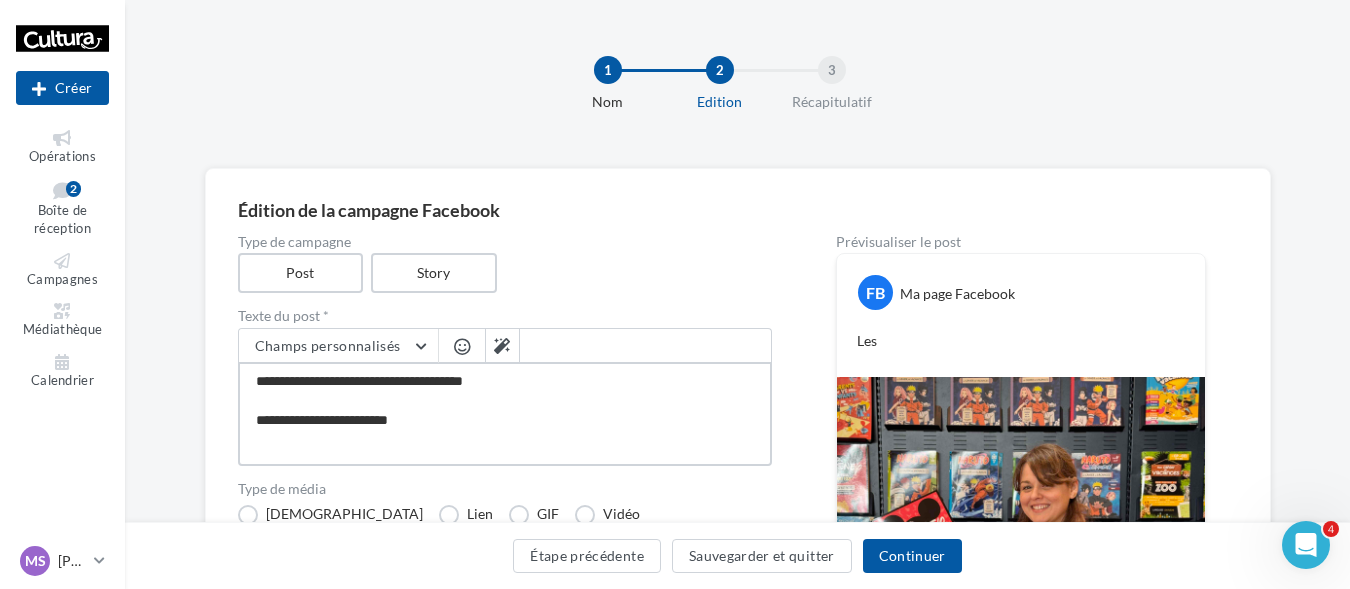 type on "**********" 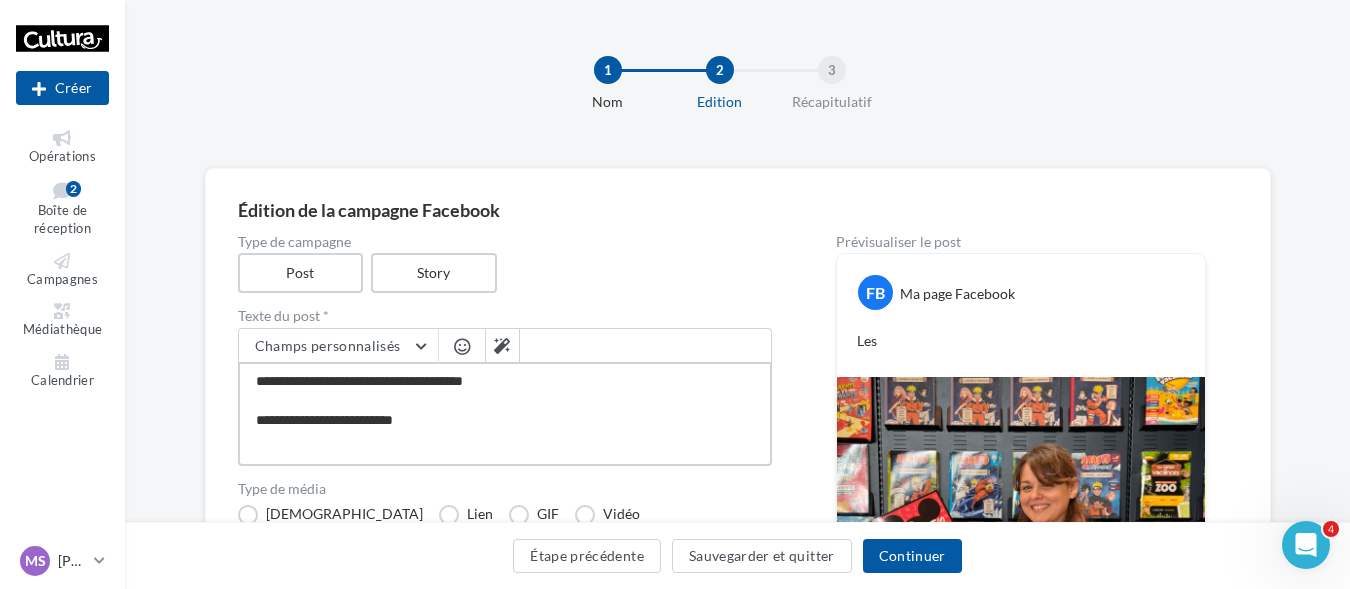 type on "**********" 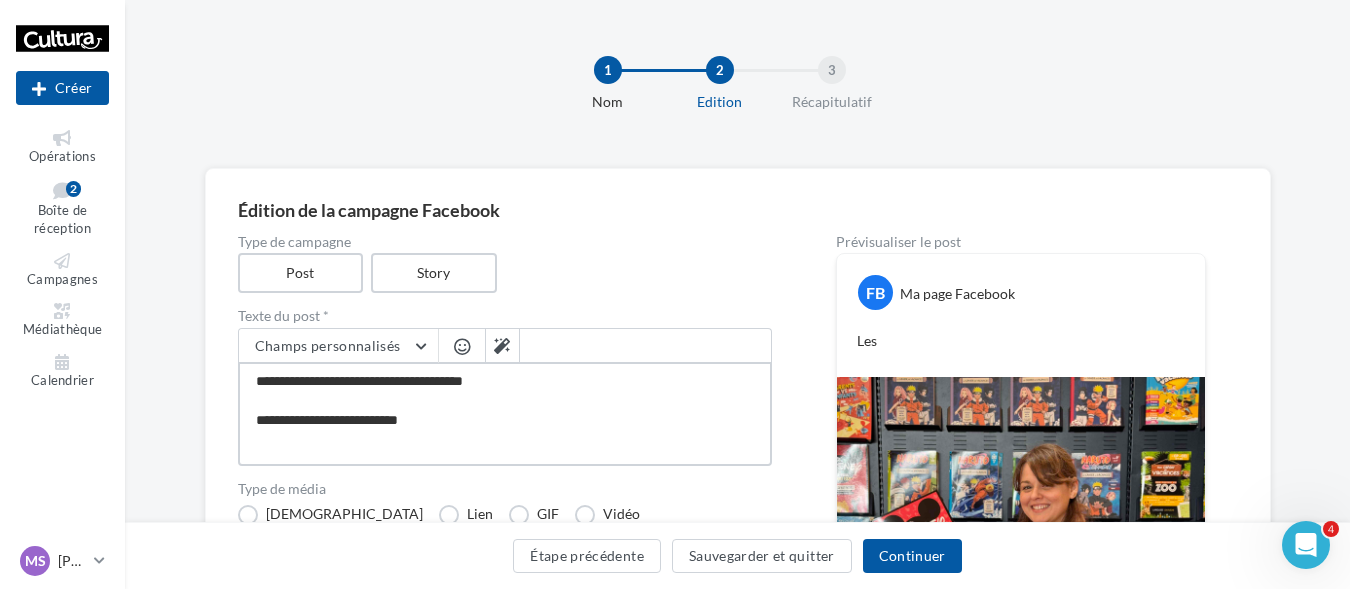 type on "**********" 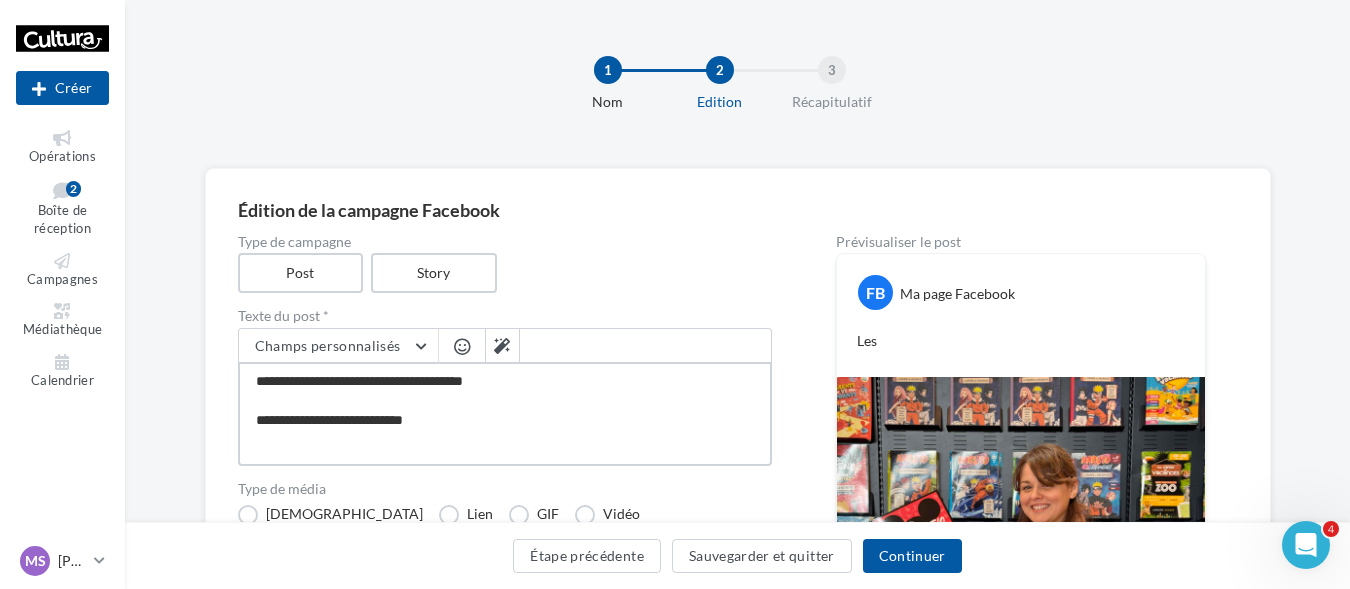 type on "**********" 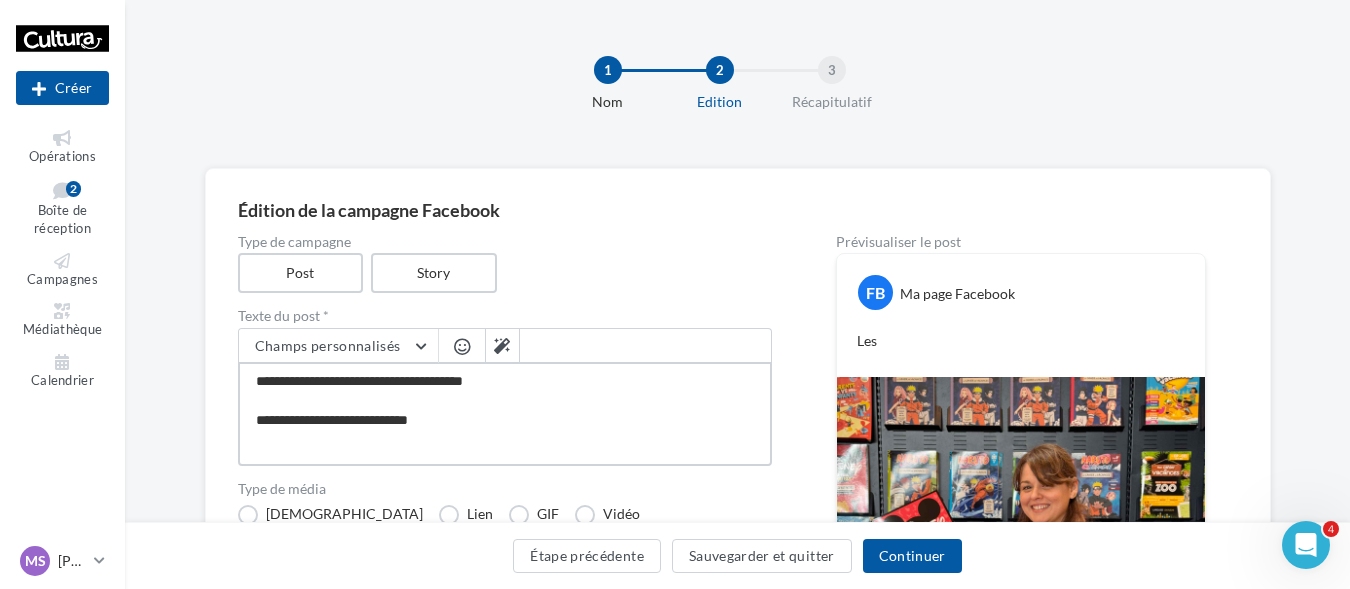type on "**********" 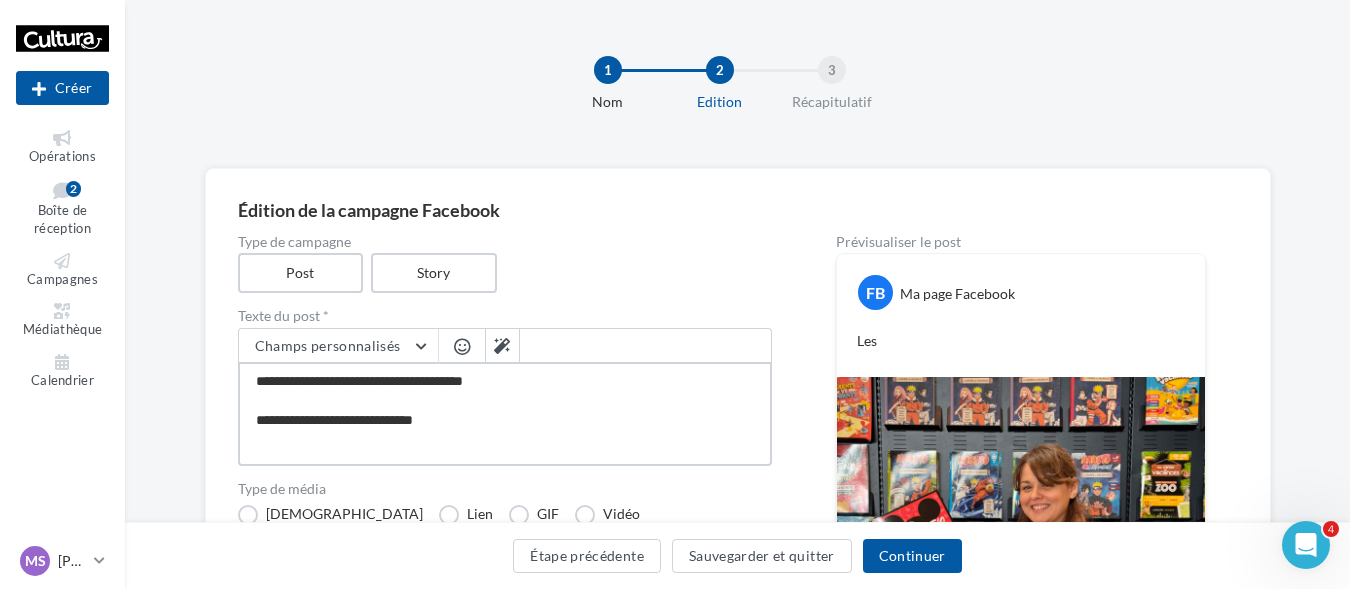 type on "**********" 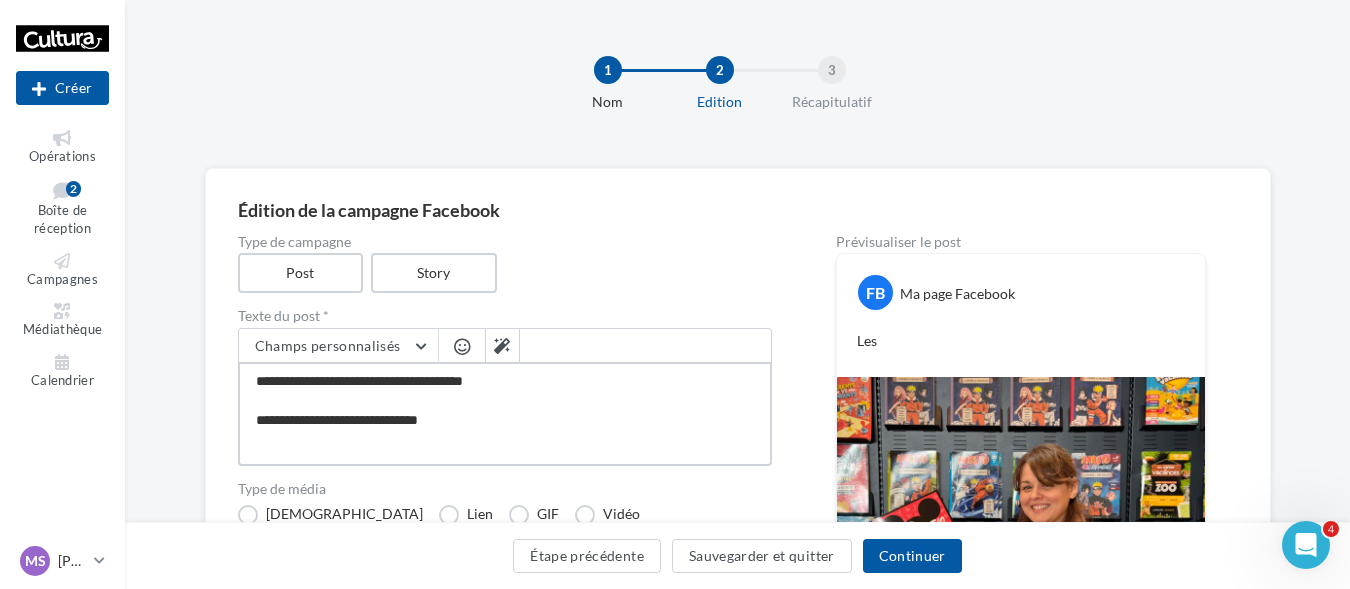 type on "**********" 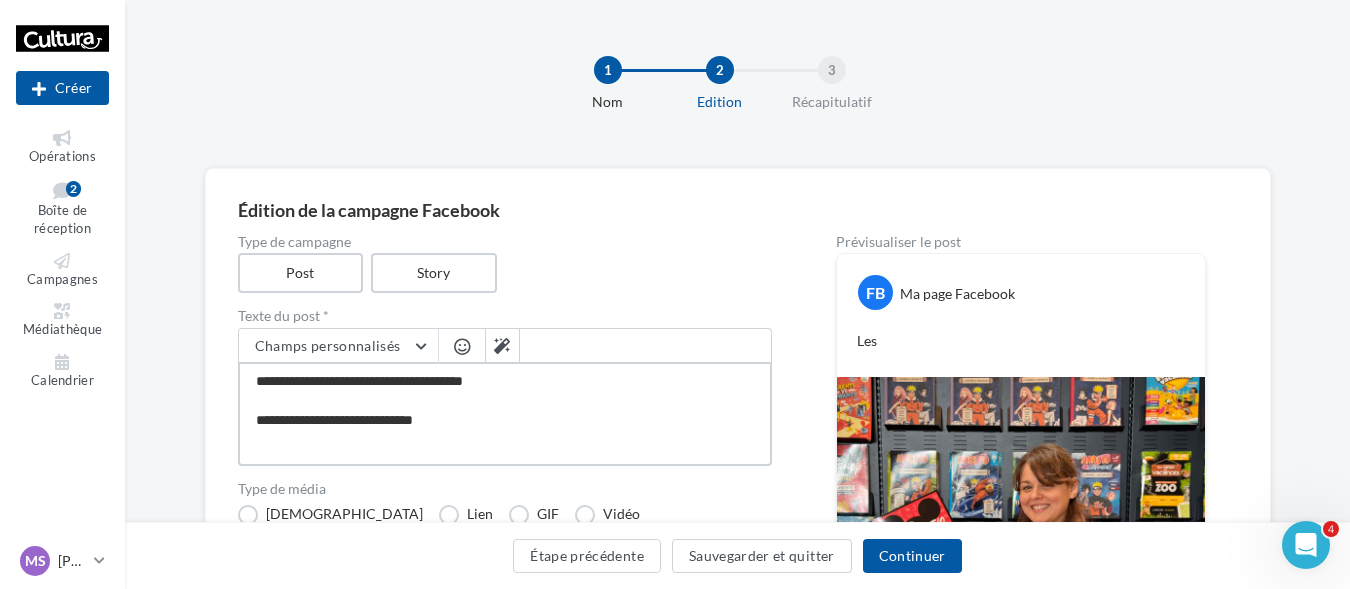 type on "**********" 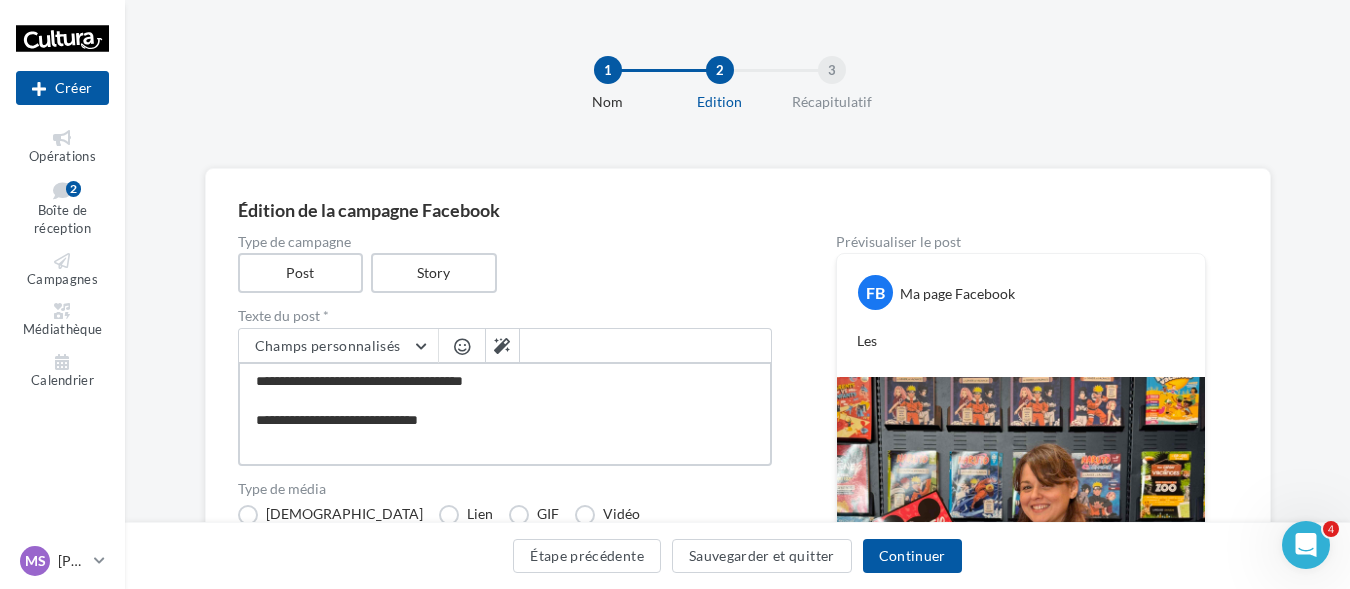 type on "**********" 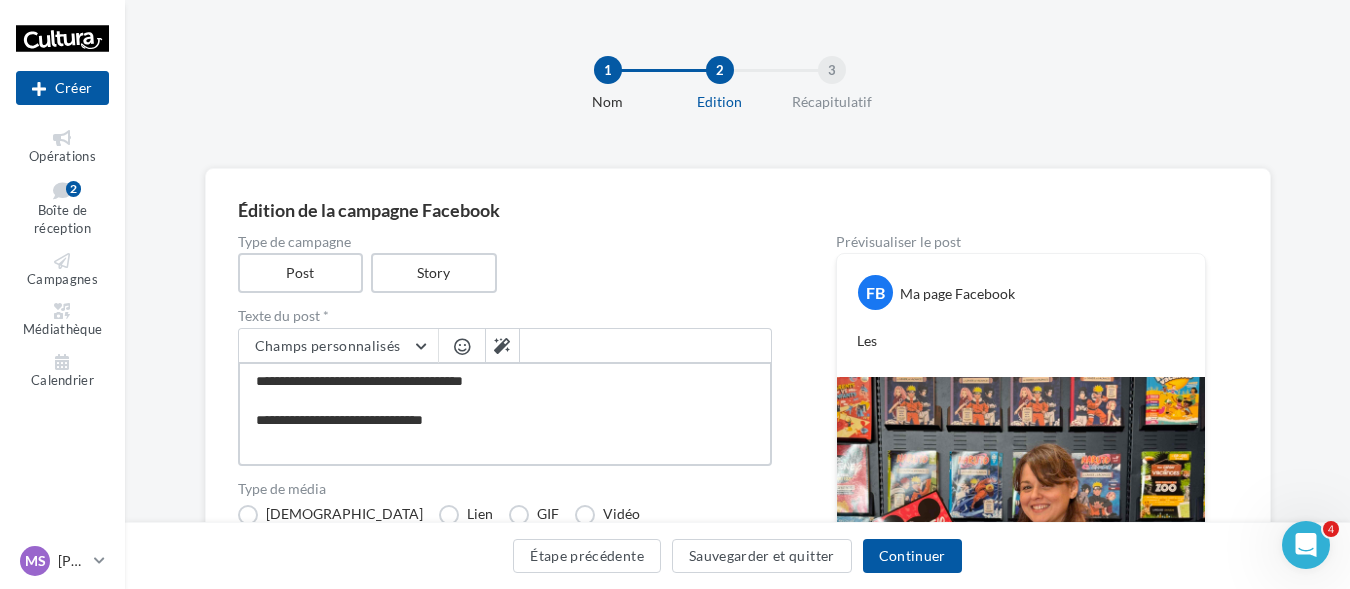 type on "**********" 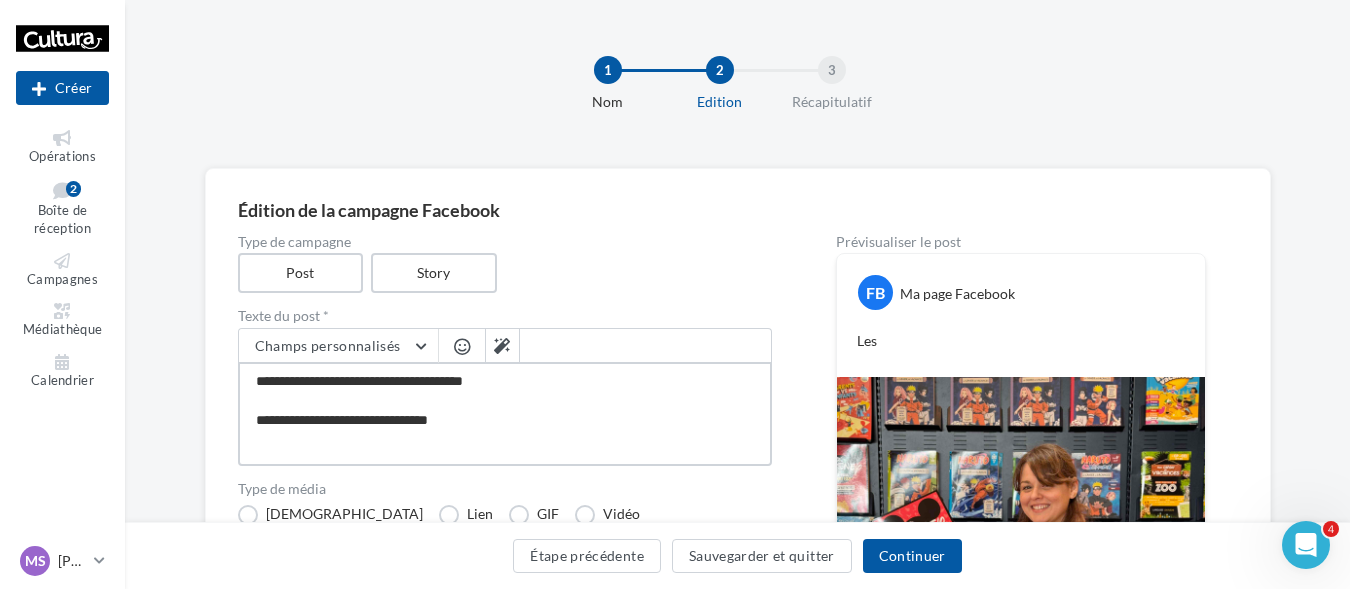 type on "**********" 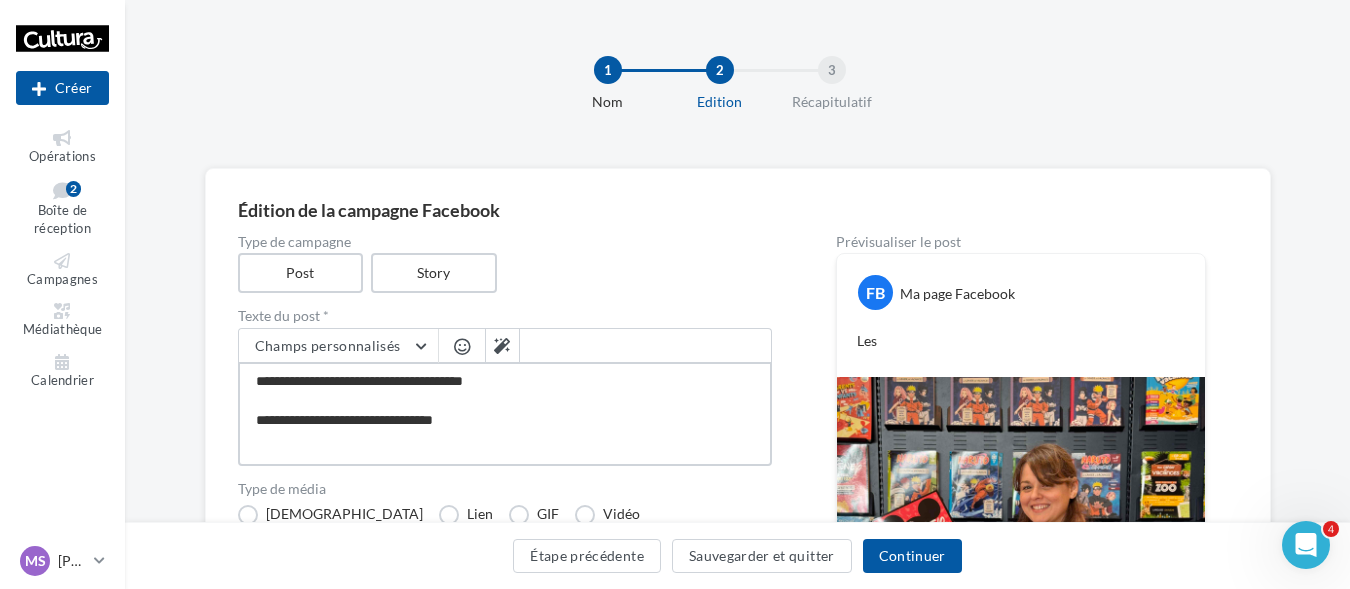 type on "**********" 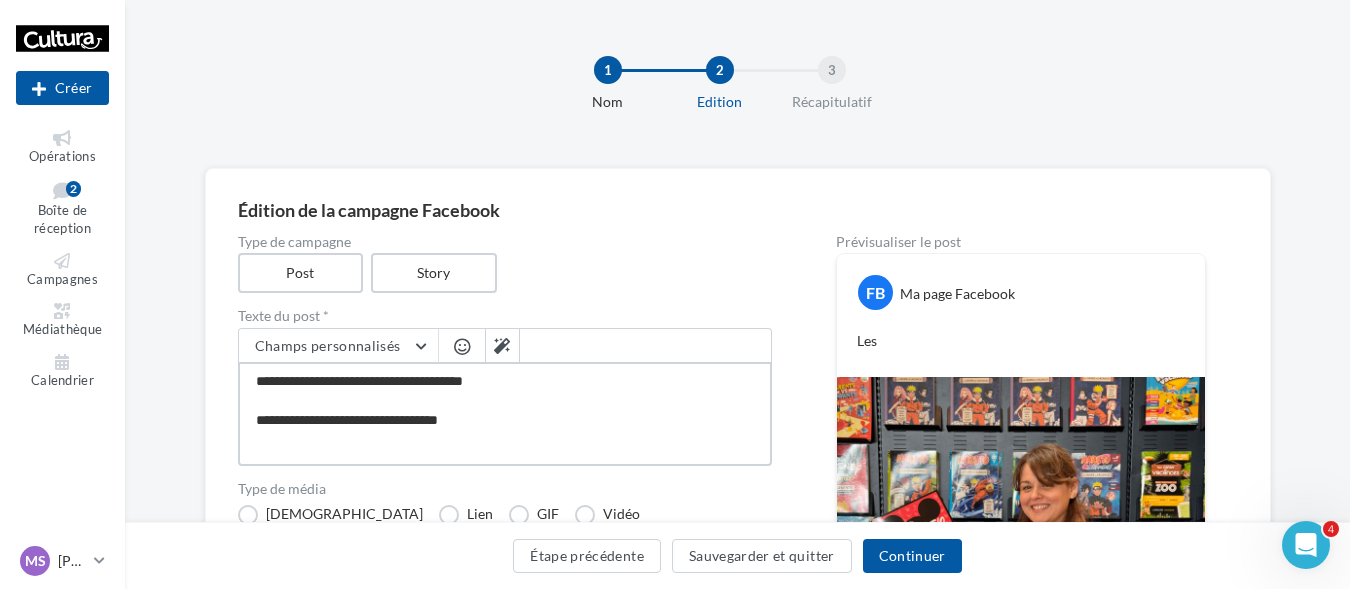 type on "**********" 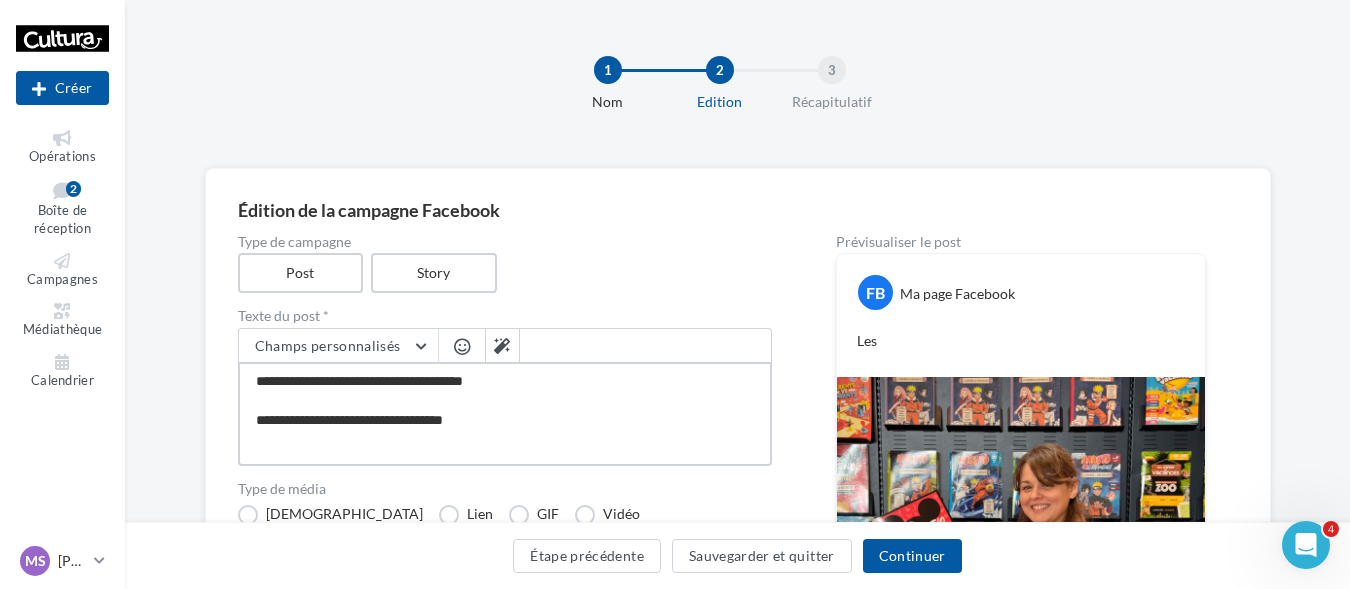 type on "**********" 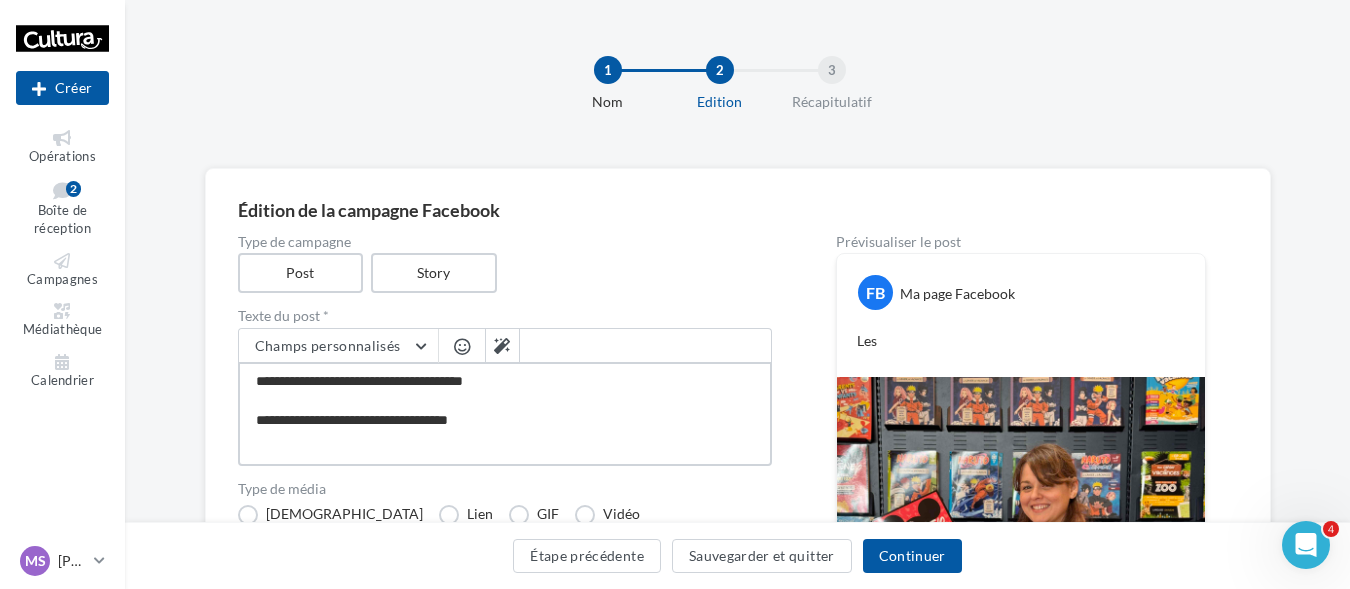 type on "**********" 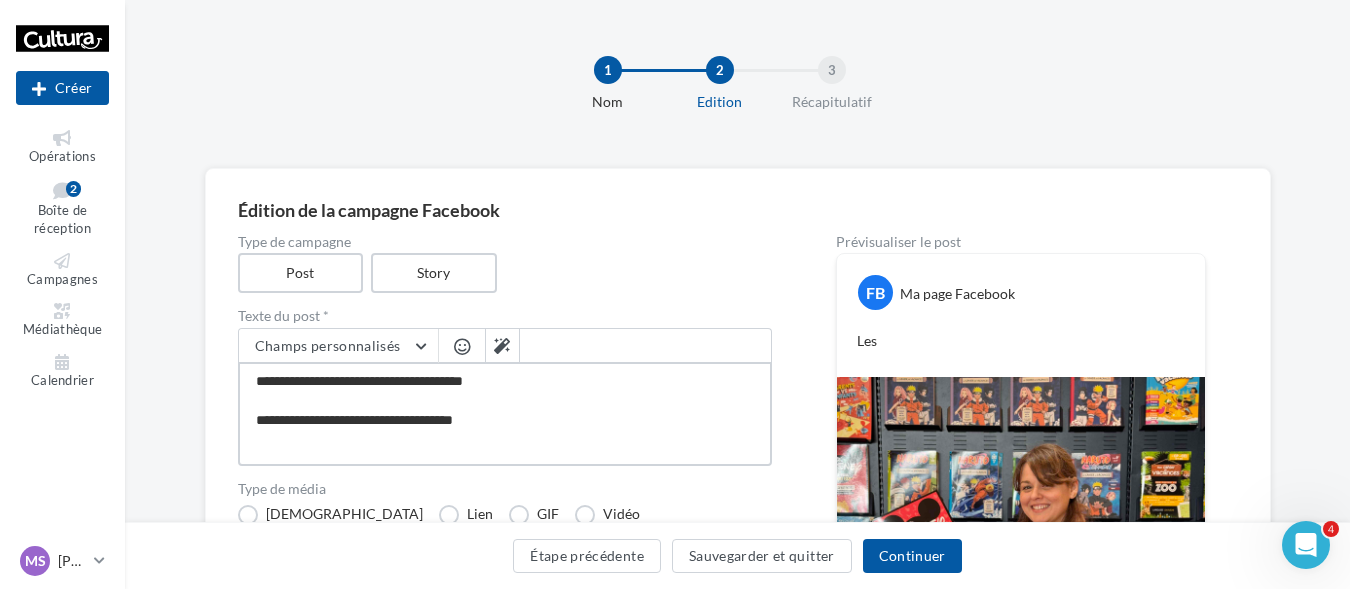 type on "**********" 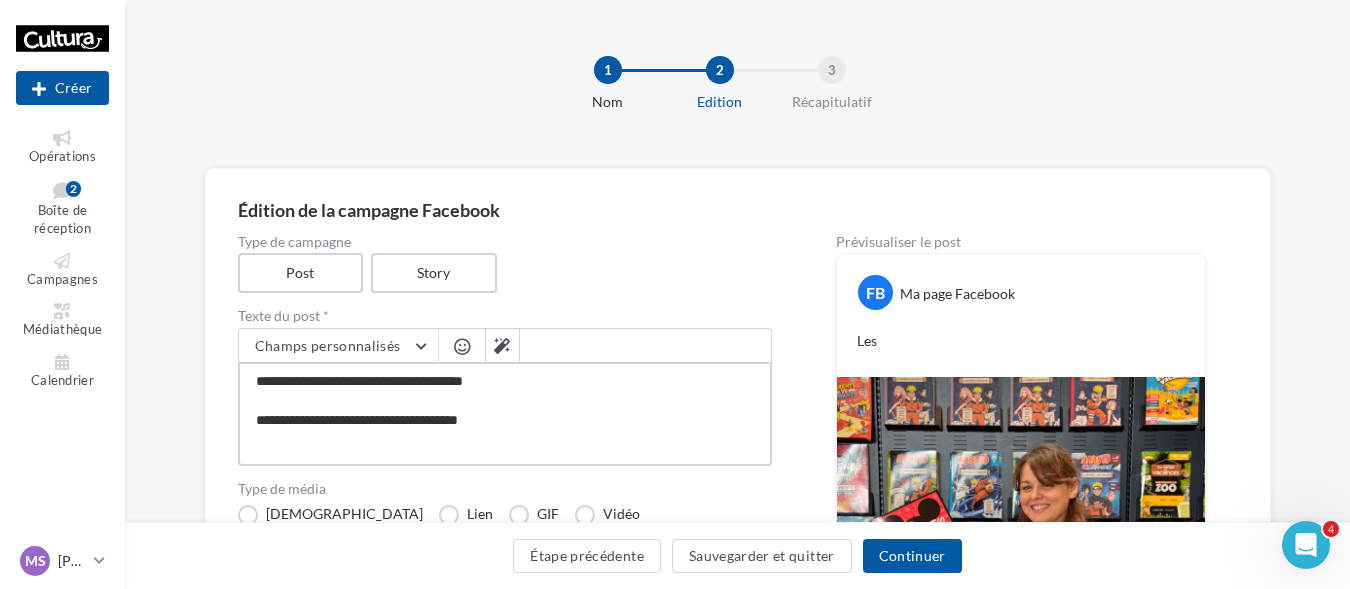 type on "**********" 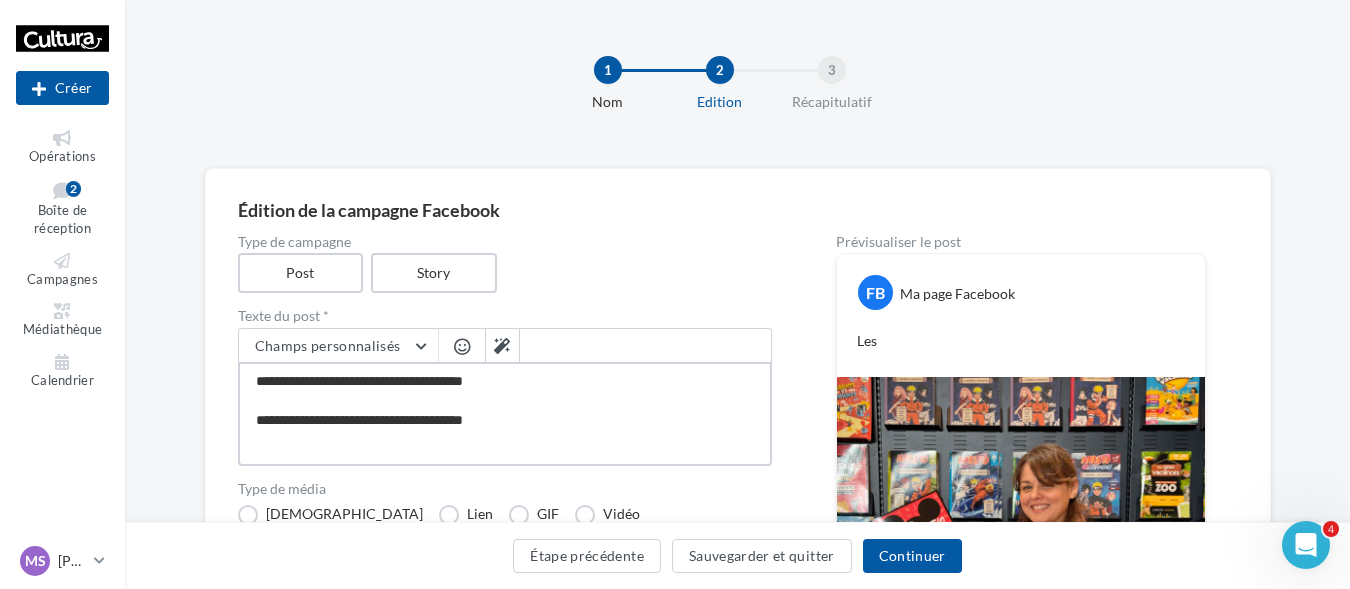 type on "**********" 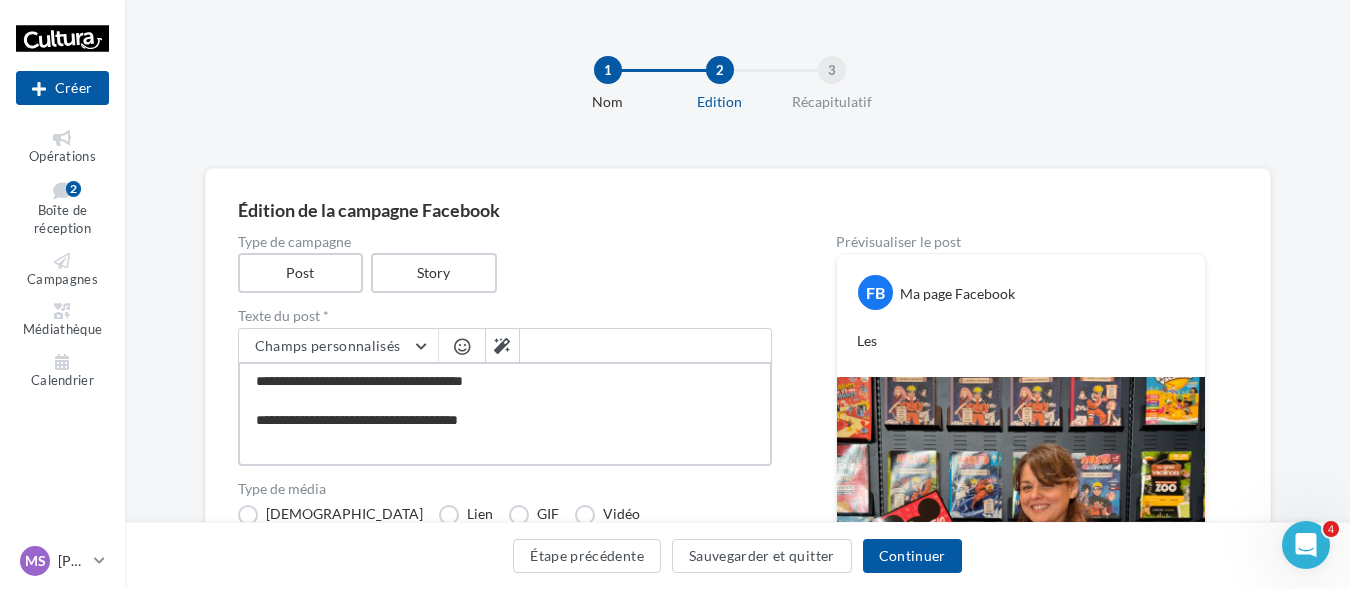 type on "**********" 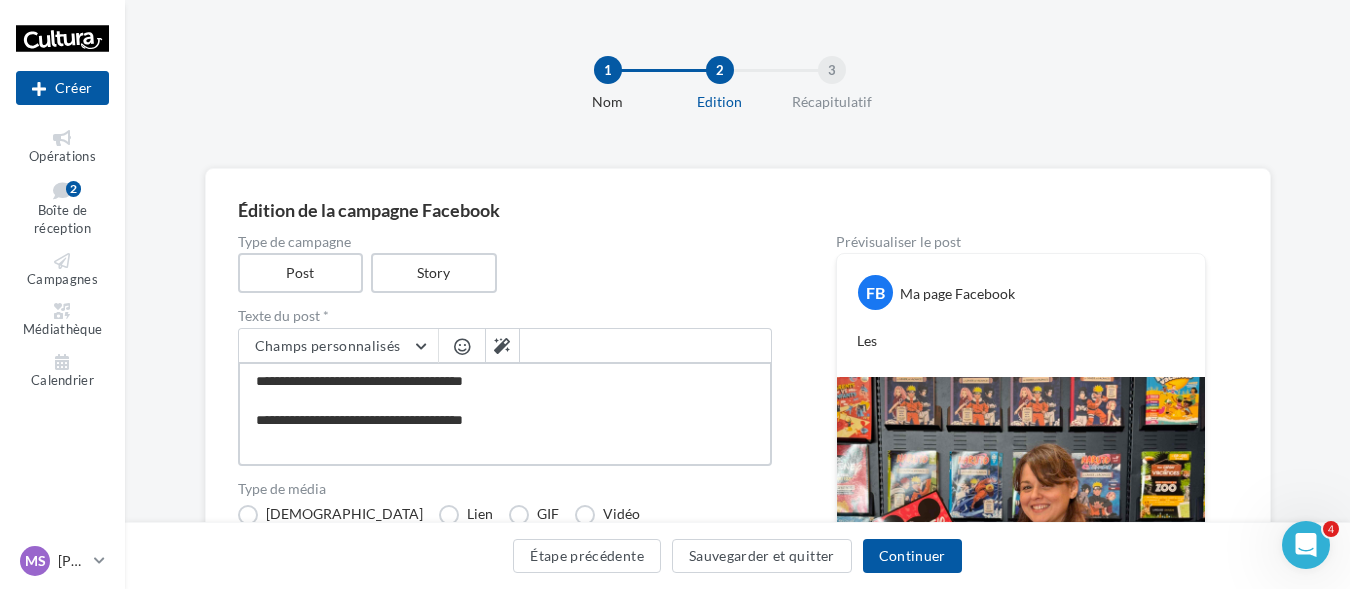 type on "**********" 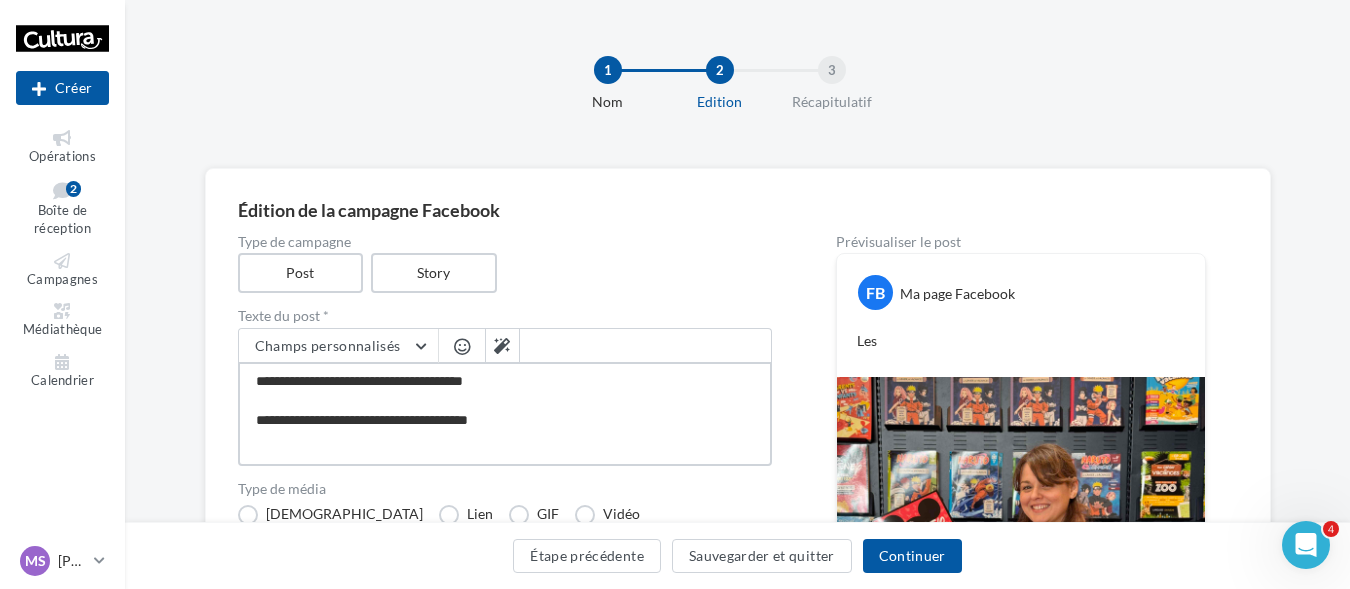 type on "**********" 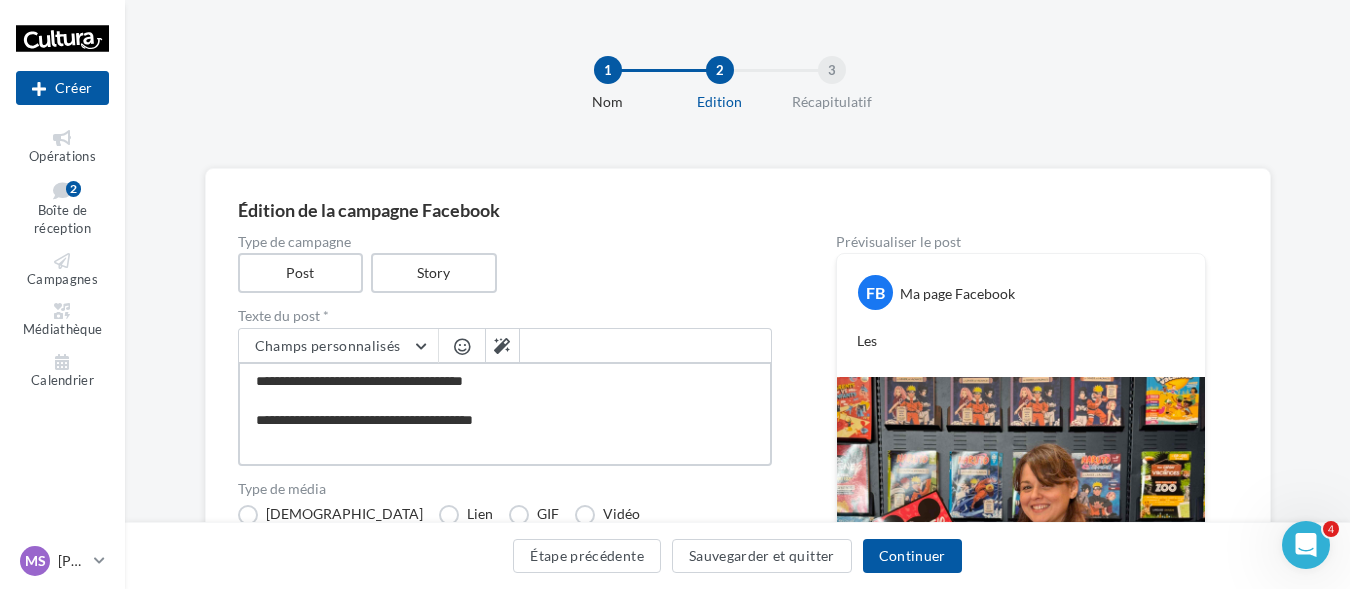 type on "**********" 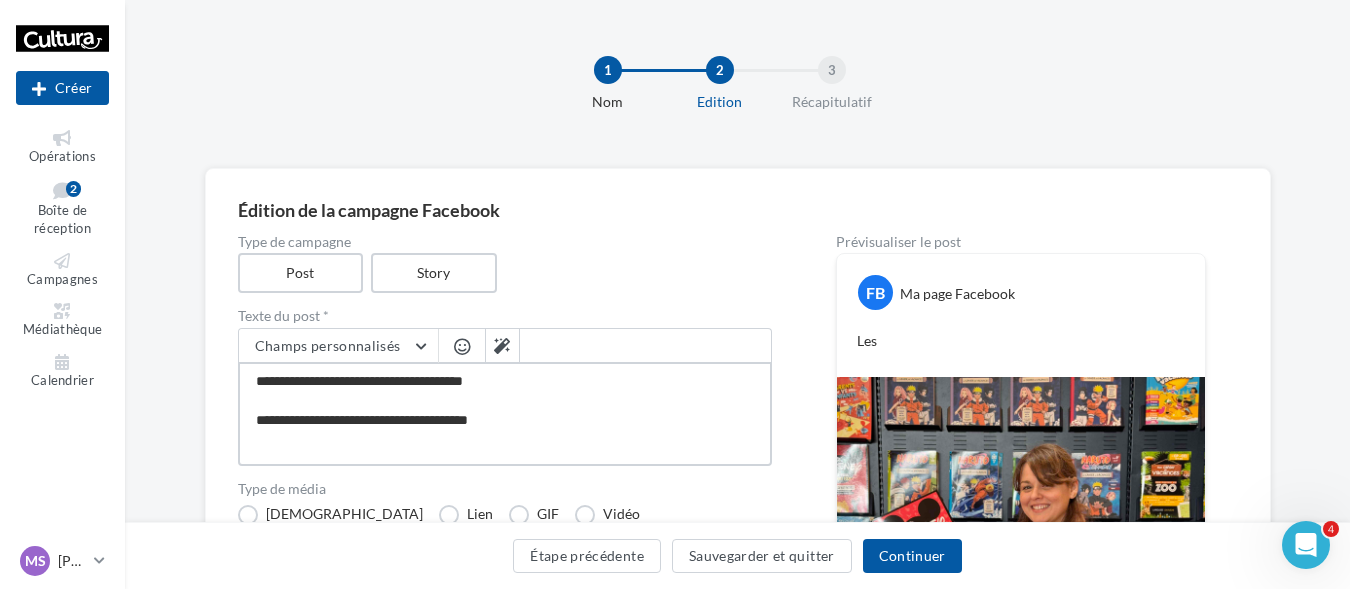 type on "**********" 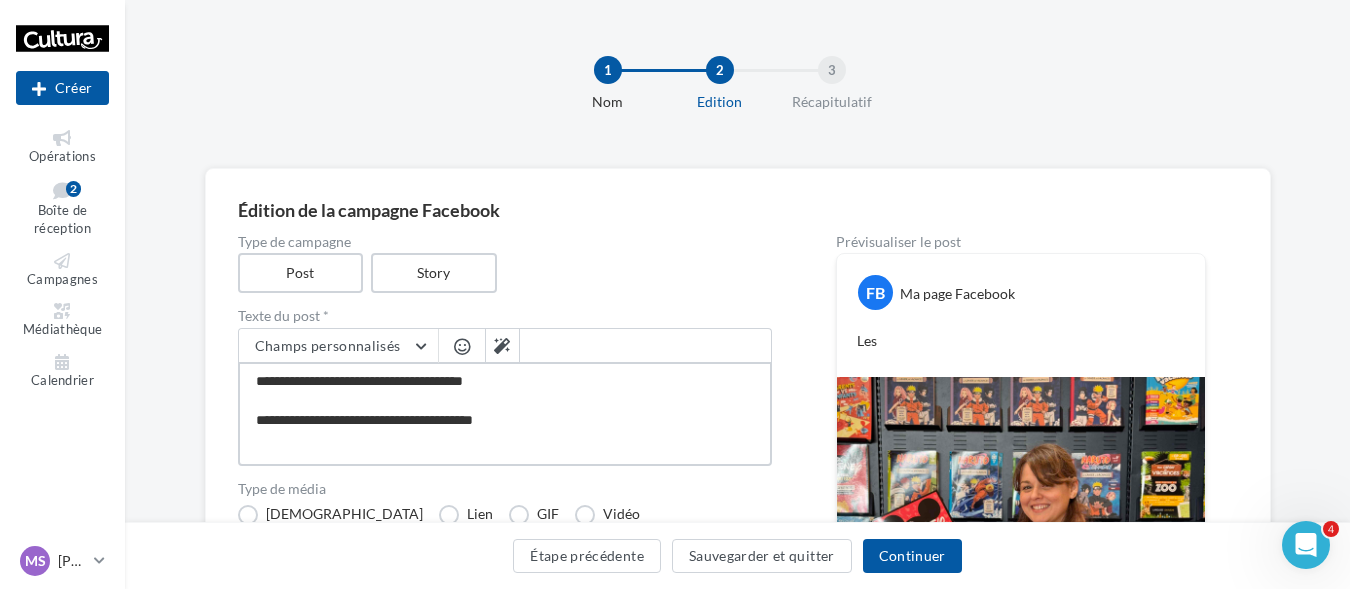 type on "**********" 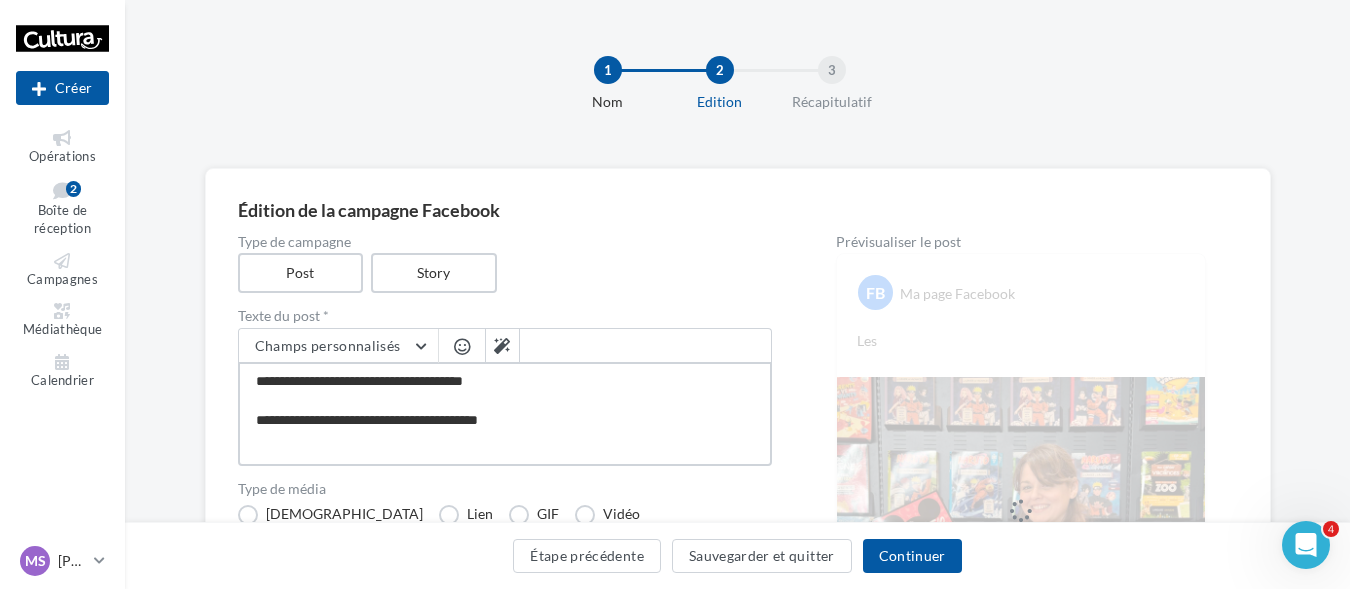 type on "**********" 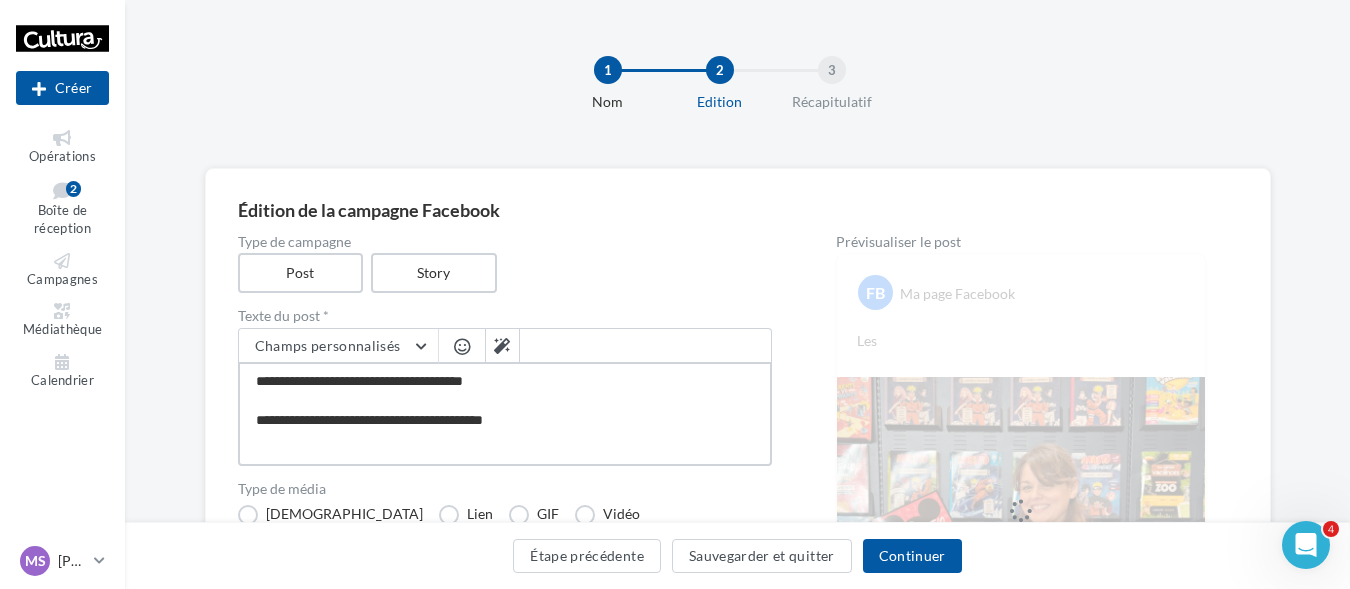 type on "**********" 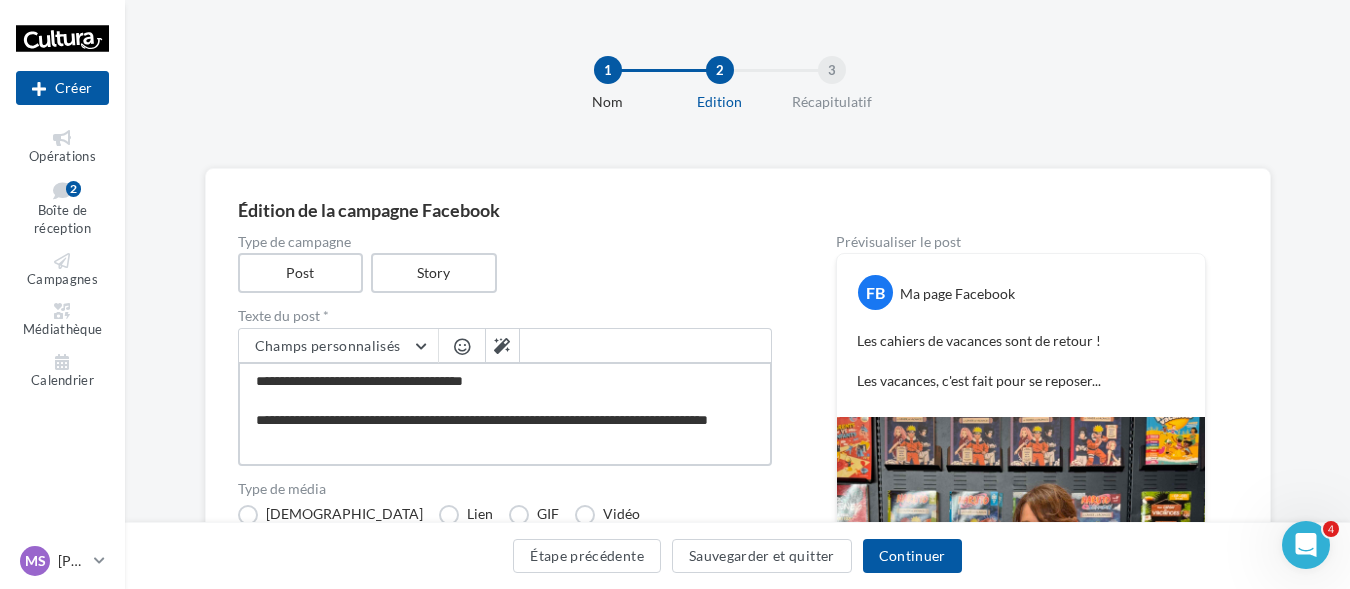 scroll, scrollTop: 3, scrollLeft: 0, axis: vertical 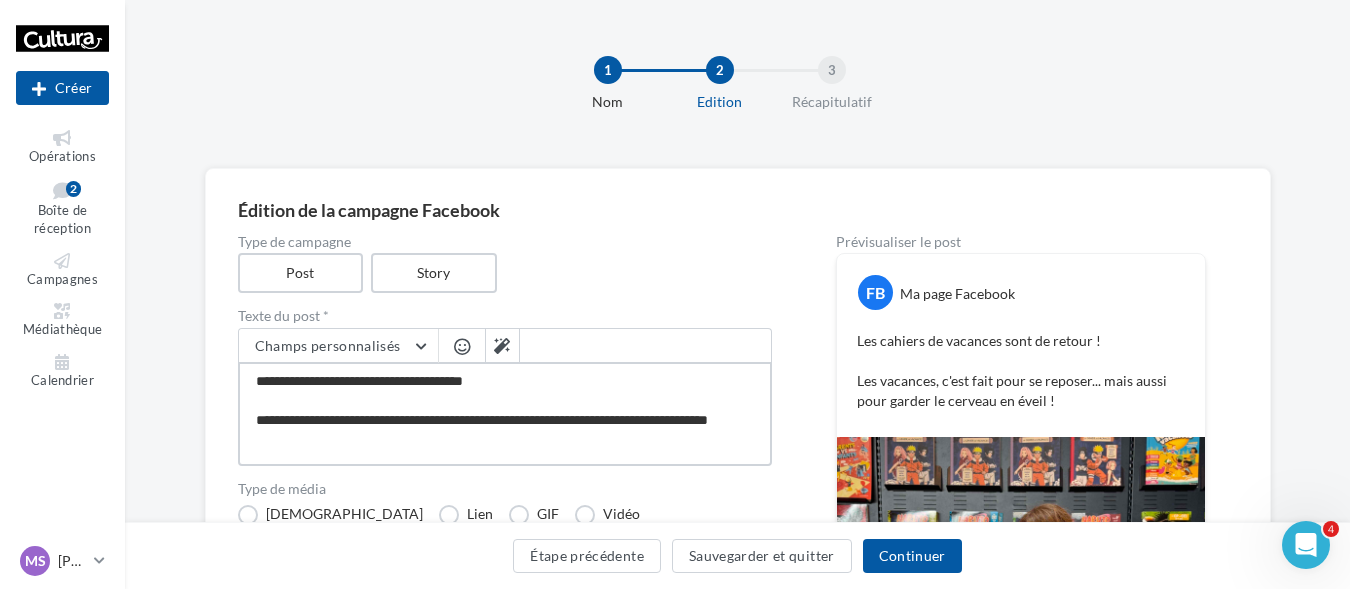 click on "**********" at bounding box center [505, 414] 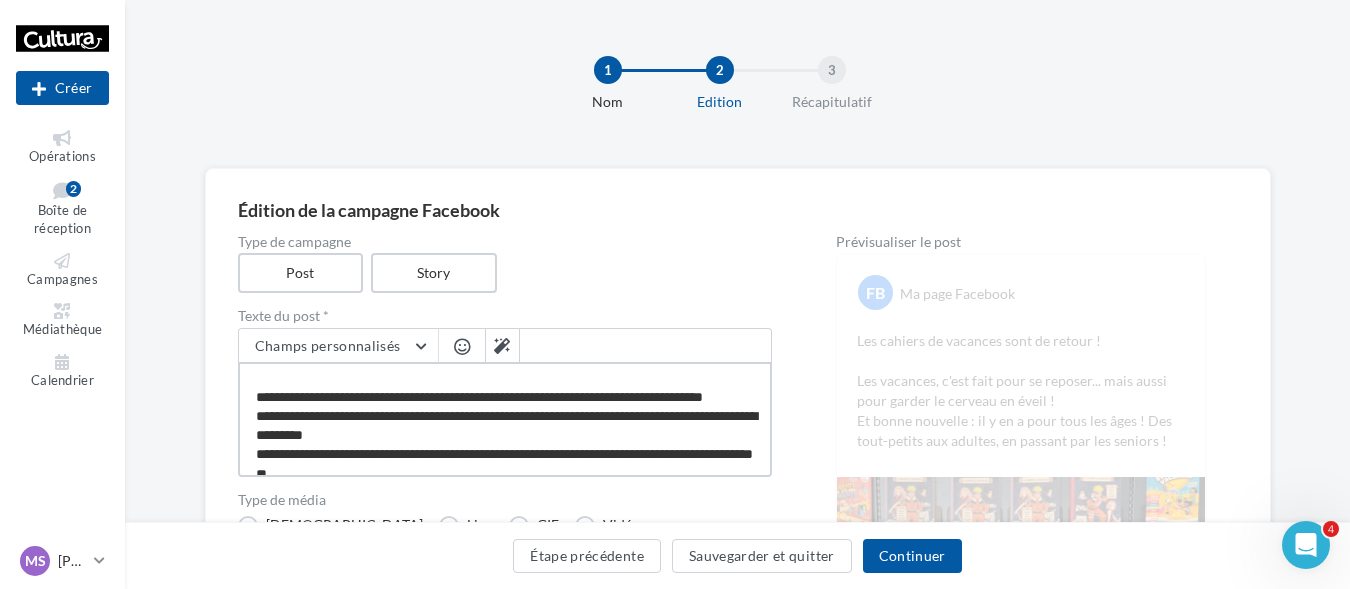 scroll, scrollTop: 0, scrollLeft: 0, axis: both 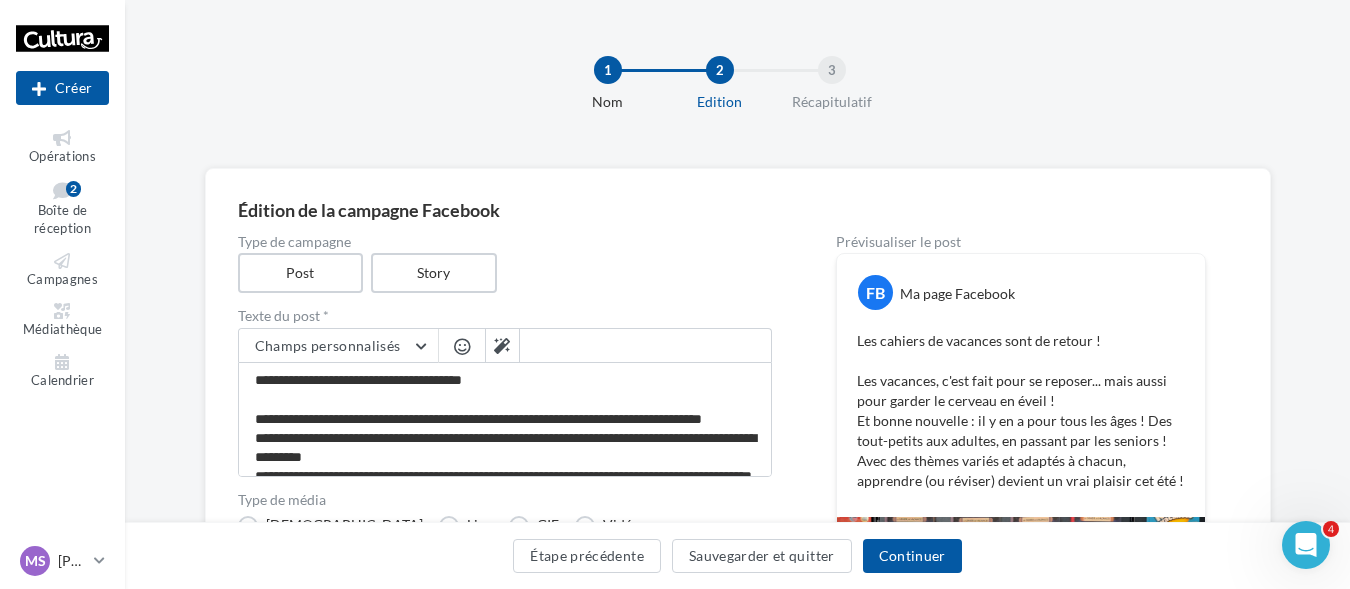 drag, startPoint x: 493, startPoint y: 420, endPoint x: 582, endPoint y: 31, distance: 399.05136 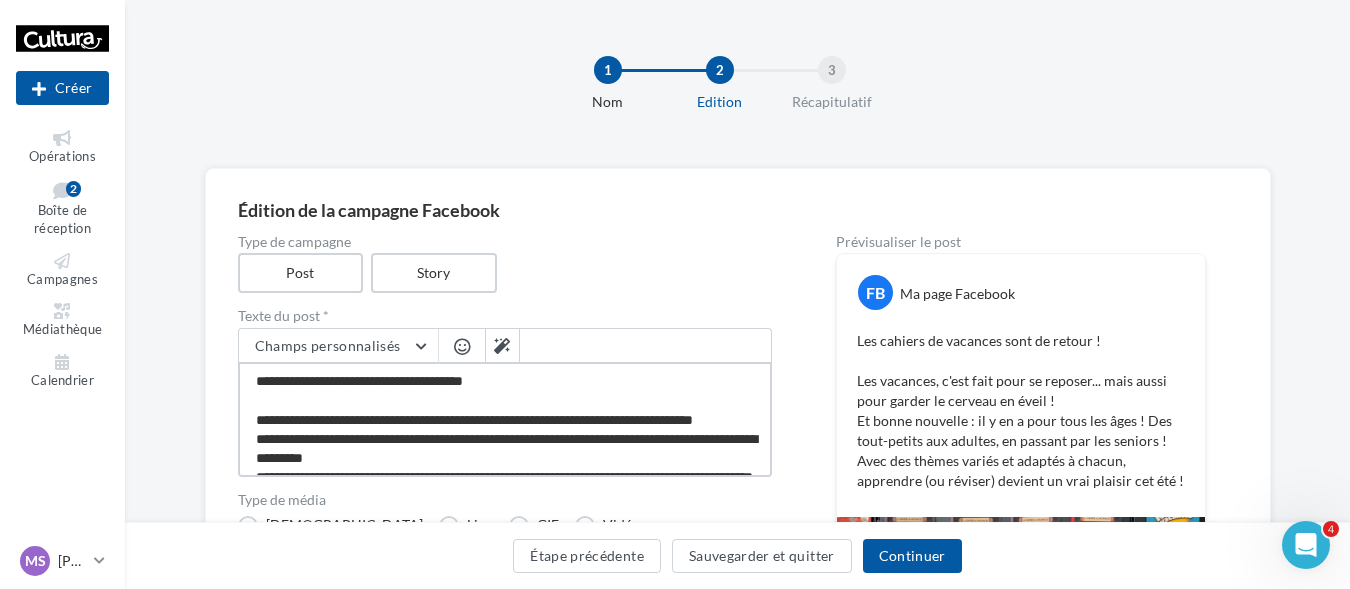 click on "**********" at bounding box center [505, 419] 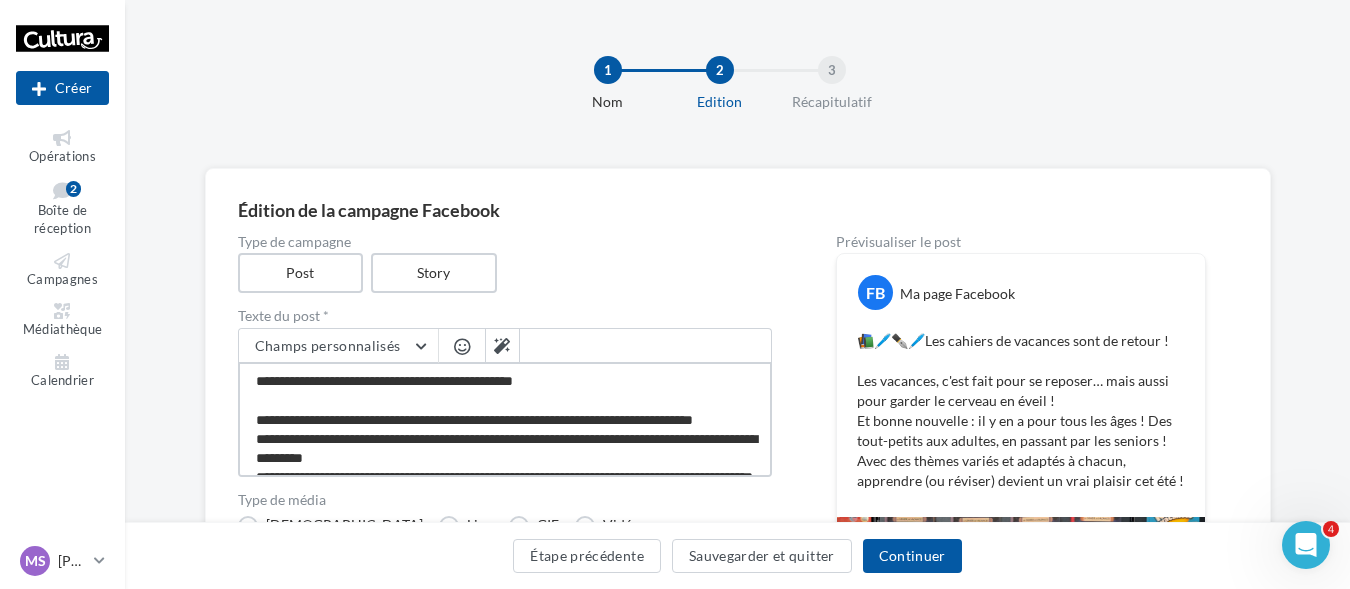 click on "**********" at bounding box center [505, 419] 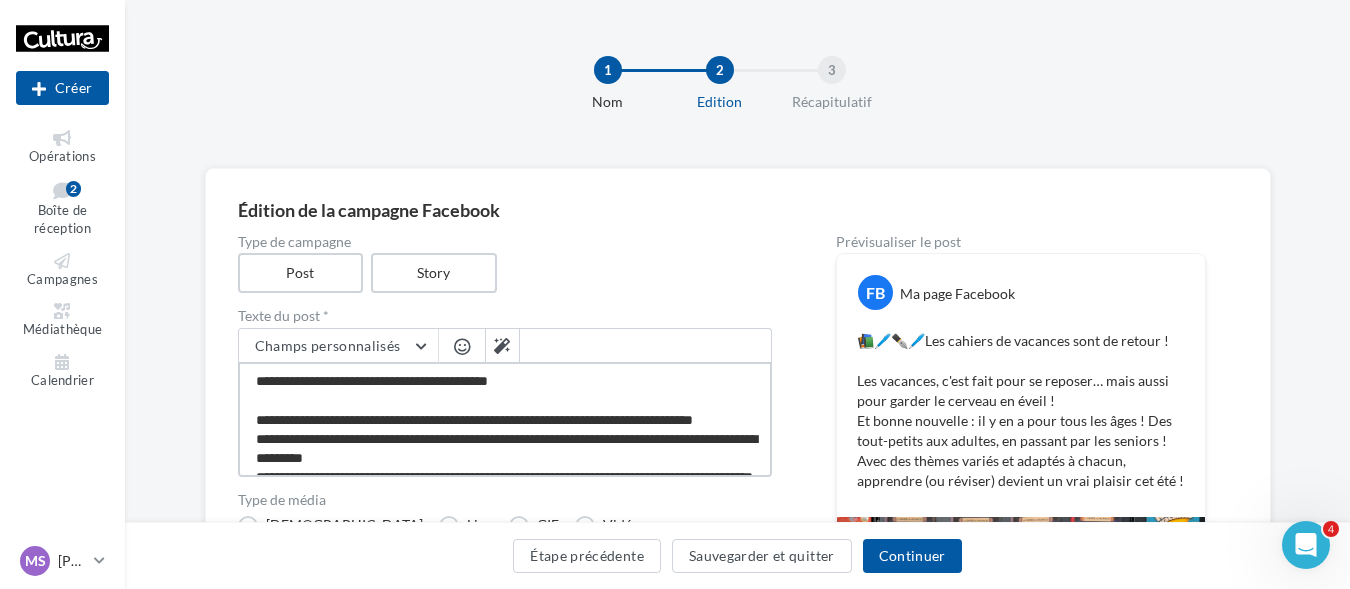click on "**********" at bounding box center (505, 419) 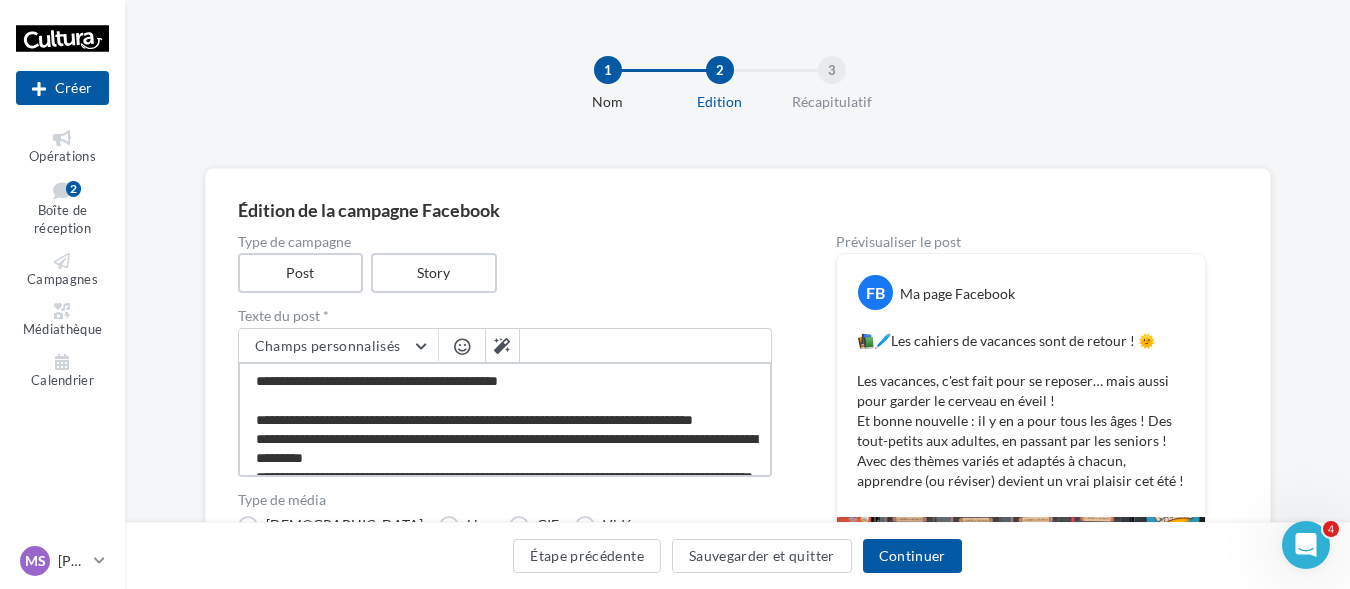 scroll, scrollTop: 59, scrollLeft: 0, axis: vertical 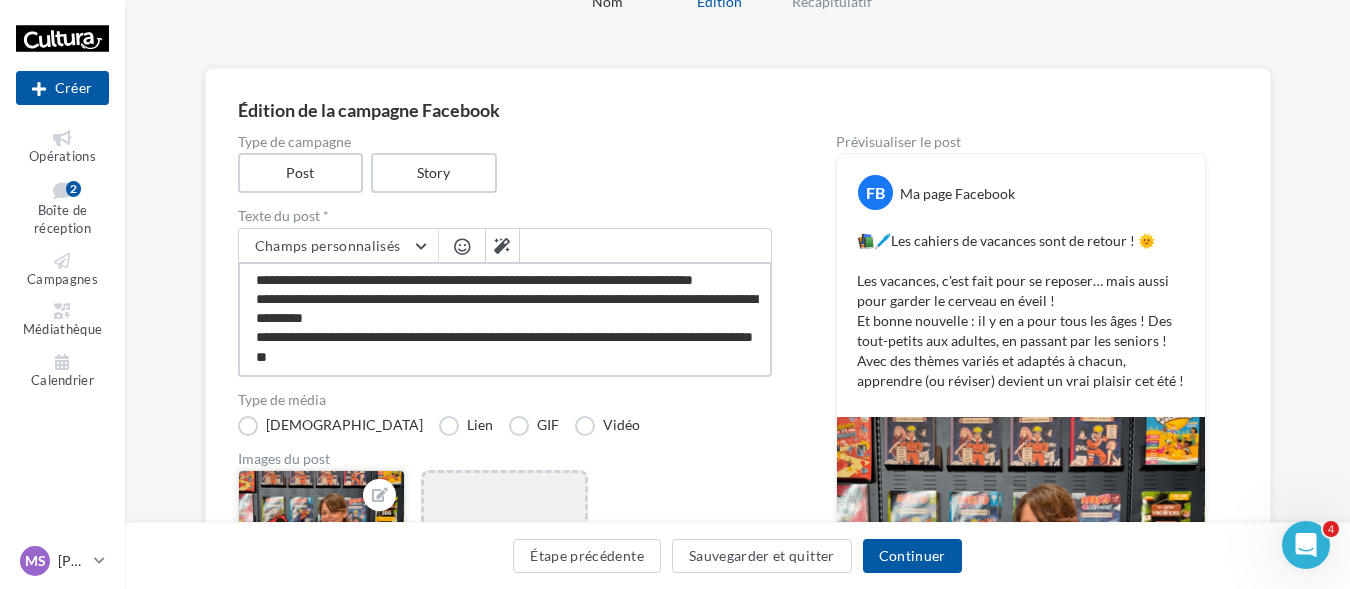 click on "**********" at bounding box center [505, 319] 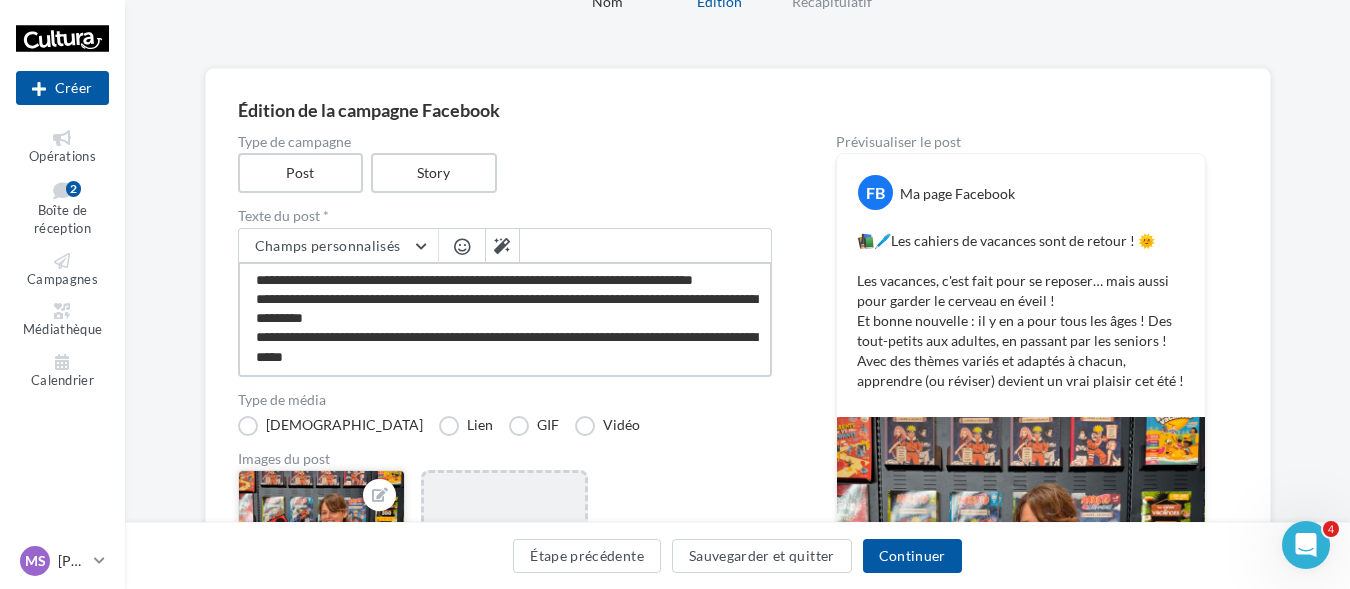 scroll, scrollTop: 89, scrollLeft: 0, axis: vertical 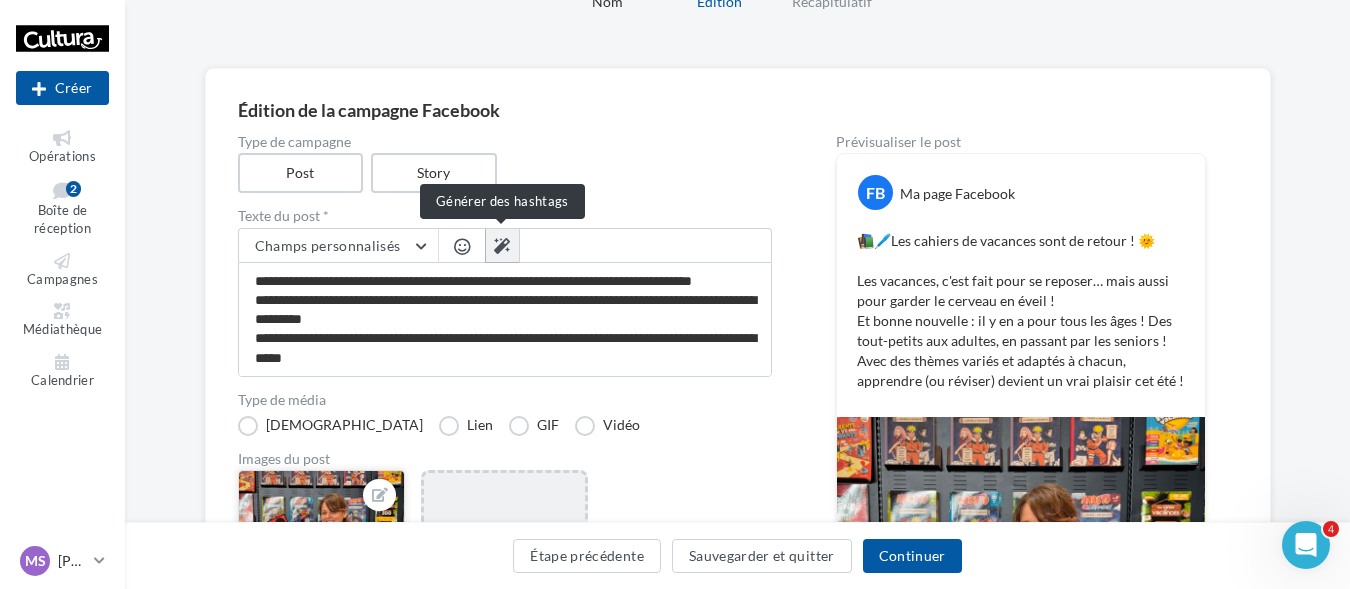 click at bounding box center [502, 246] 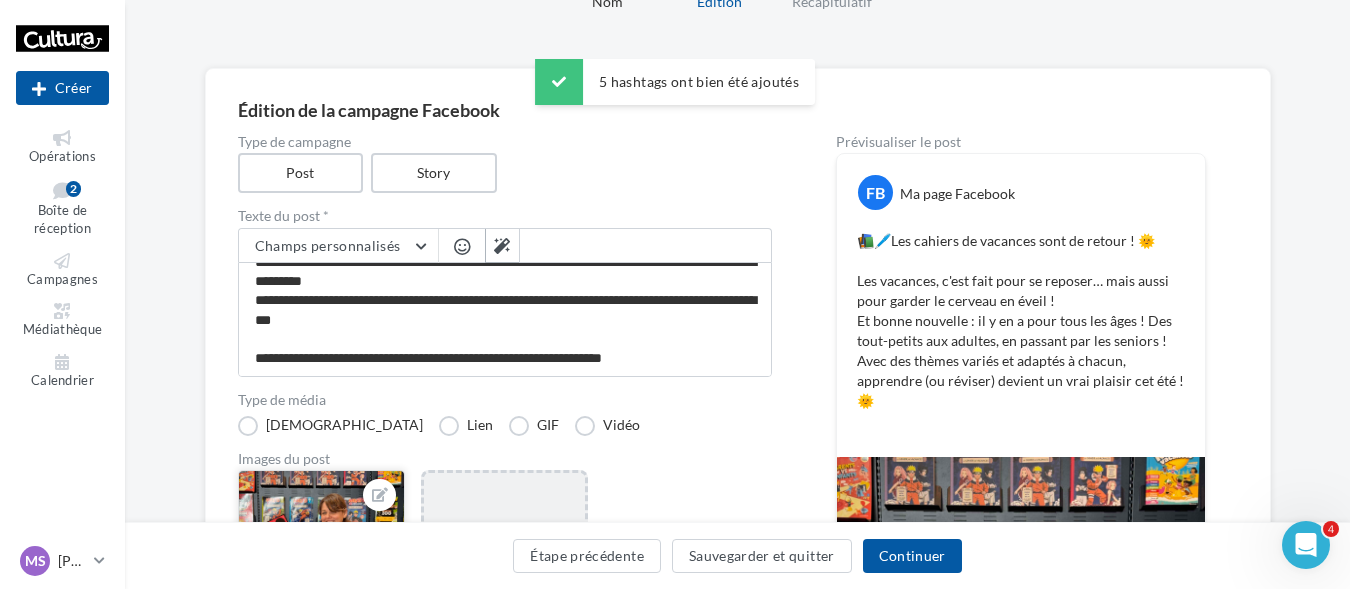 scroll, scrollTop: 0, scrollLeft: 0, axis: both 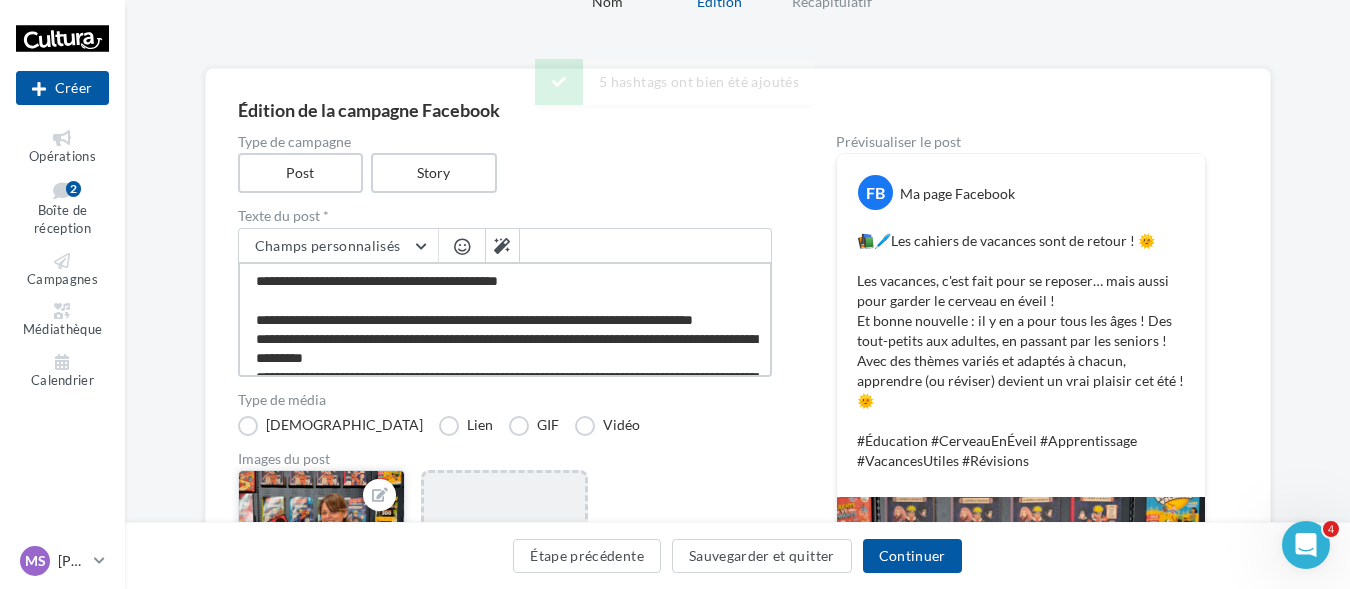 click on "**********" at bounding box center [505, 319] 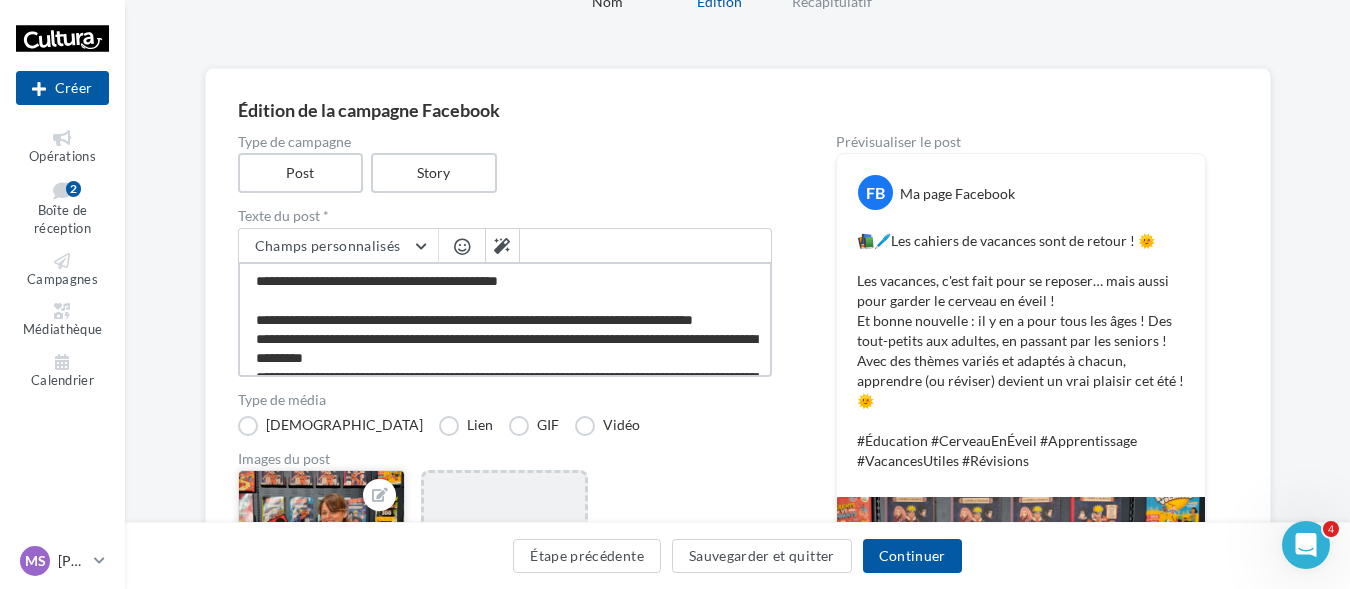 click on "**********" at bounding box center [505, 319] 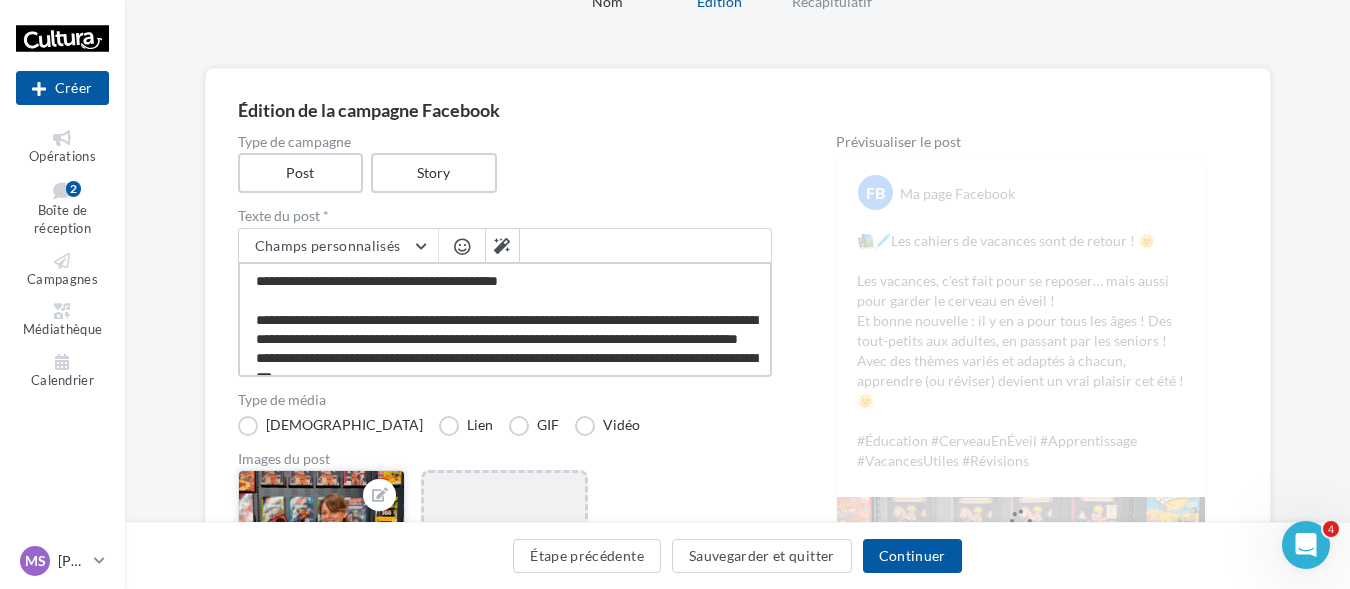 click on "**********" at bounding box center [505, 319] 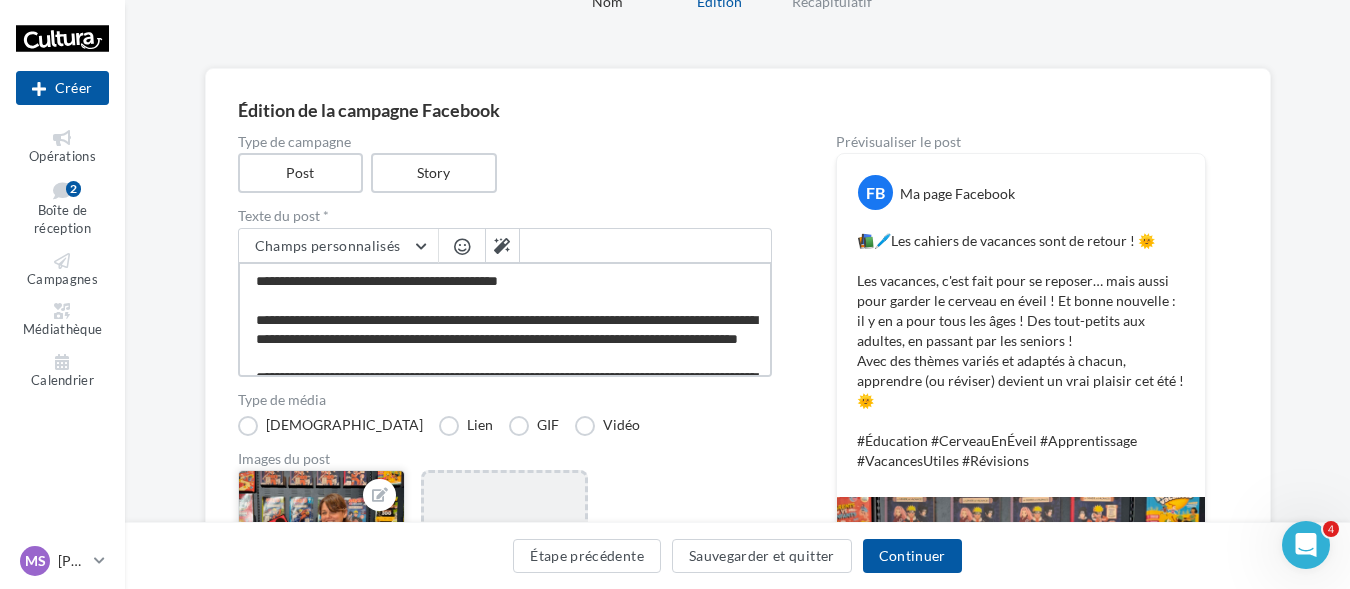 scroll, scrollTop: 12, scrollLeft: 0, axis: vertical 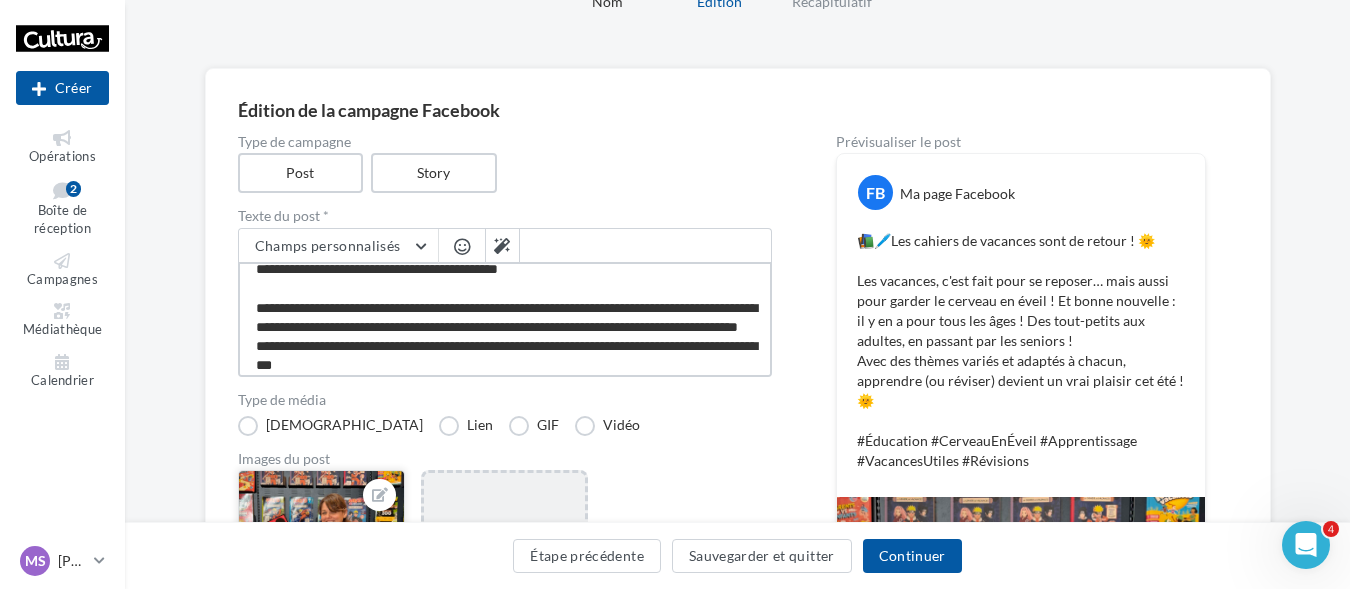 click on "**********" at bounding box center [505, 319] 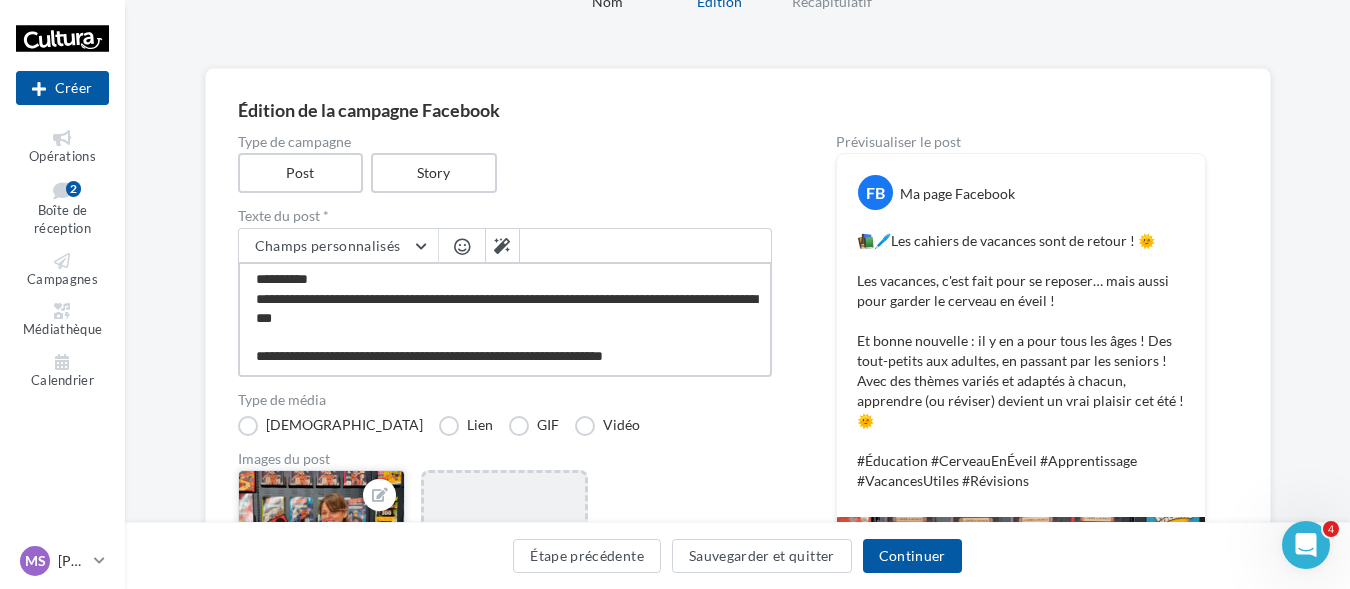 scroll, scrollTop: 117, scrollLeft: 0, axis: vertical 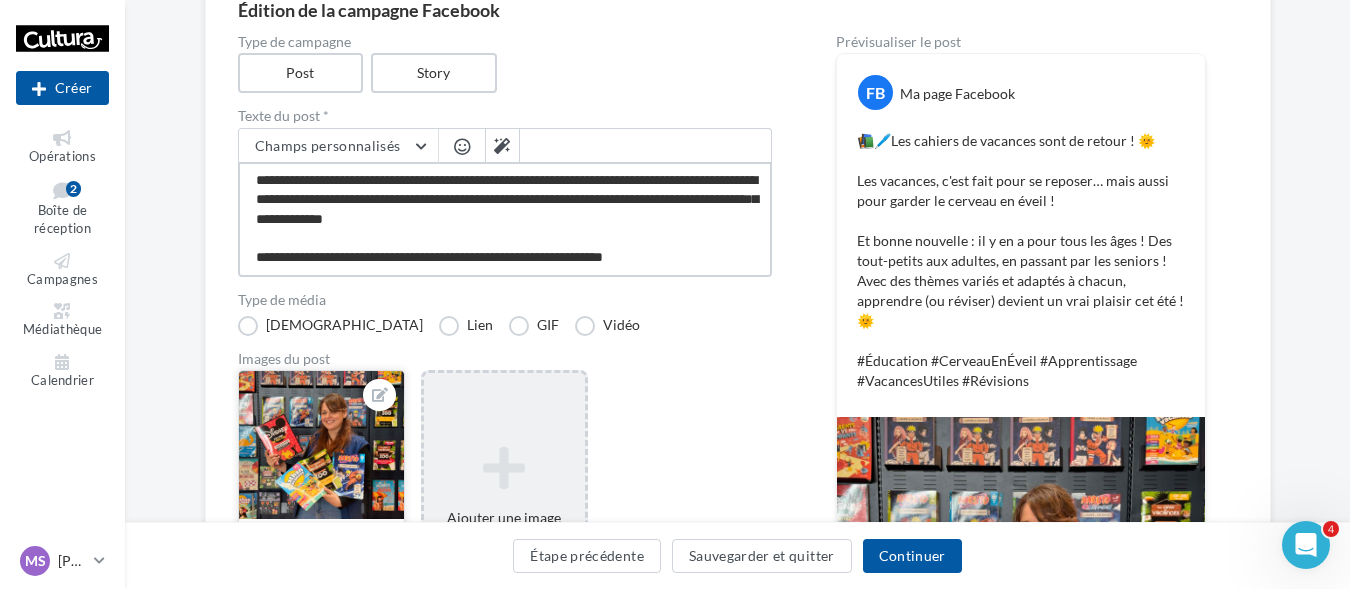 click on "**********" at bounding box center [505, 219] 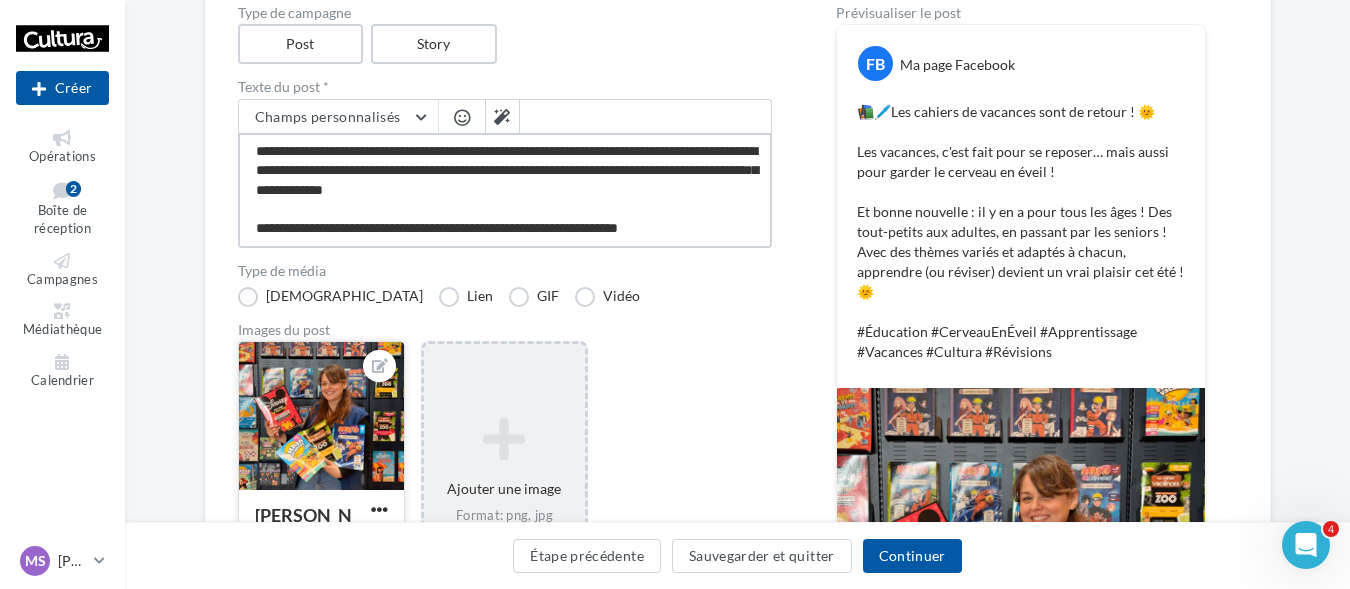 scroll, scrollTop: 200, scrollLeft: 0, axis: vertical 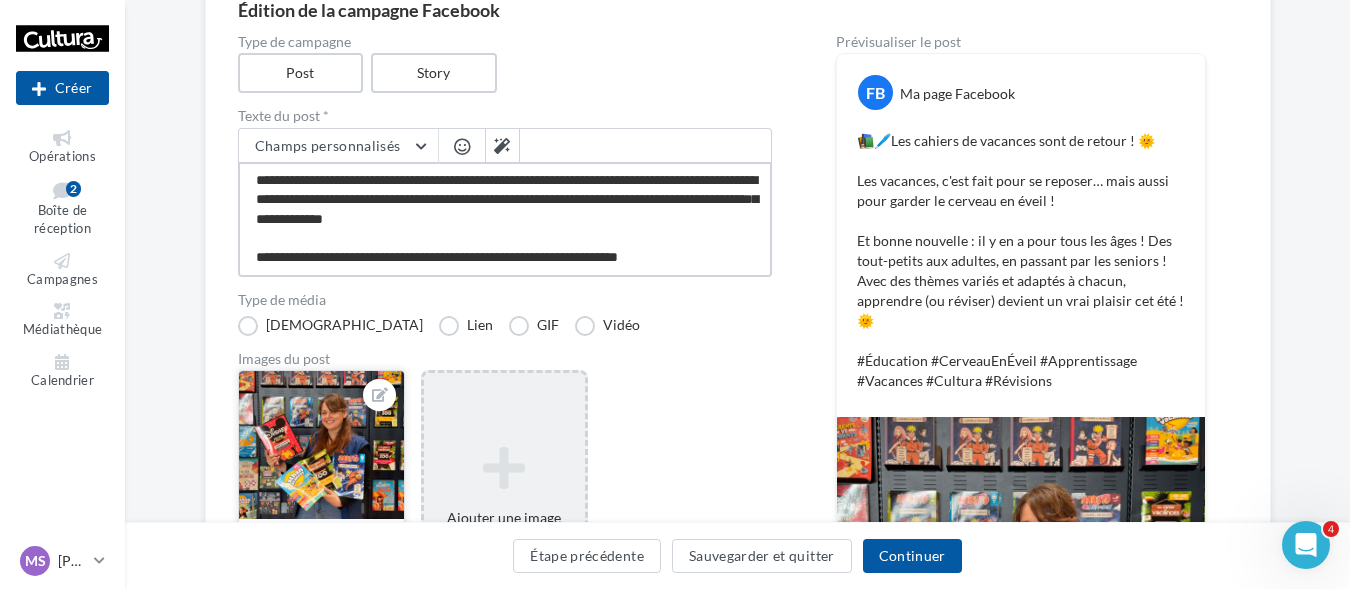click on "**********" at bounding box center (505, 219) 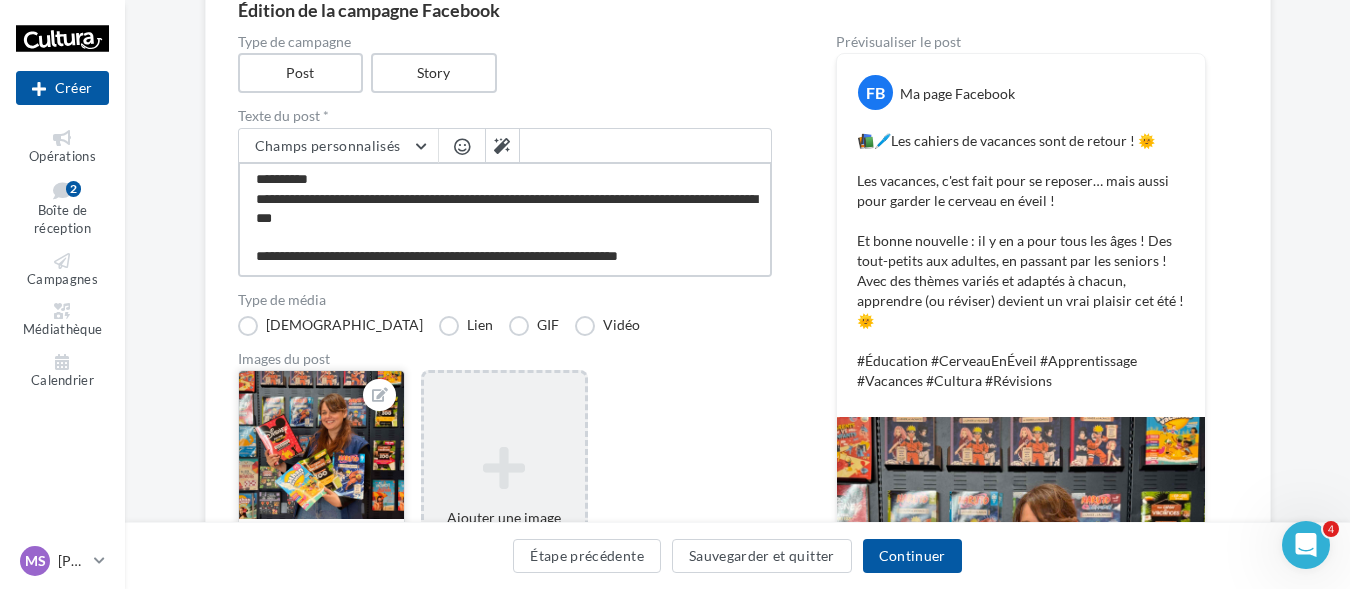 scroll, scrollTop: 117, scrollLeft: 0, axis: vertical 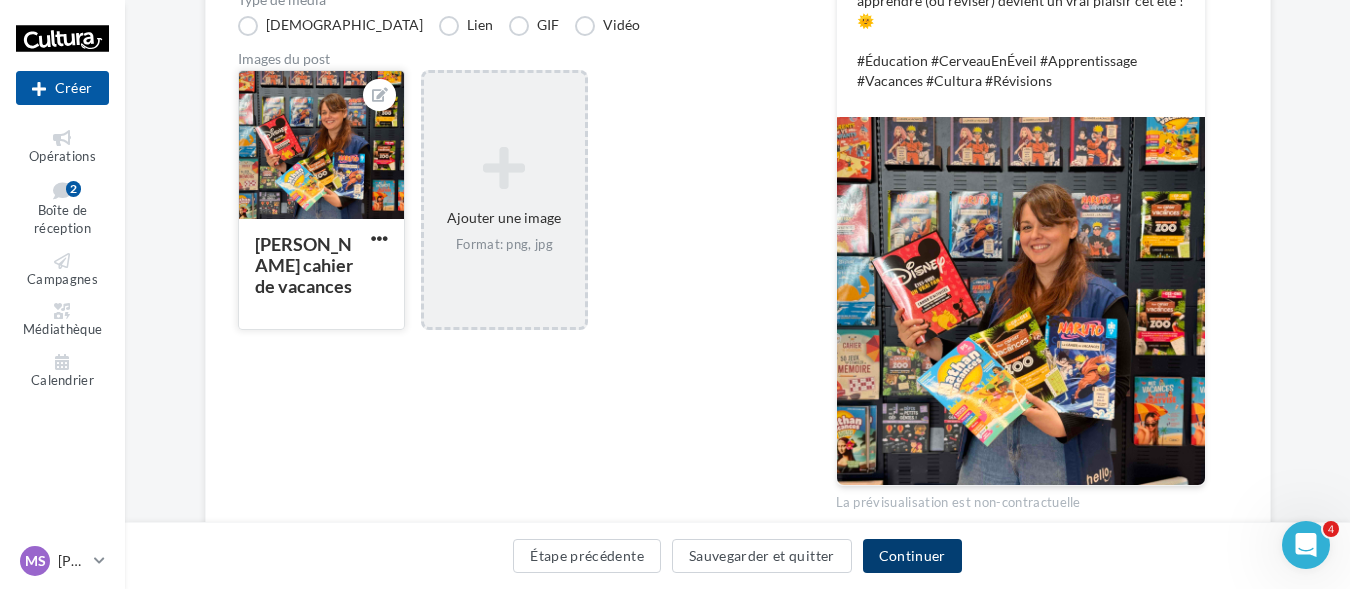 click on "Continuer" at bounding box center (912, 556) 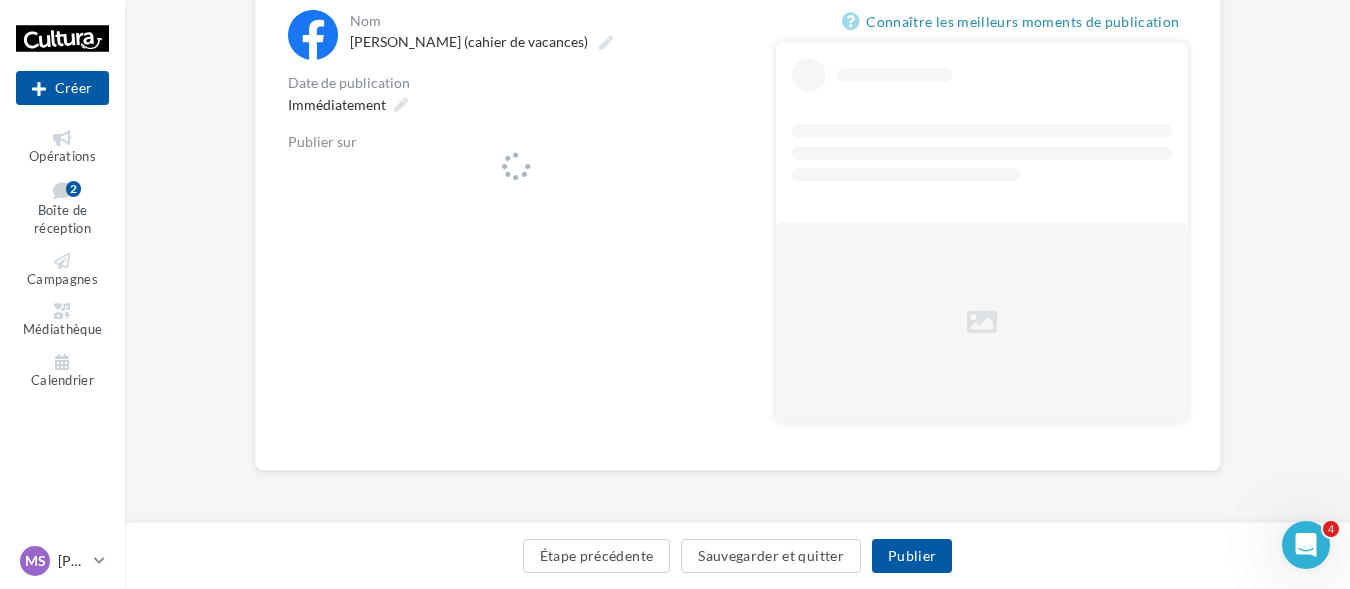 scroll, scrollTop: 0, scrollLeft: 0, axis: both 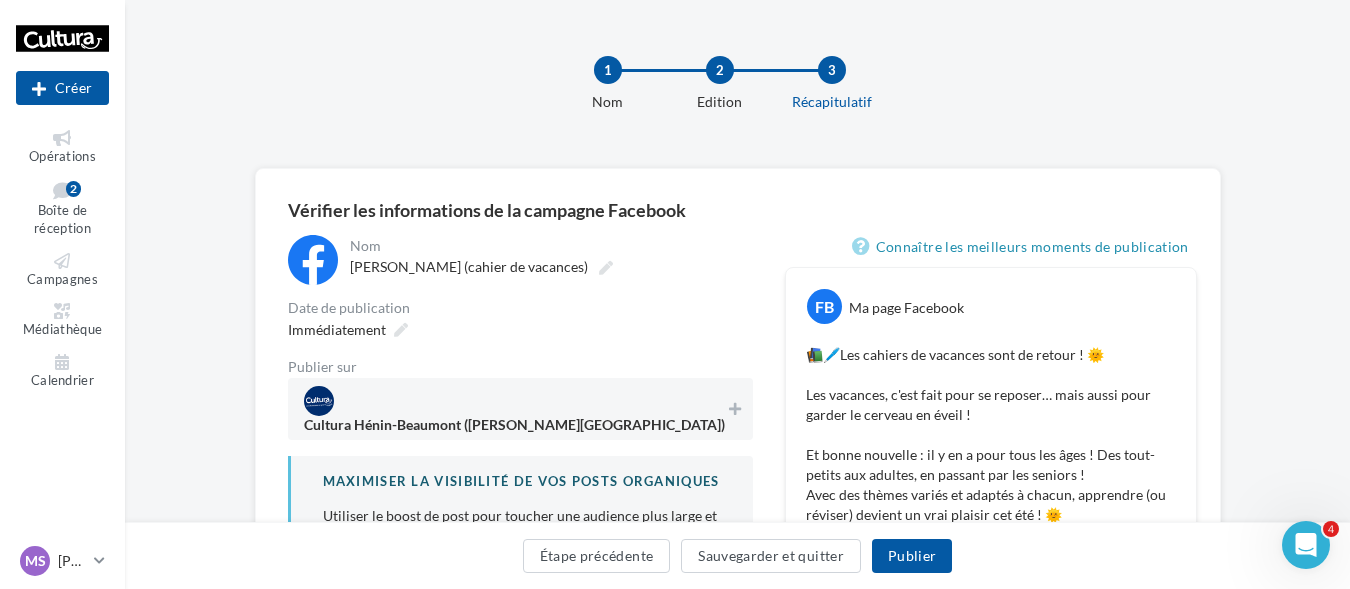 click on "Cultura Hénin-Beaumont (Hénin-Beaumont)" at bounding box center [514, 408] 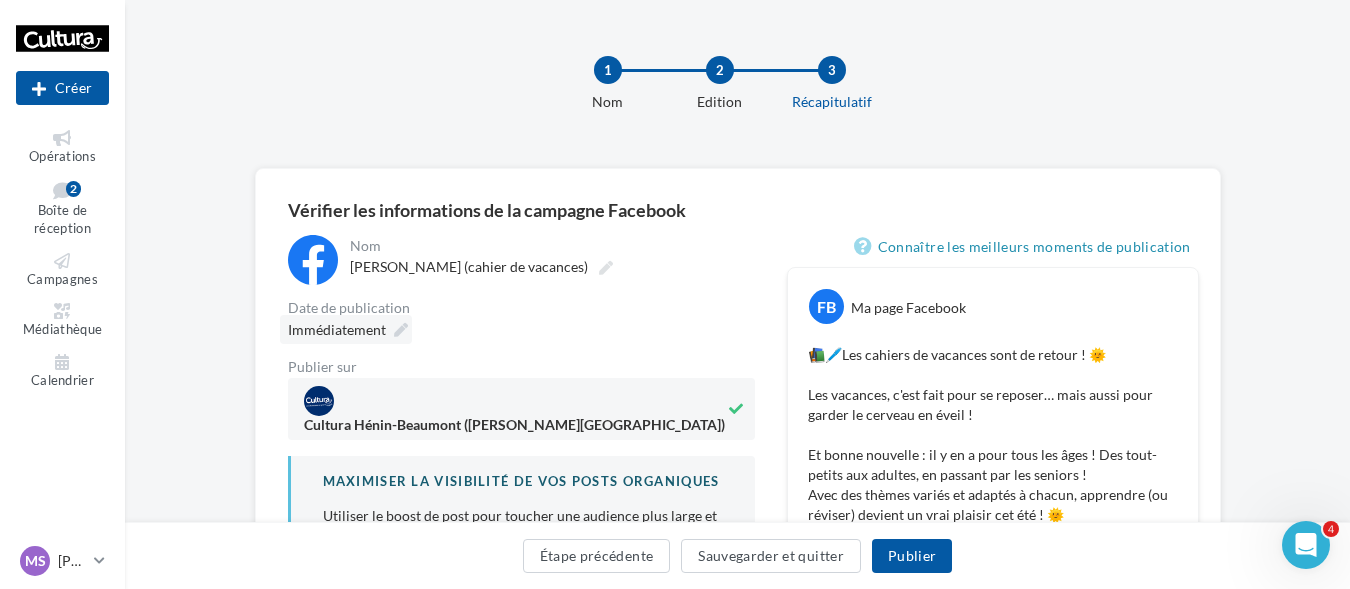 click at bounding box center (401, 330) 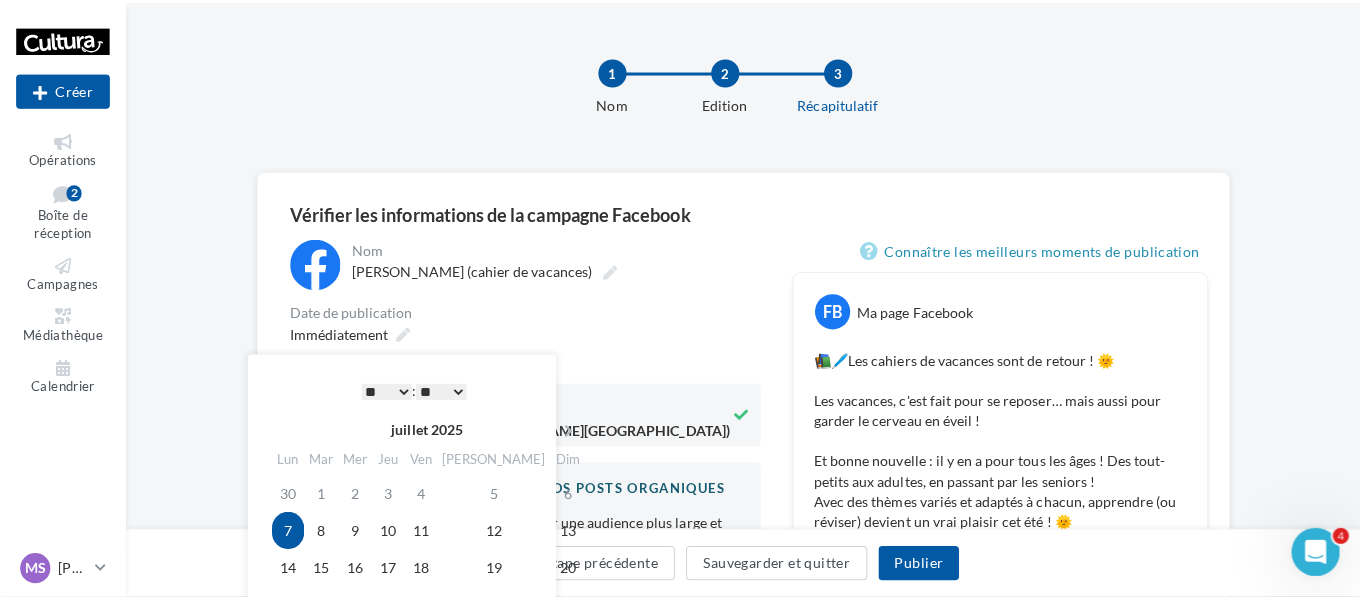 scroll, scrollTop: 100, scrollLeft: 0, axis: vertical 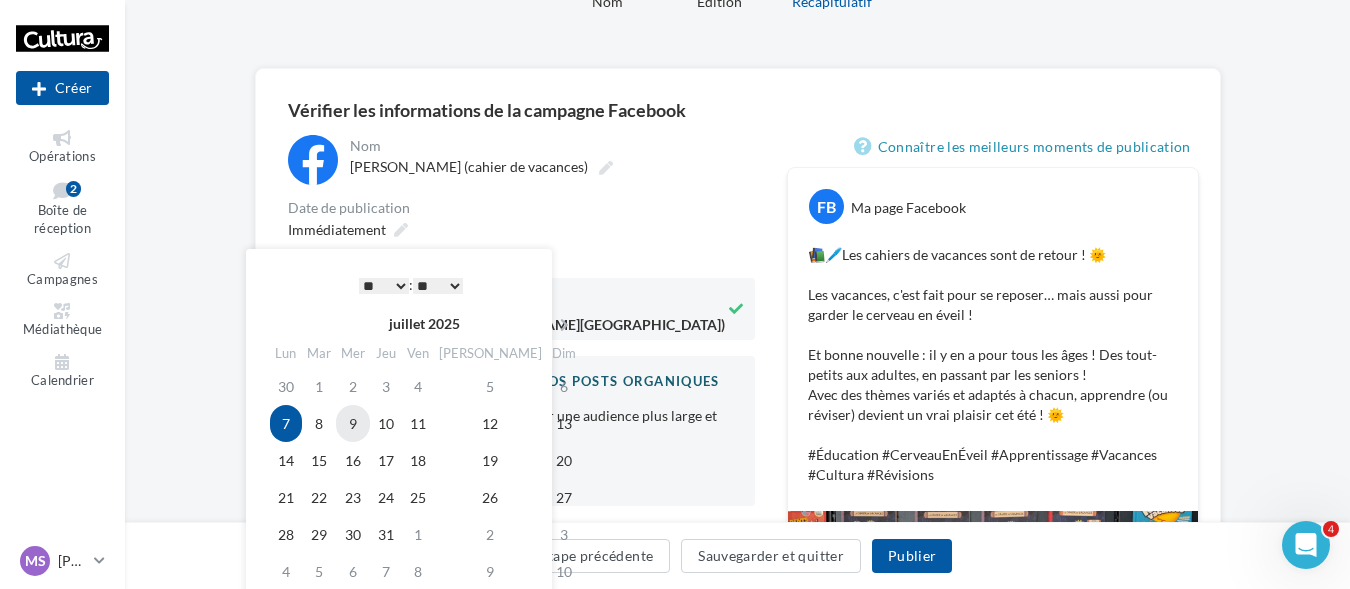 click on "9" at bounding box center [353, 423] 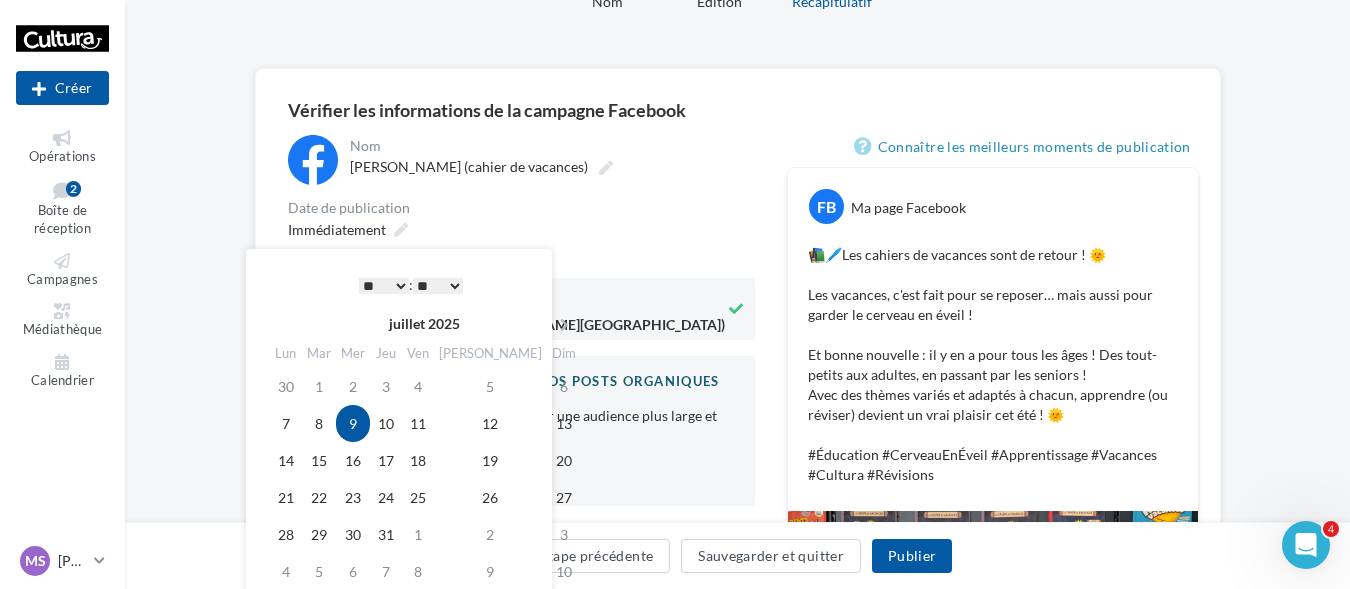 click on "9" at bounding box center [353, 423] 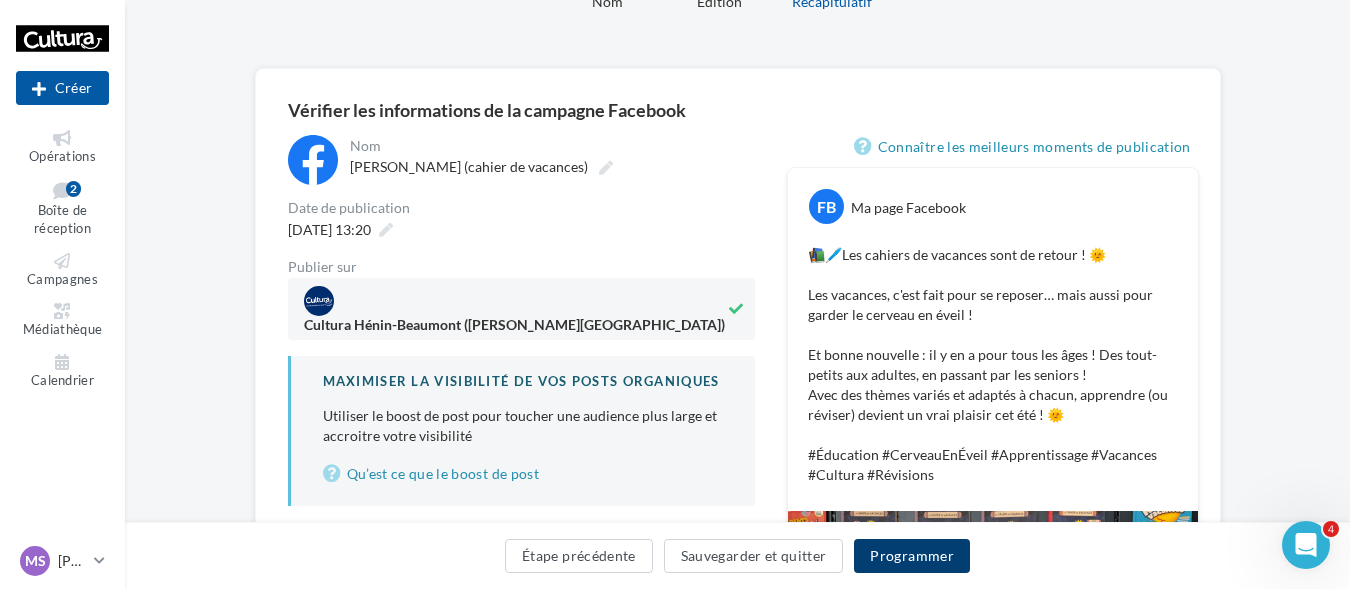 click on "Programmer" at bounding box center [912, 556] 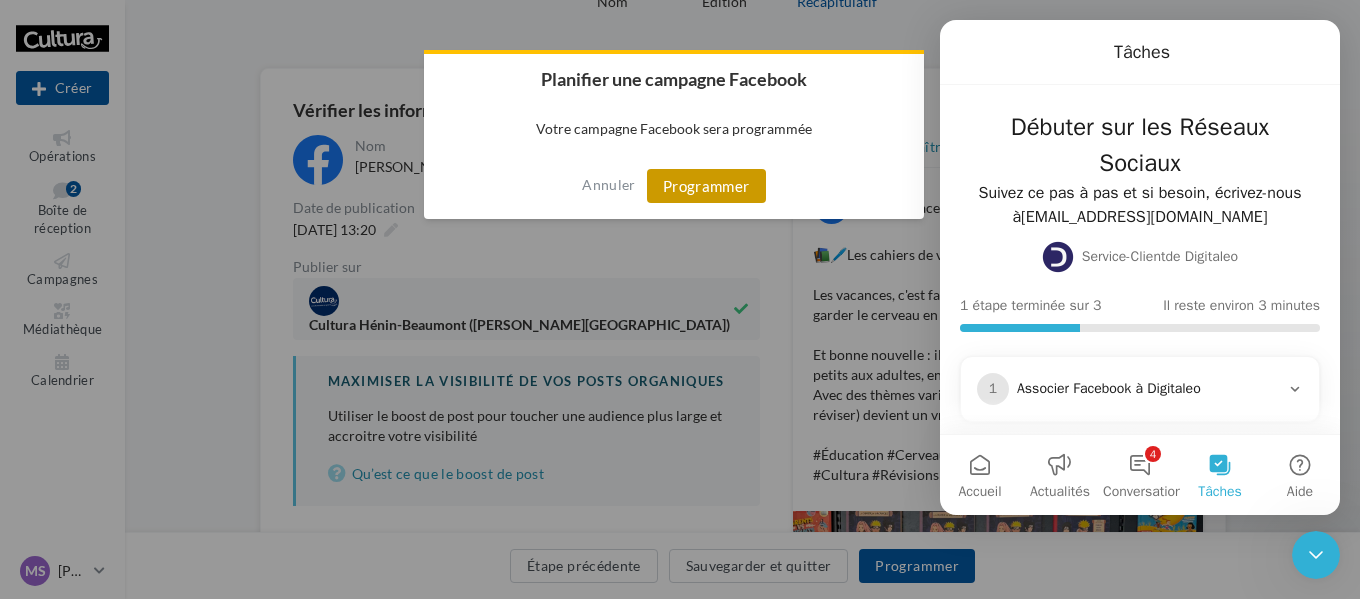 scroll, scrollTop: 0, scrollLeft: 0, axis: both 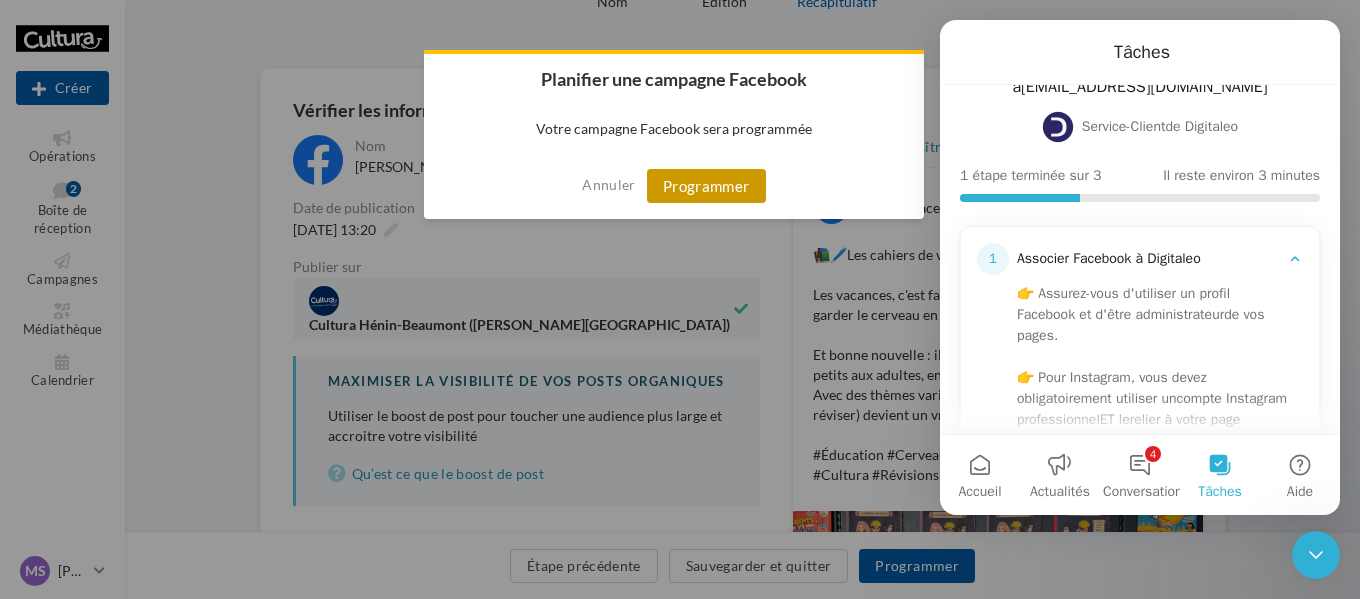 click on "Programmer" at bounding box center (706, 186) 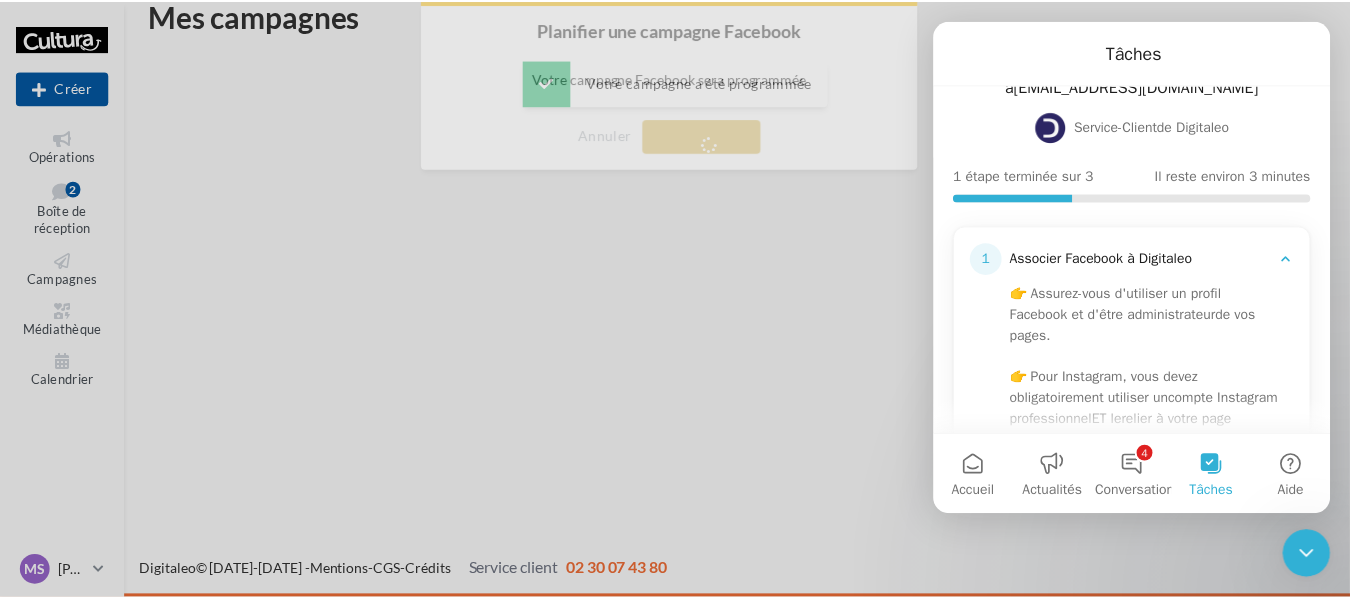 scroll, scrollTop: 32, scrollLeft: 0, axis: vertical 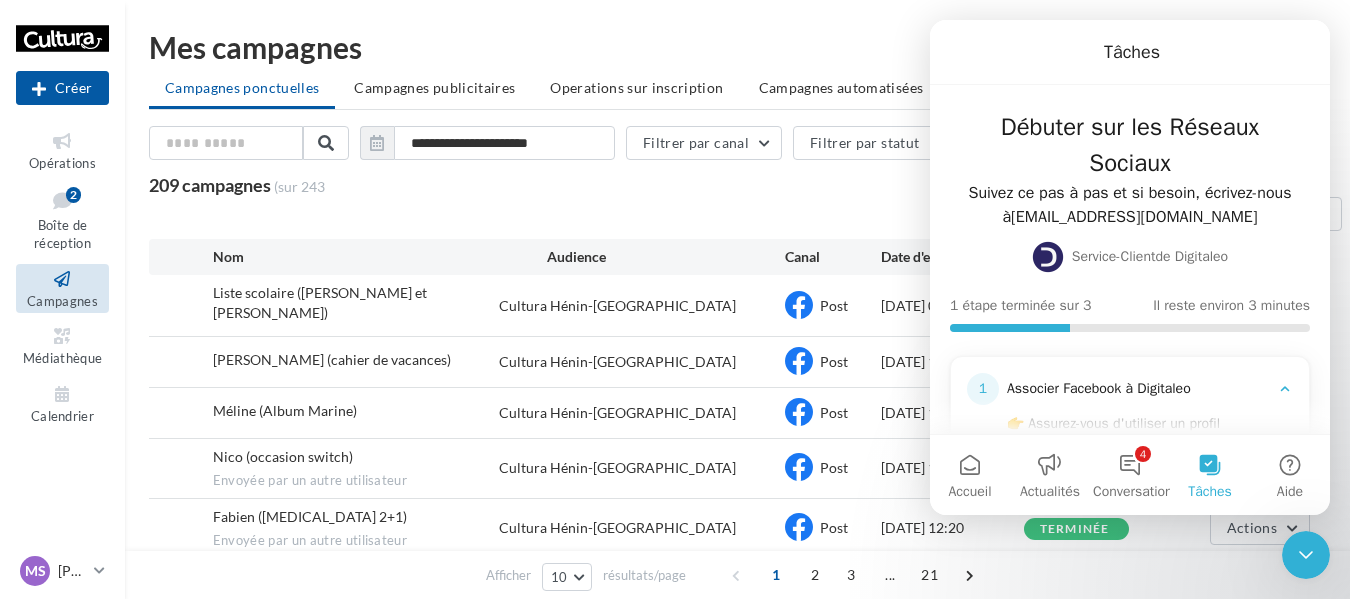 click on "Exporter" at bounding box center (745, 218) 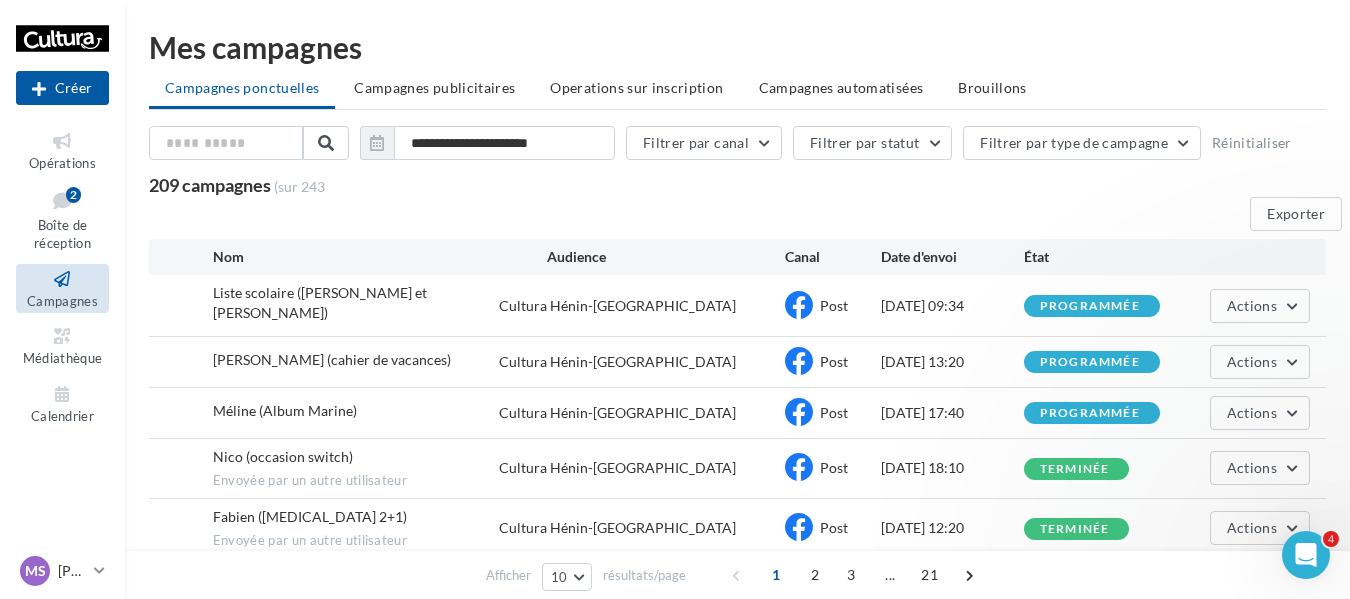 scroll, scrollTop: 0, scrollLeft: 0, axis: both 